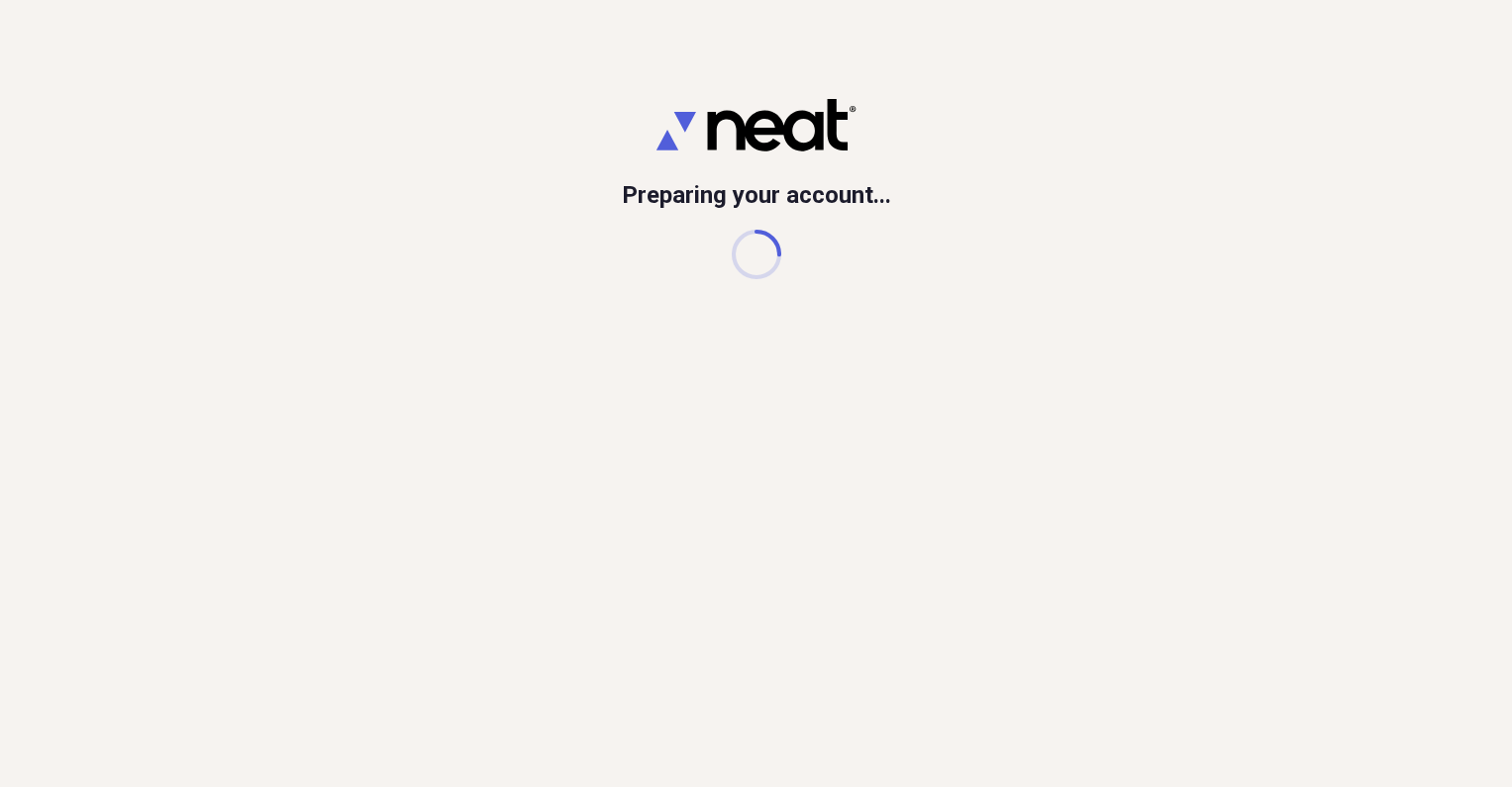scroll, scrollTop: 0, scrollLeft: 0, axis: both 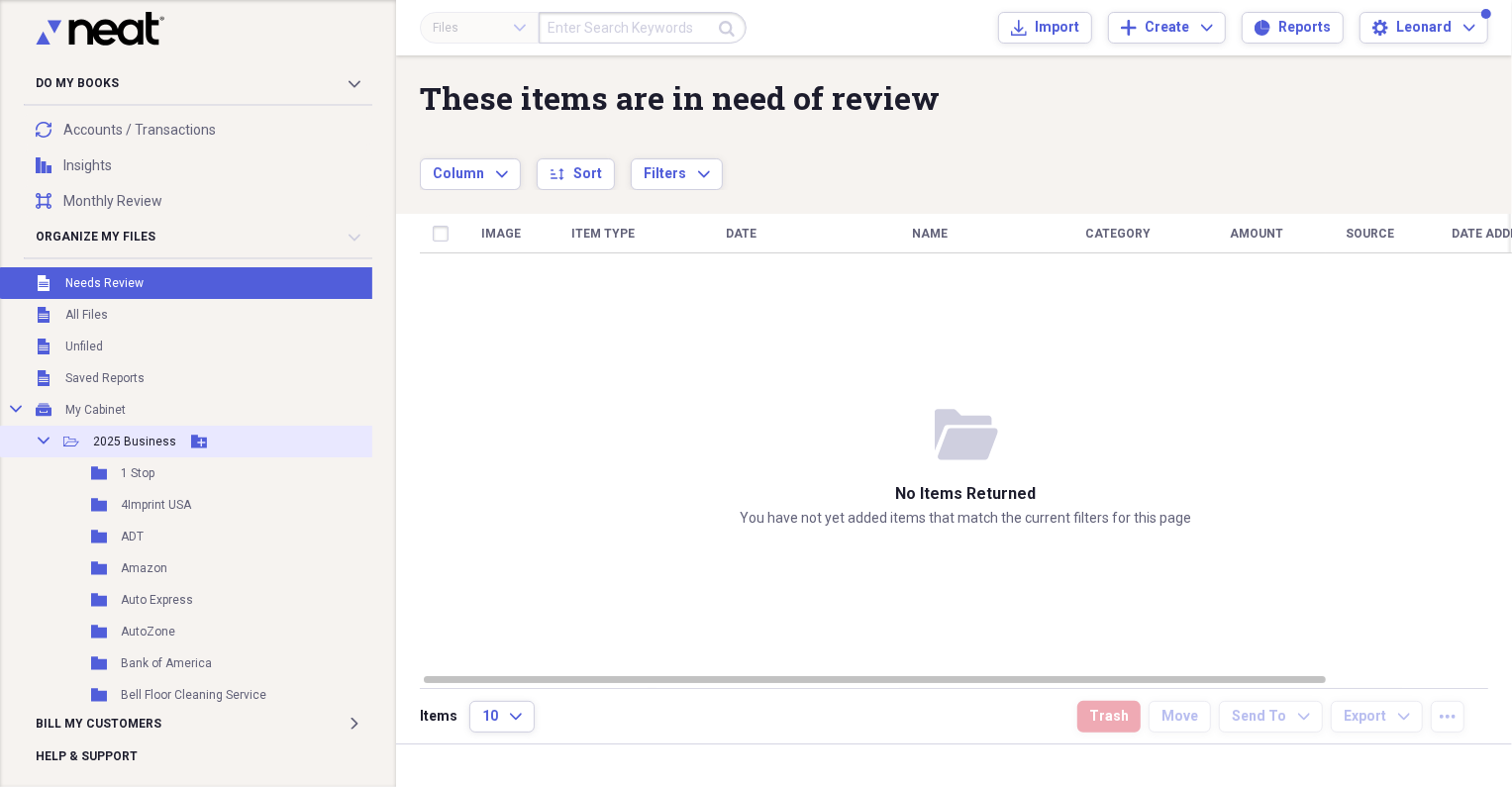 click on "Collapse" 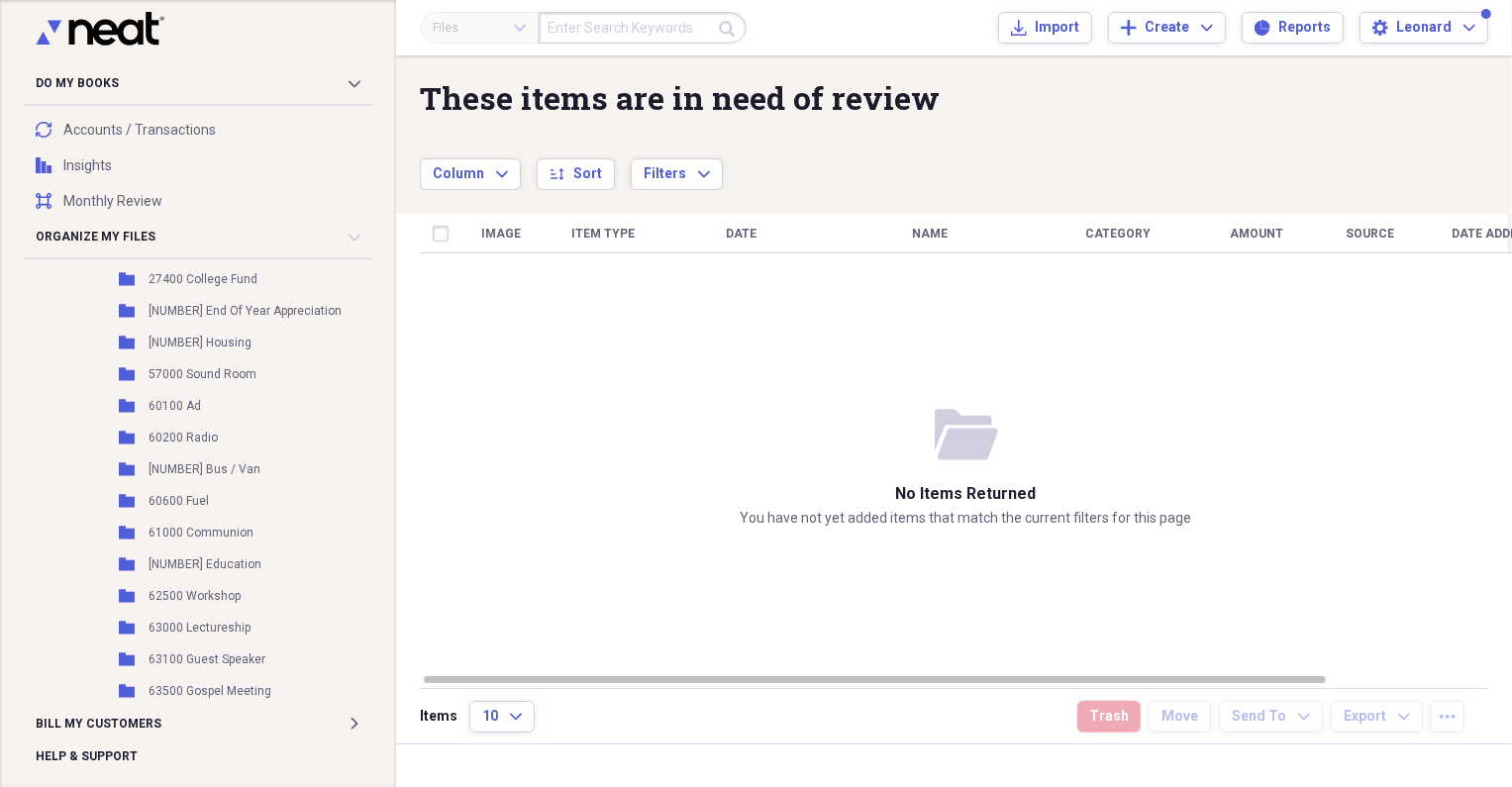 scroll, scrollTop: 1079, scrollLeft: 0, axis: vertical 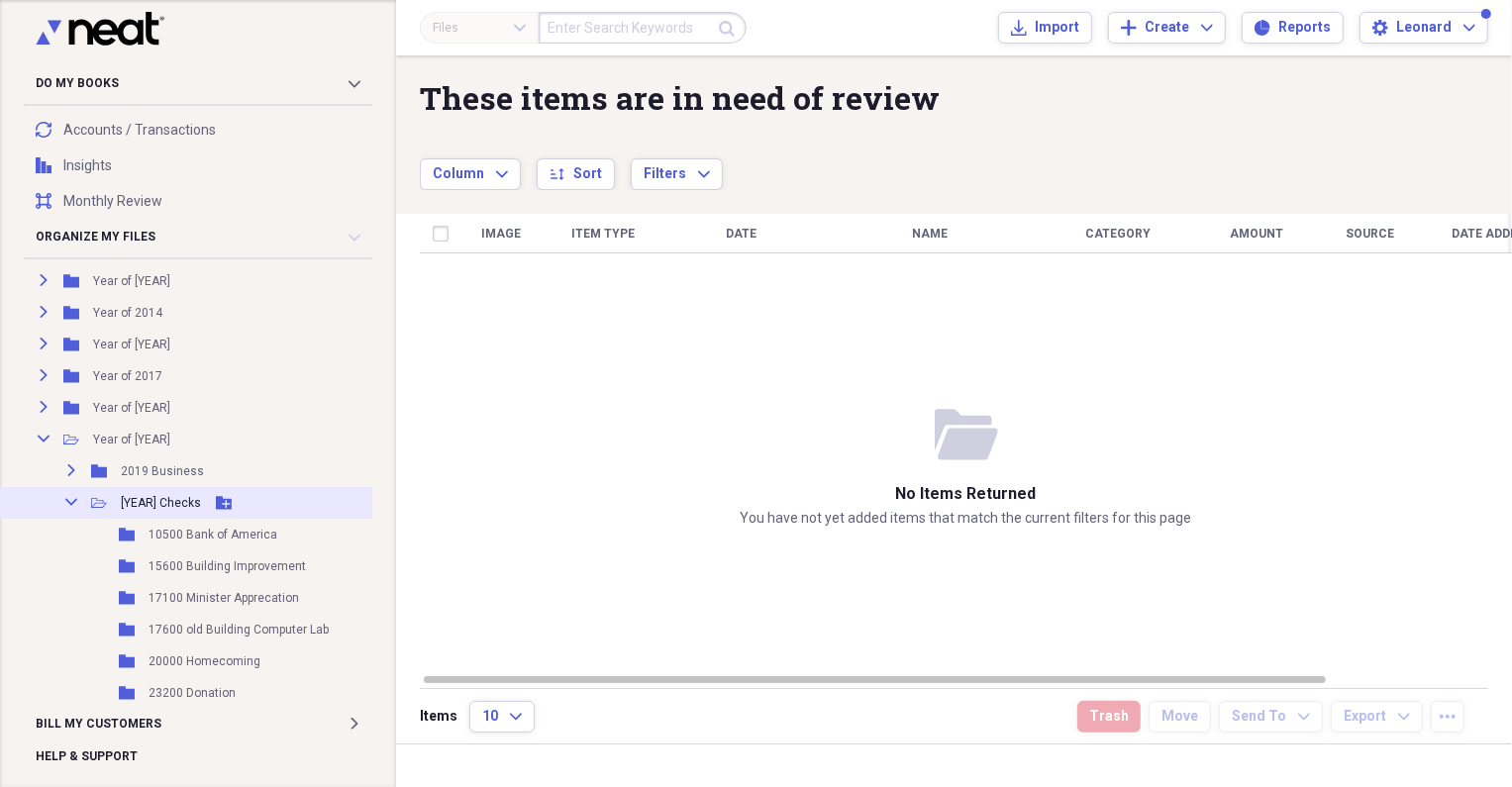 click on "Collapse" 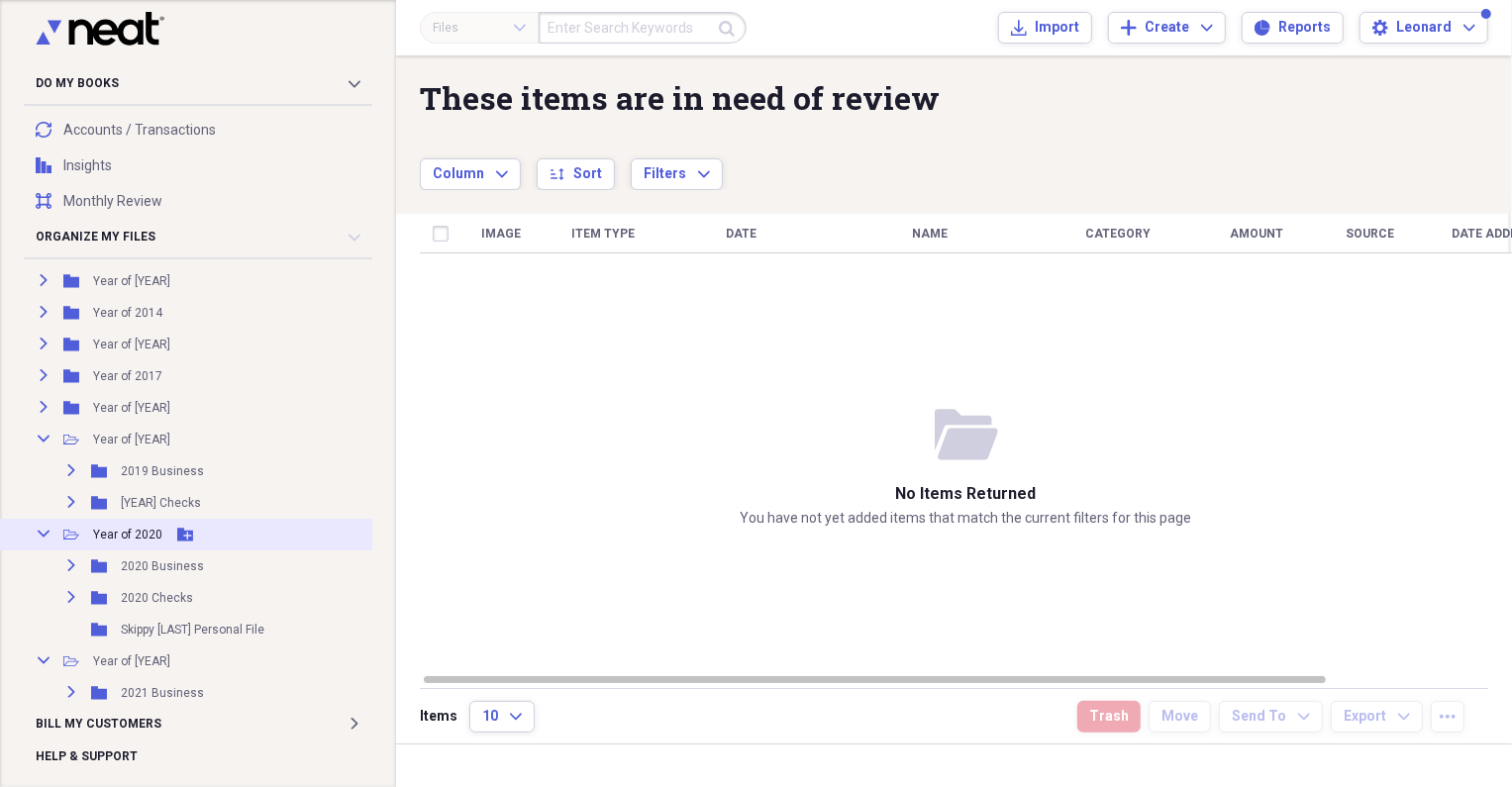 click on "Collapse" 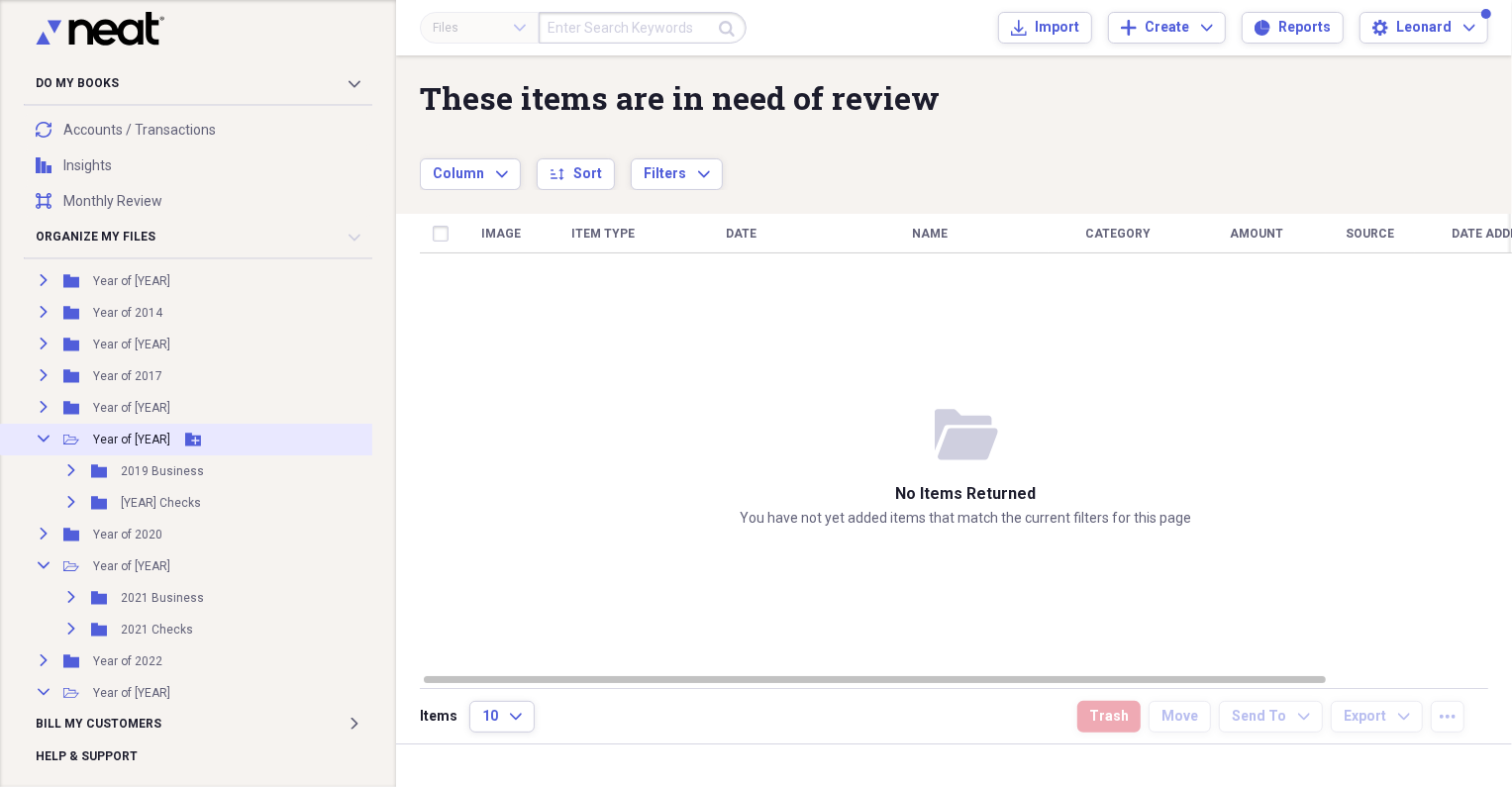 click on "Collapse" 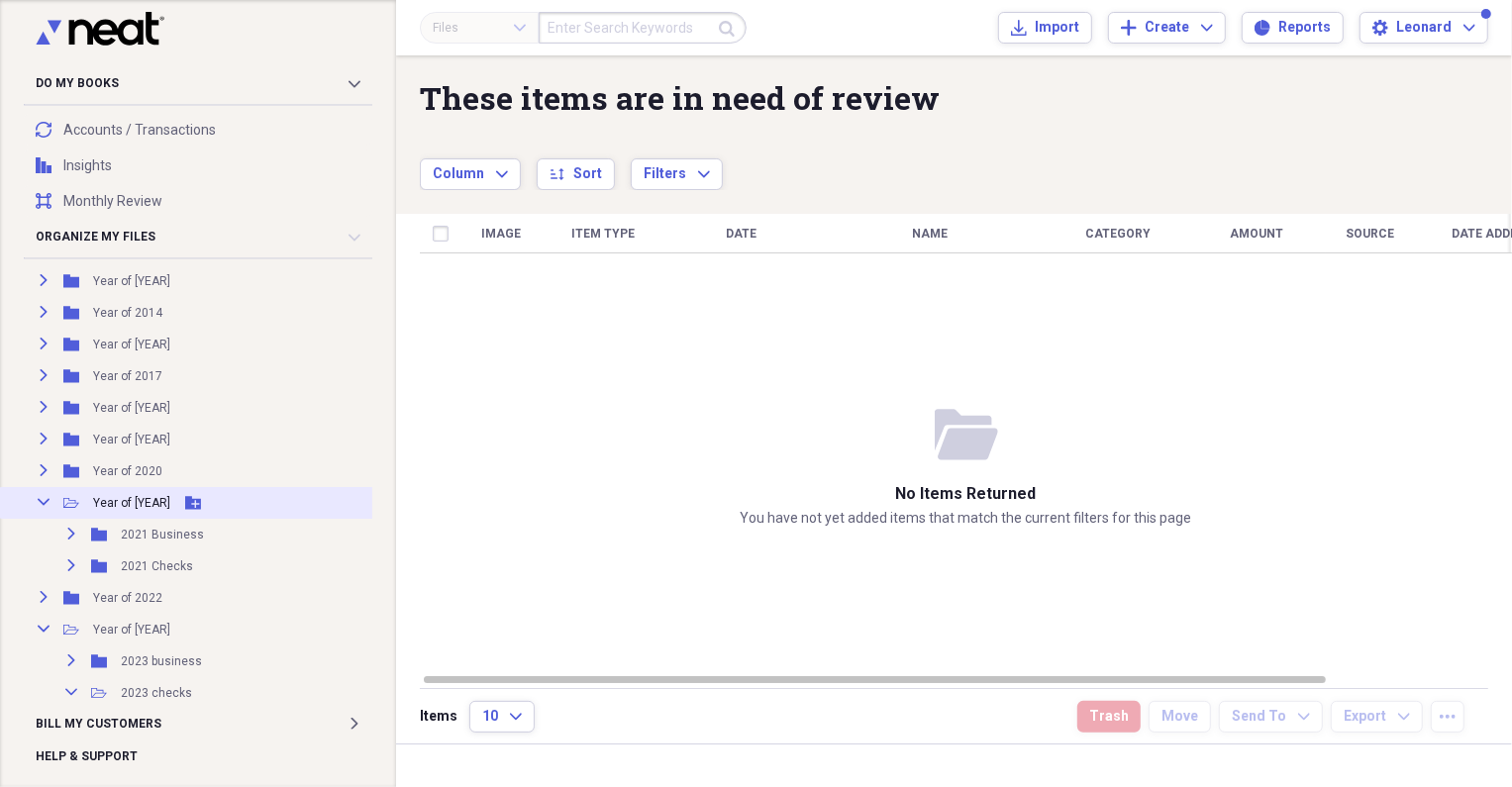 click on "Collapse" 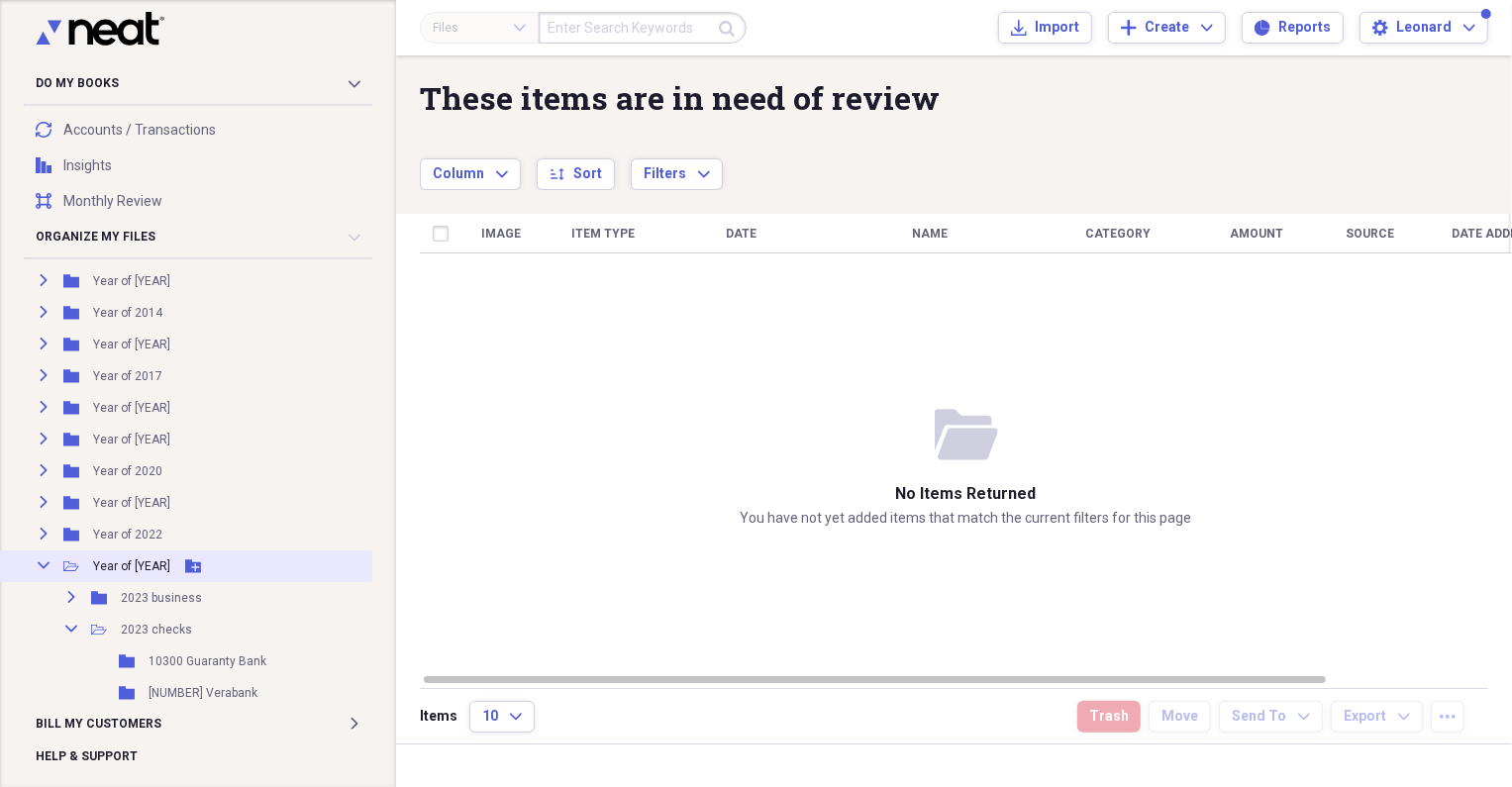 click on "Collapse" at bounding box center (44, 565) 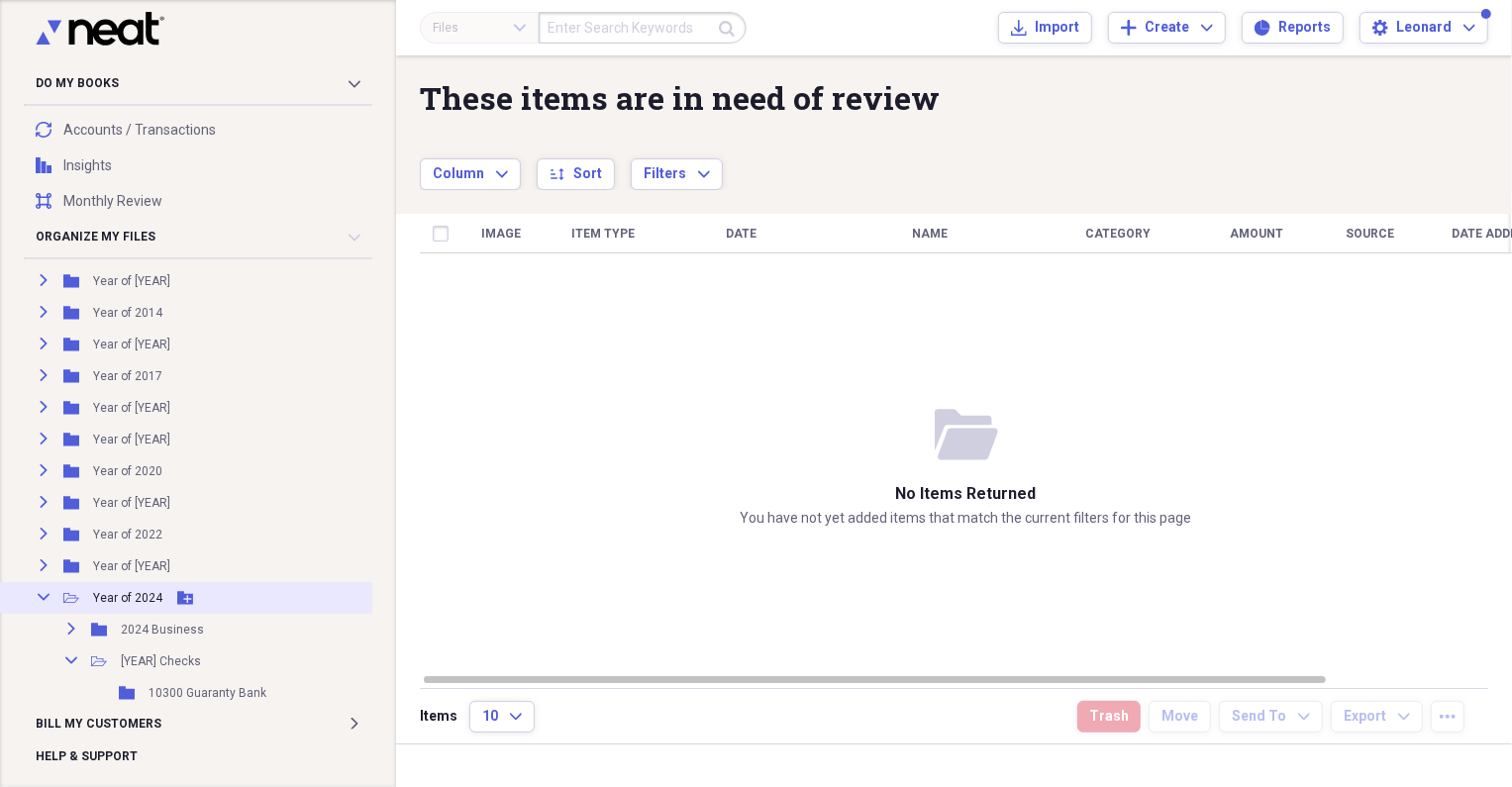 click on "Collapse" 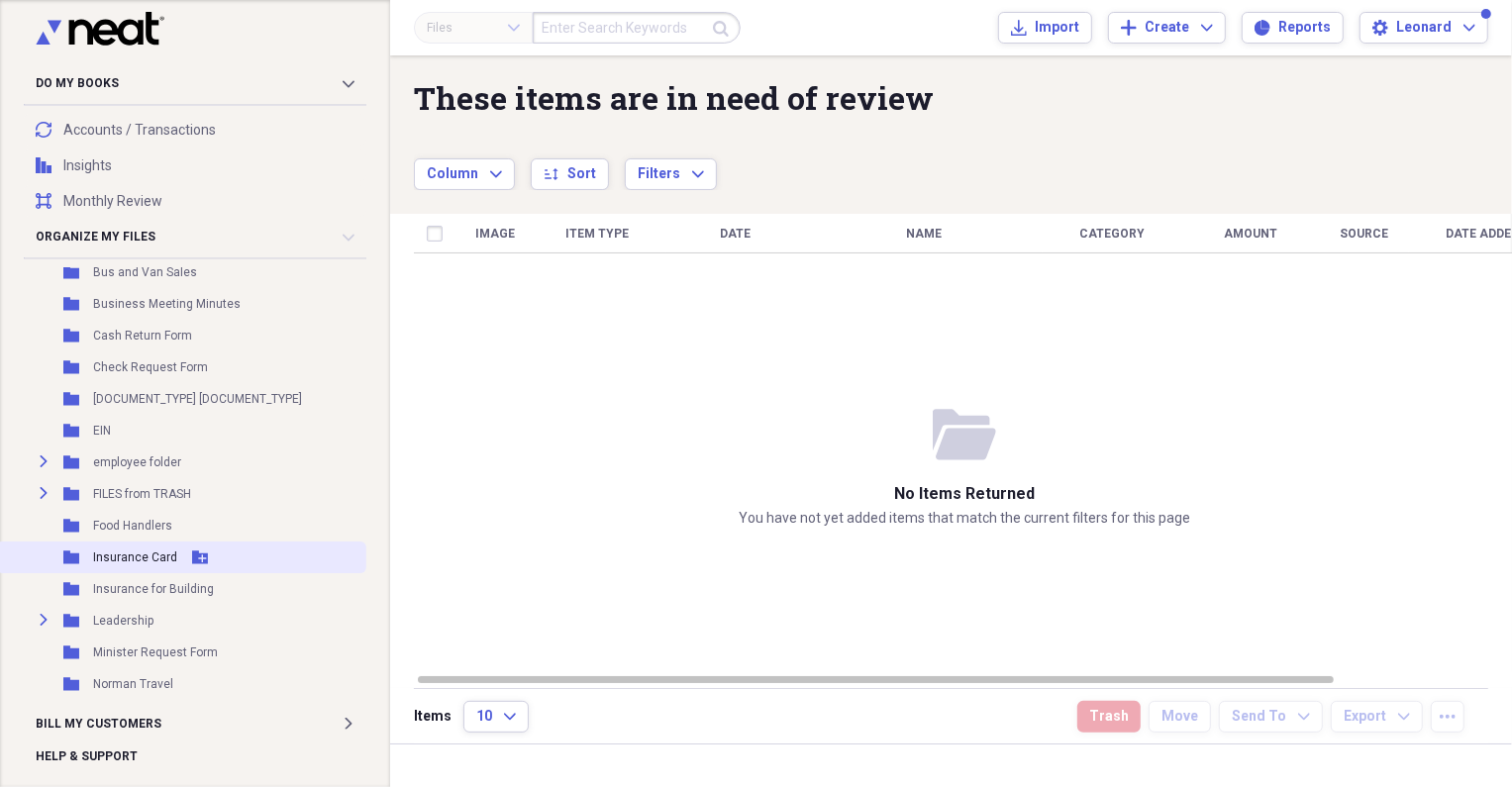 scroll, scrollTop: 0, scrollLeft: 0, axis: both 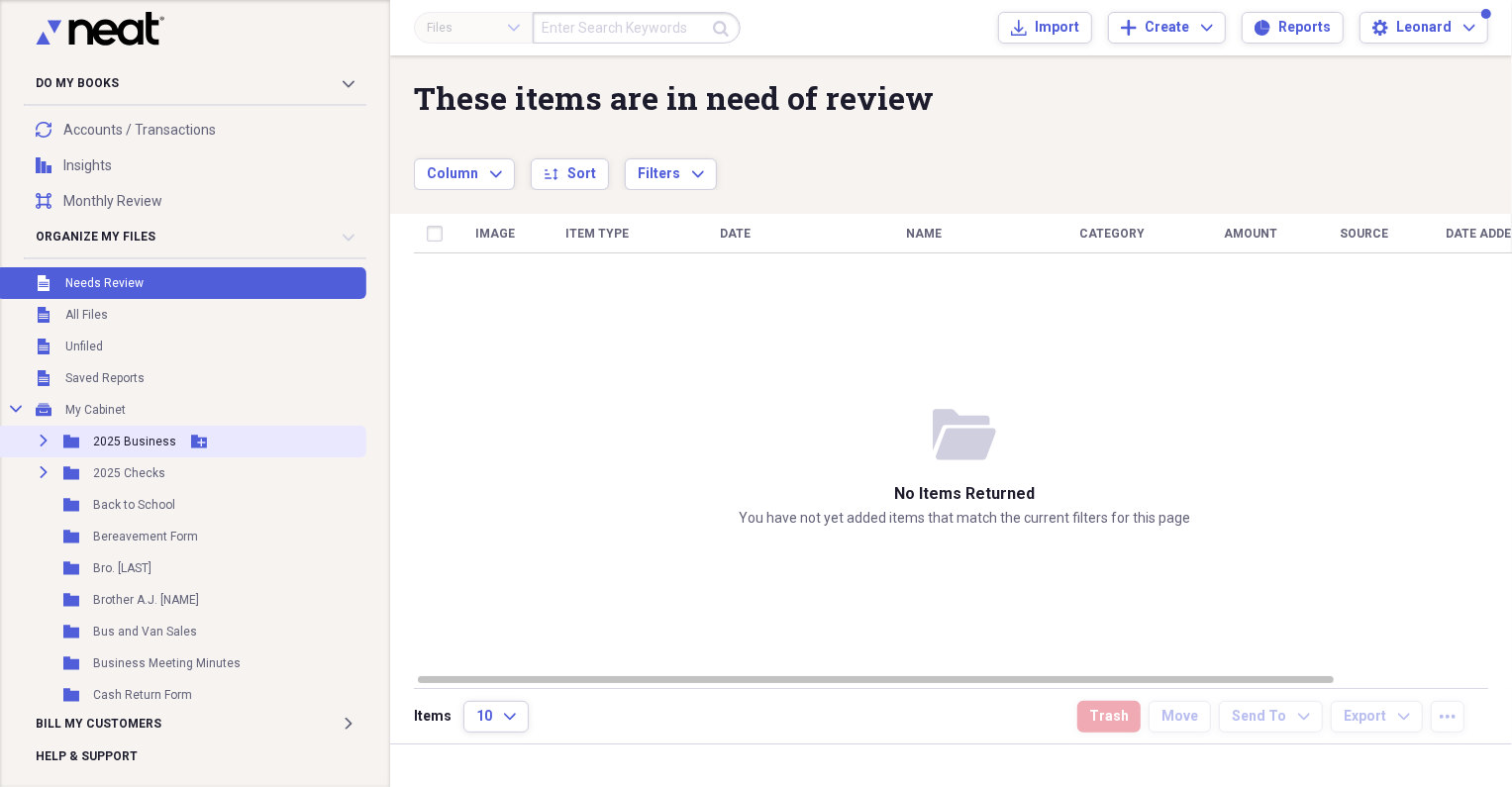 click on "Expand" 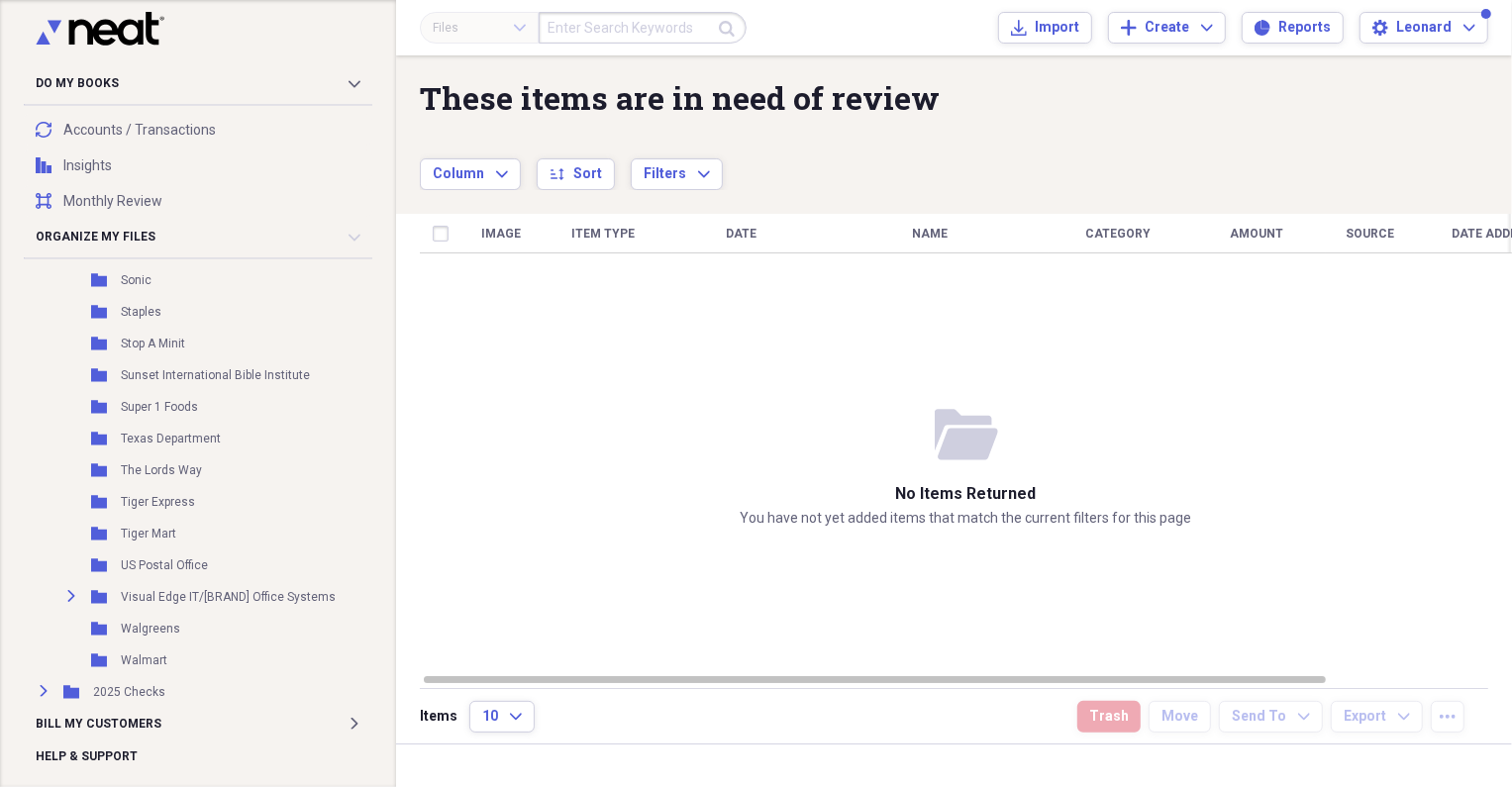 scroll, scrollTop: 3059, scrollLeft: 0, axis: vertical 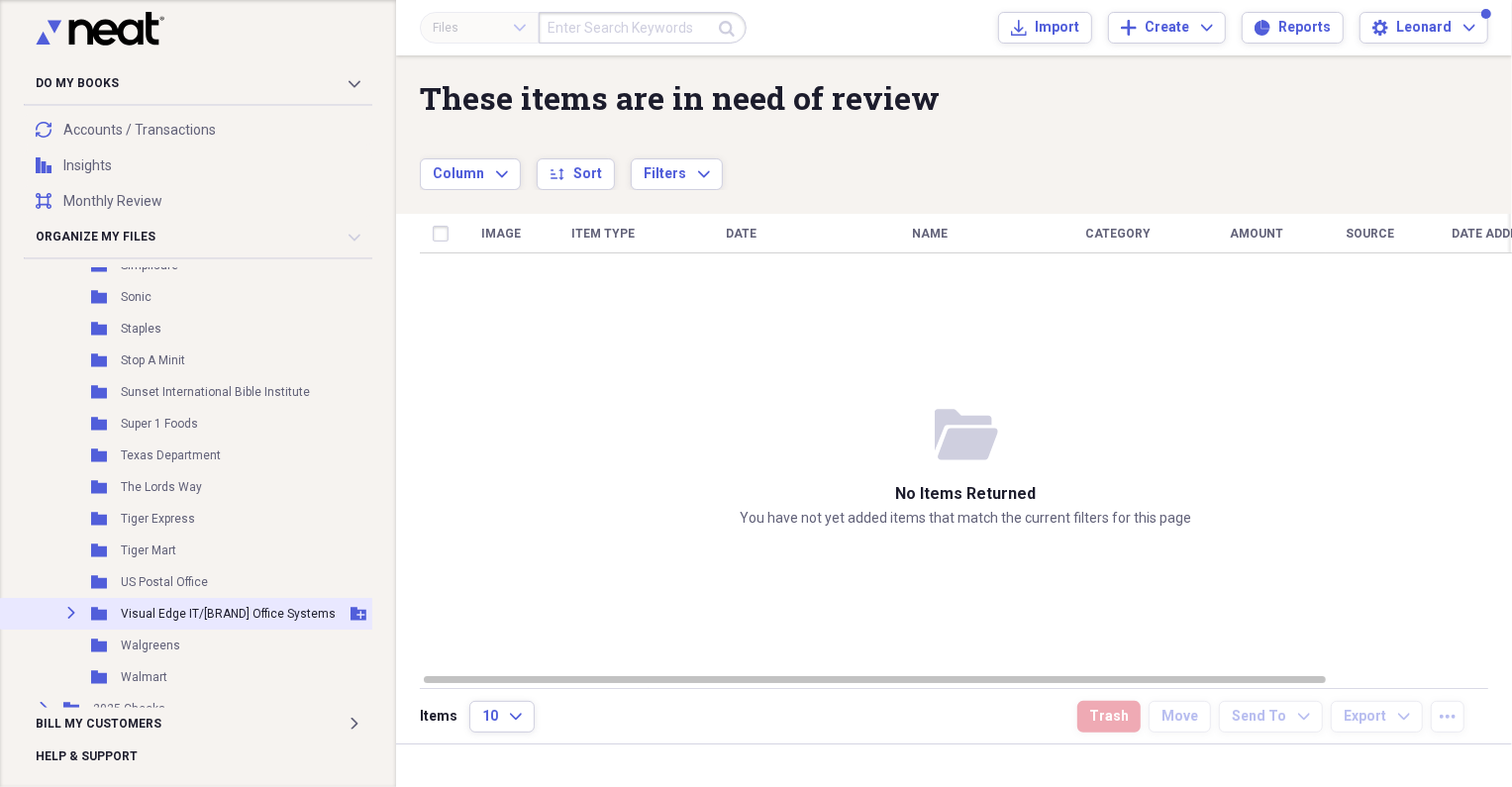 click on "Expand" 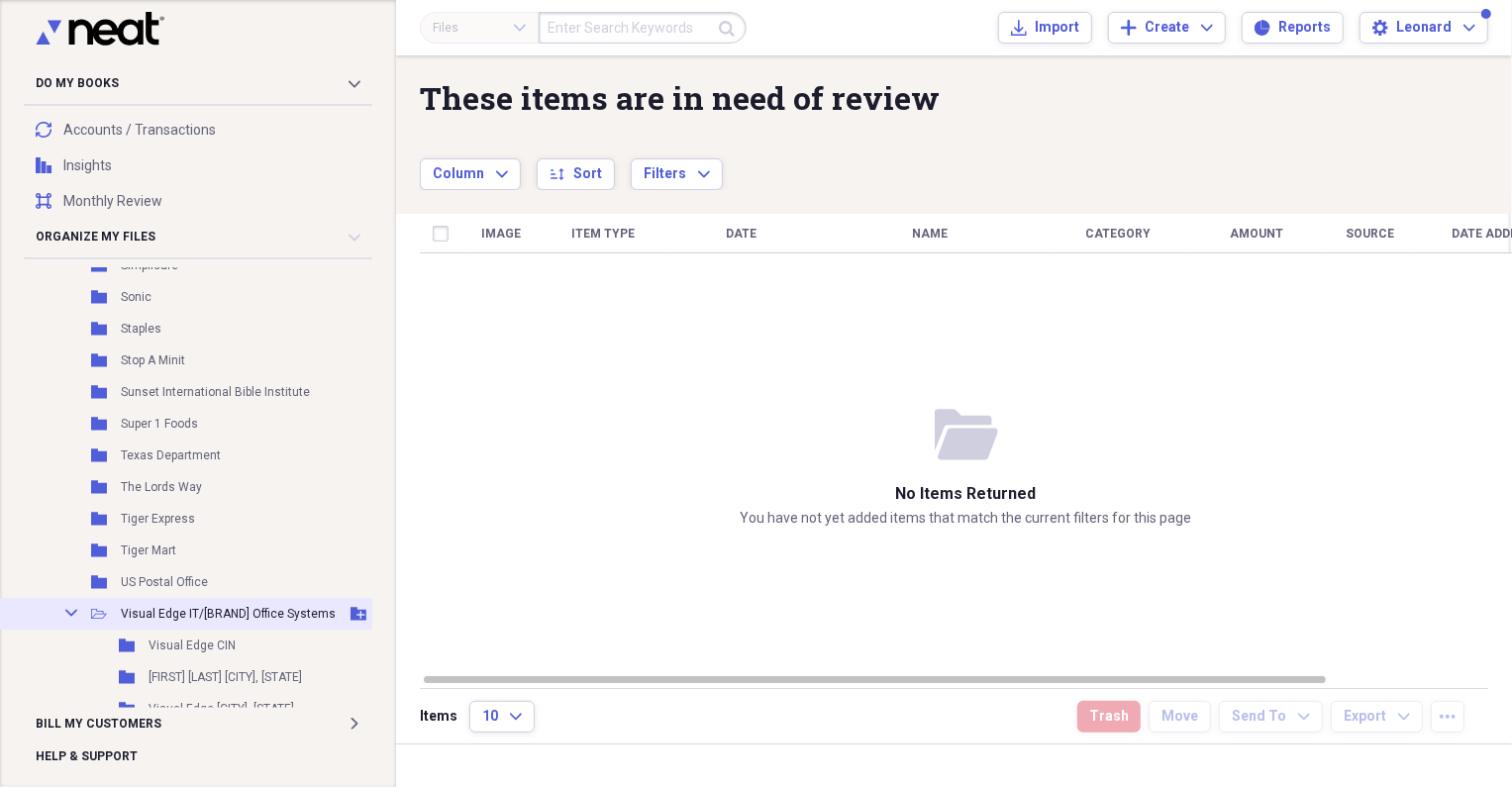 click on "Collapse Open Folder Visual Edge IT/[BRAND] Office Systems Add Folder" at bounding box center [198, 614] 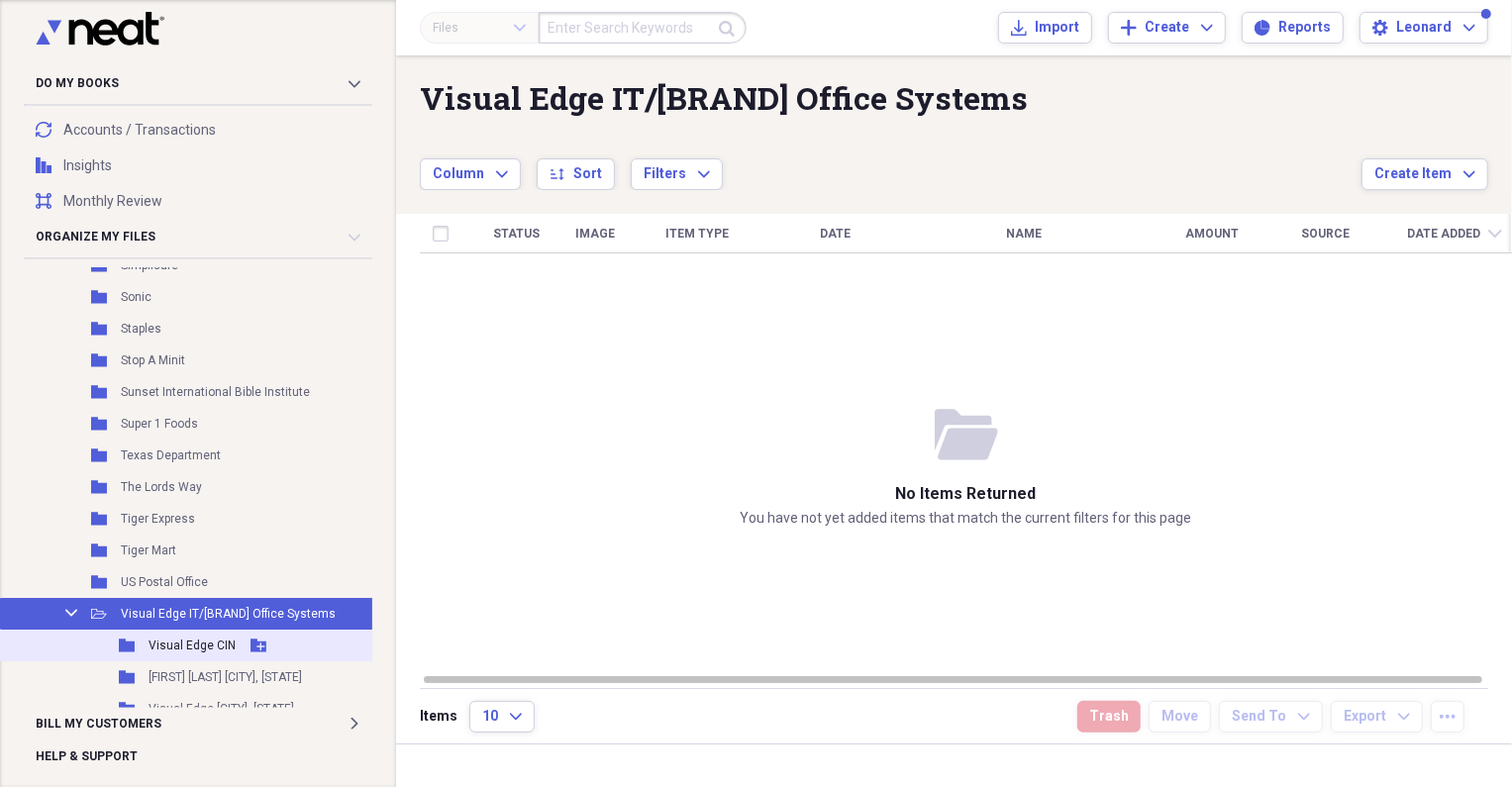 click on "Visual Edge CIN" at bounding box center [192, 645] 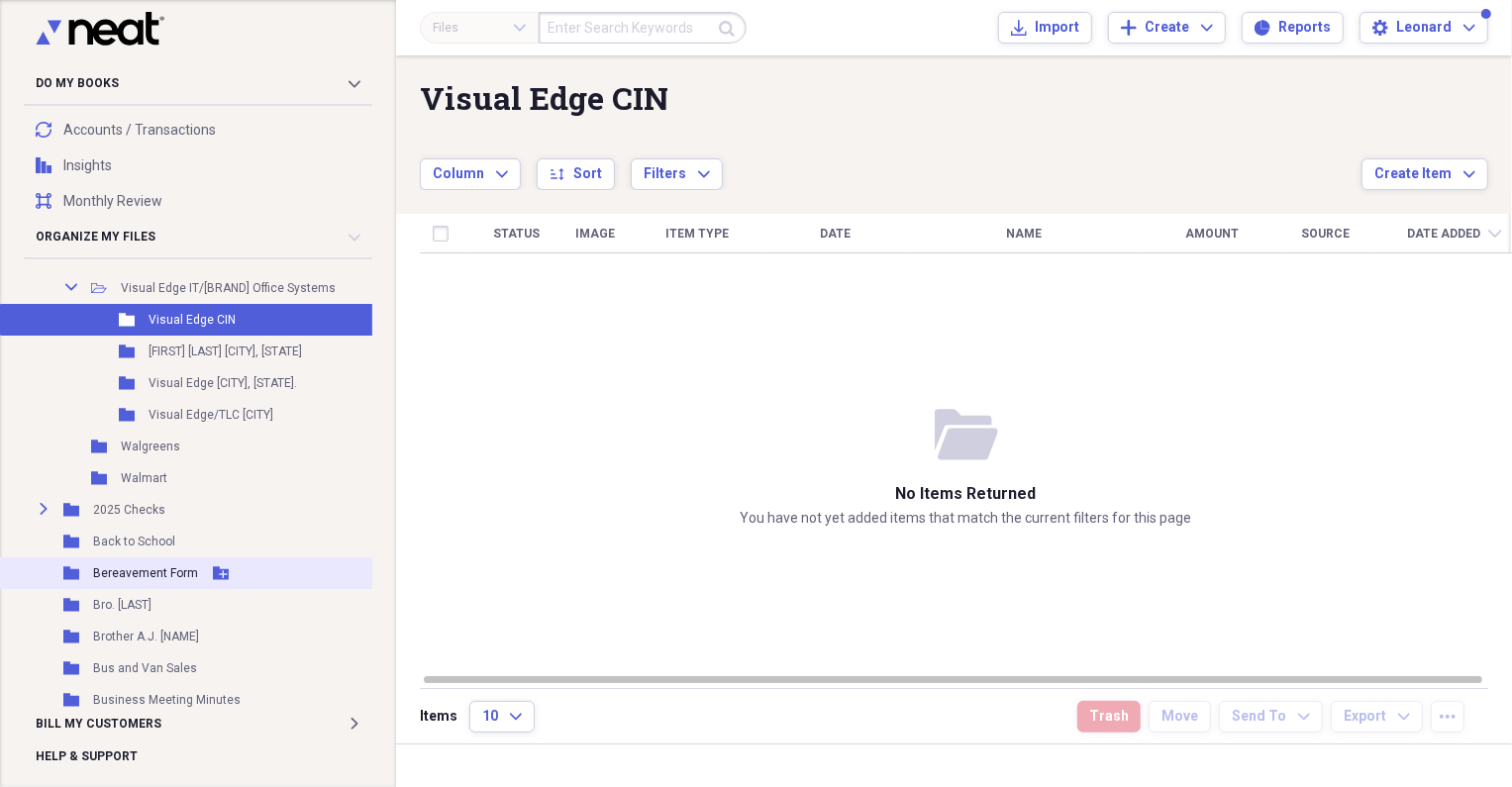scroll, scrollTop: 3419, scrollLeft: 0, axis: vertical 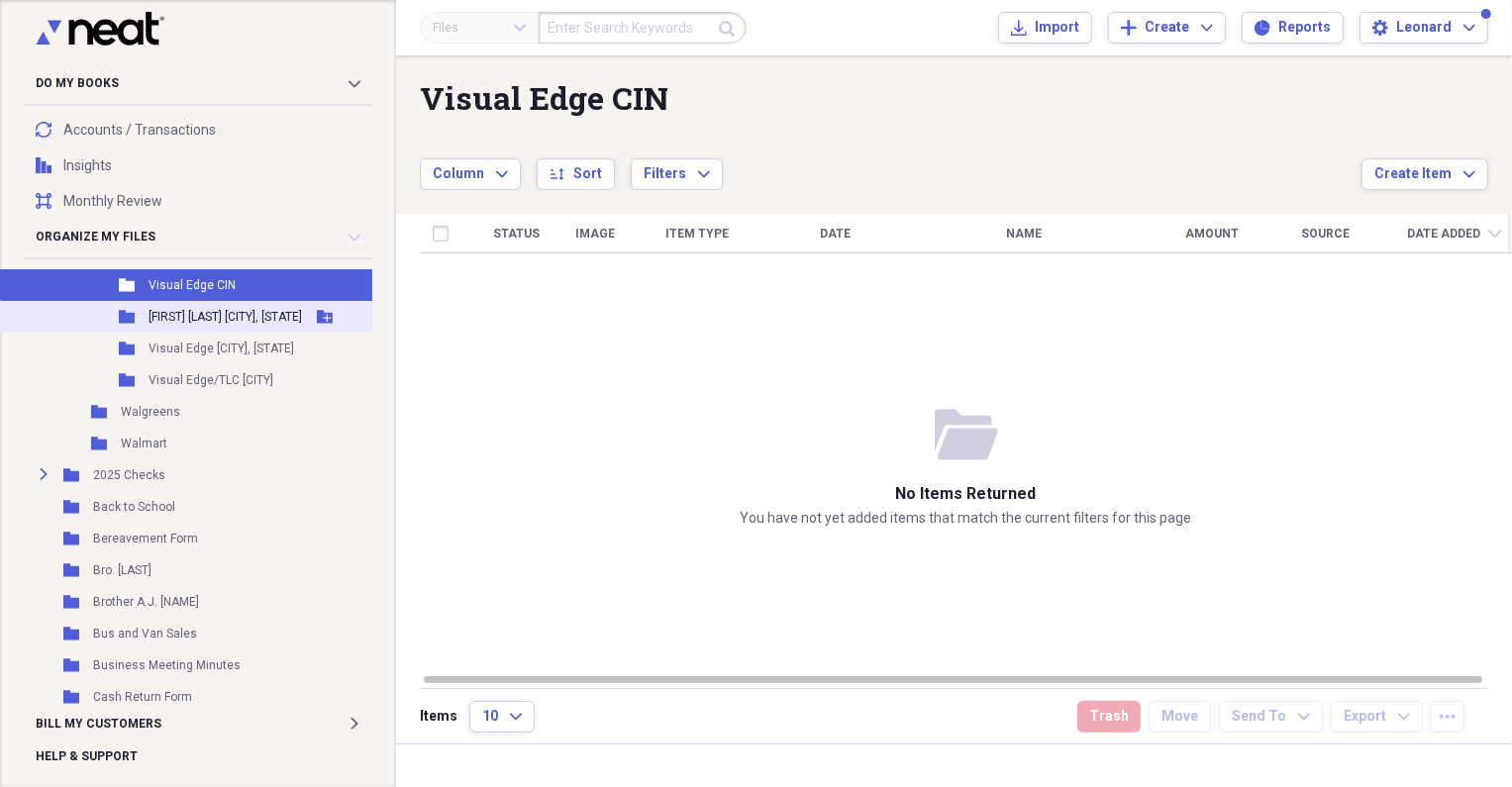 click on "[FIRST] [LAST] [CITY], [STATE]" at bounding box center (225, 317) 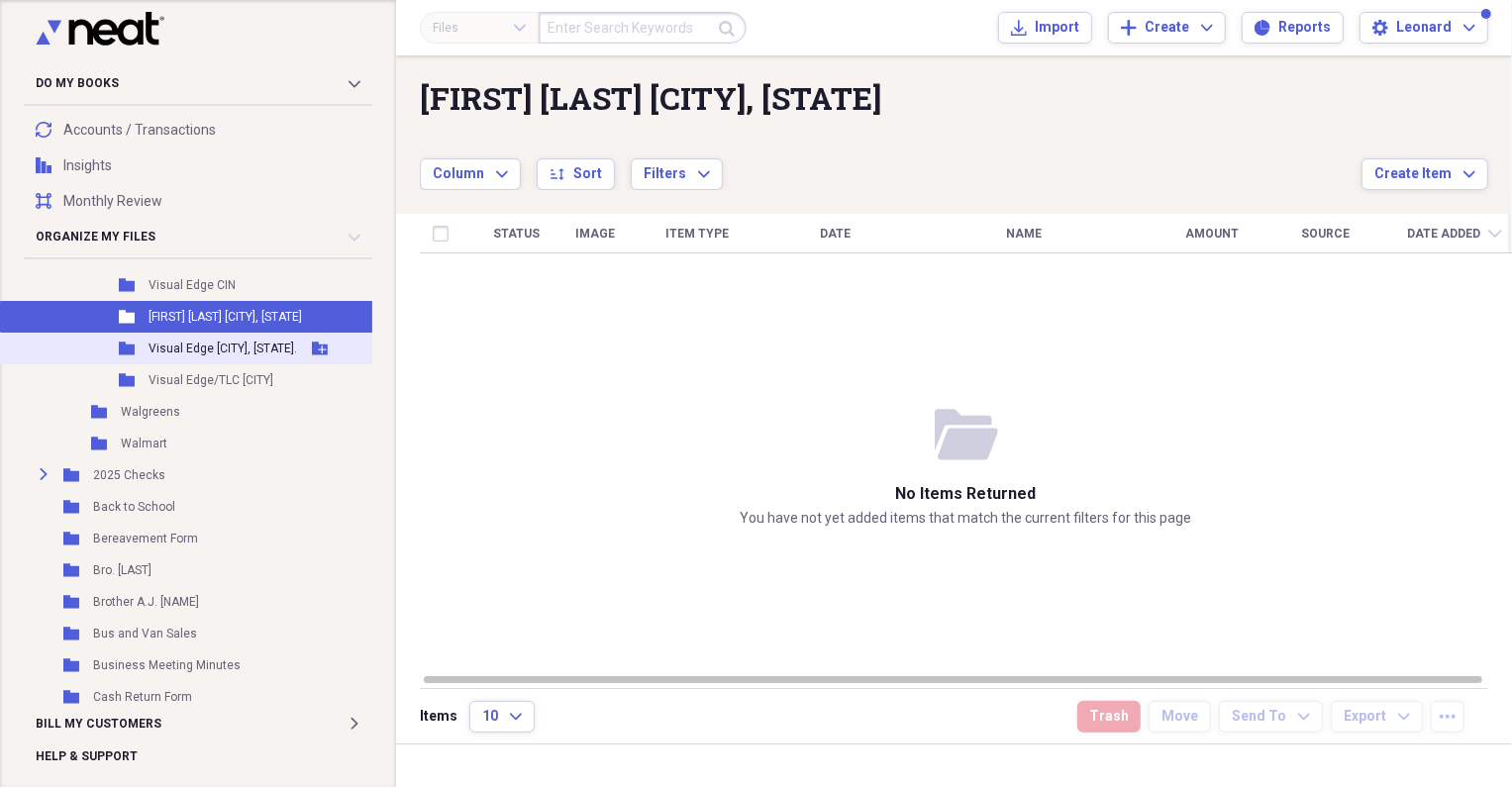 click on "Visual Edge [CITY], [STATE]." at bounding box center [223, 348] 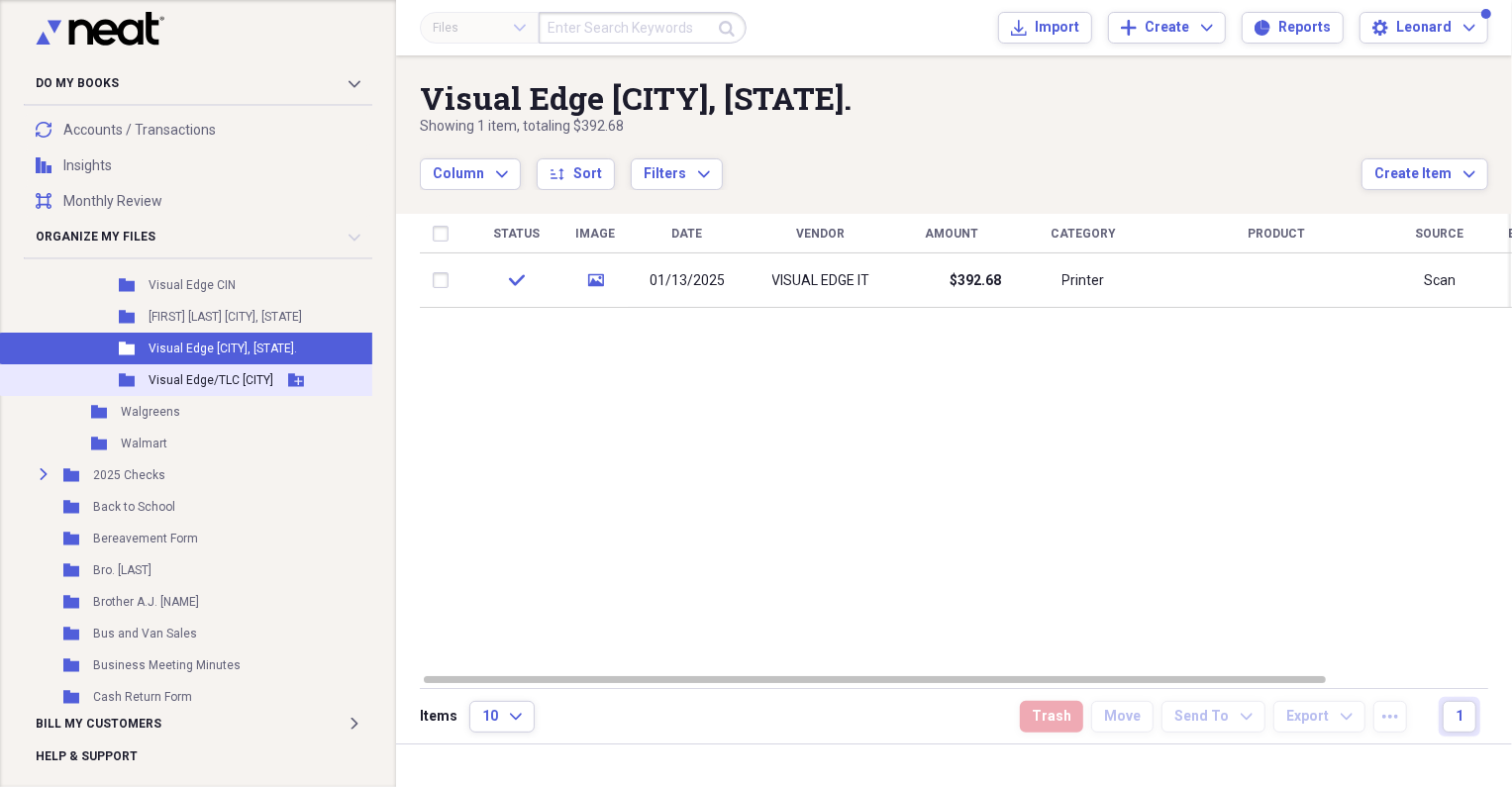 click on "Visual Edge/TLC [CITY]" at bounding box center [211, 380] 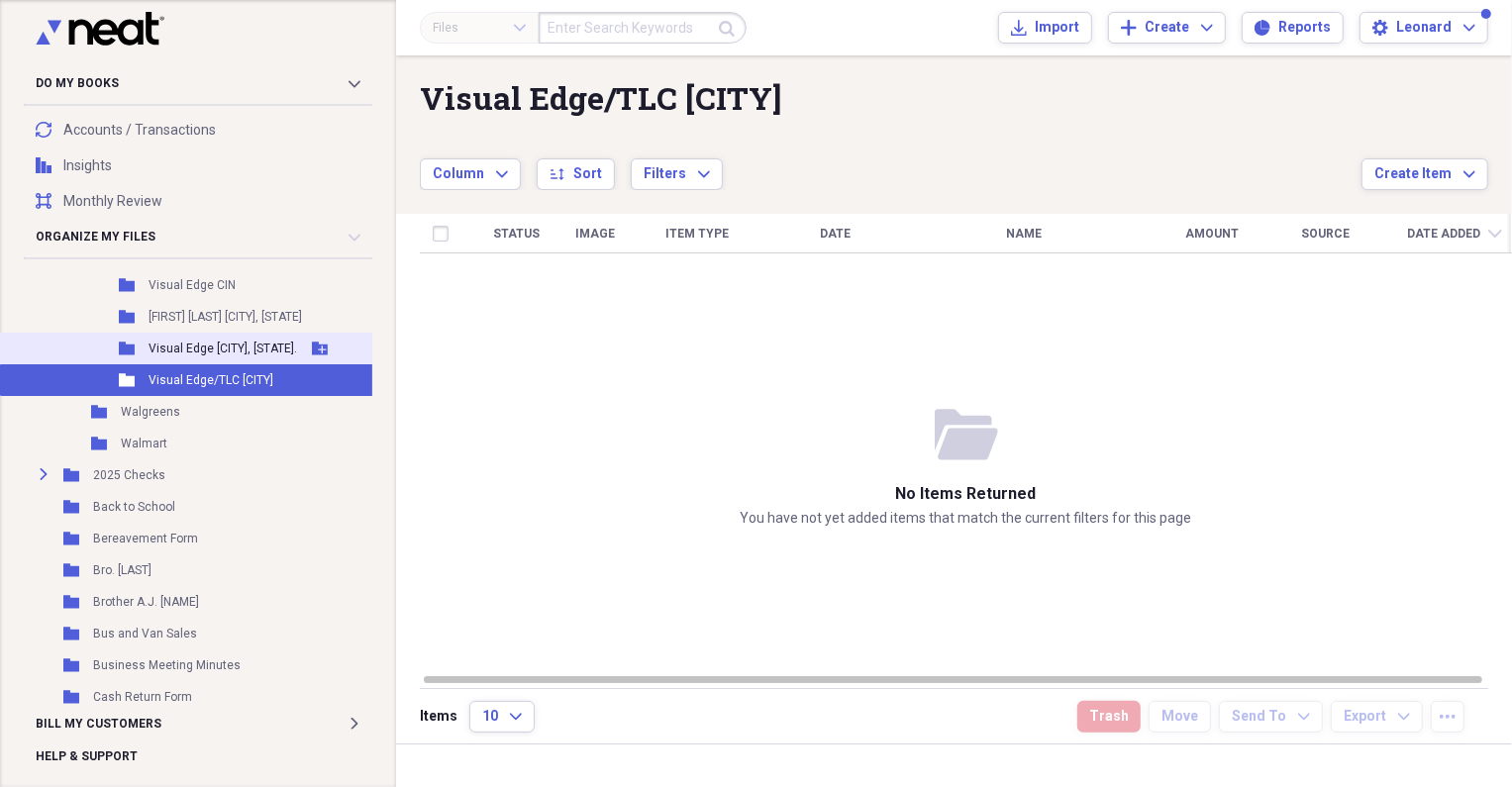click on "Visual Edge [CITY], [STATE]." at bounding box center [223, 348] 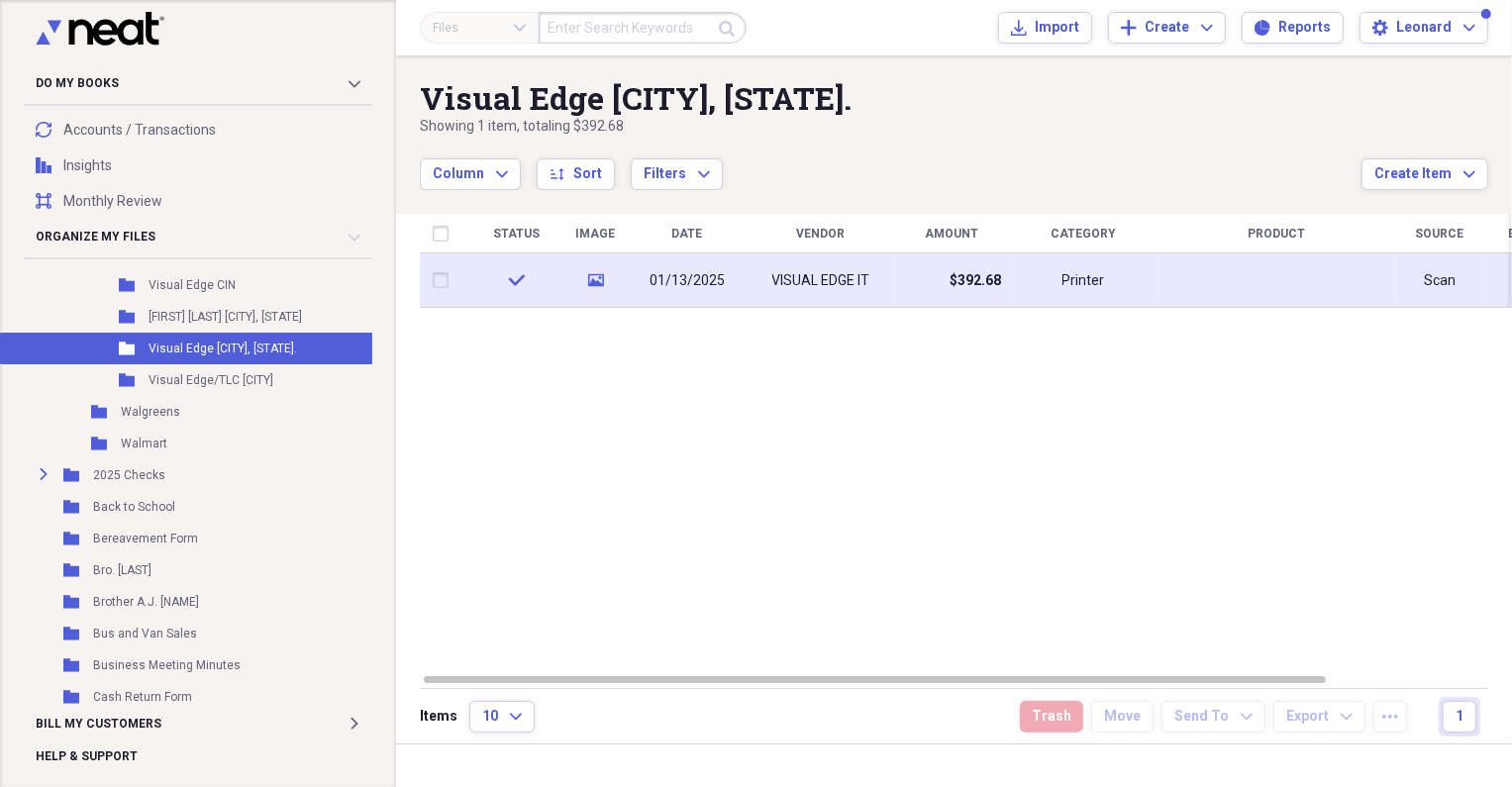 click on "VISUAL EDGE  IT" at bounding box center [821, 281] 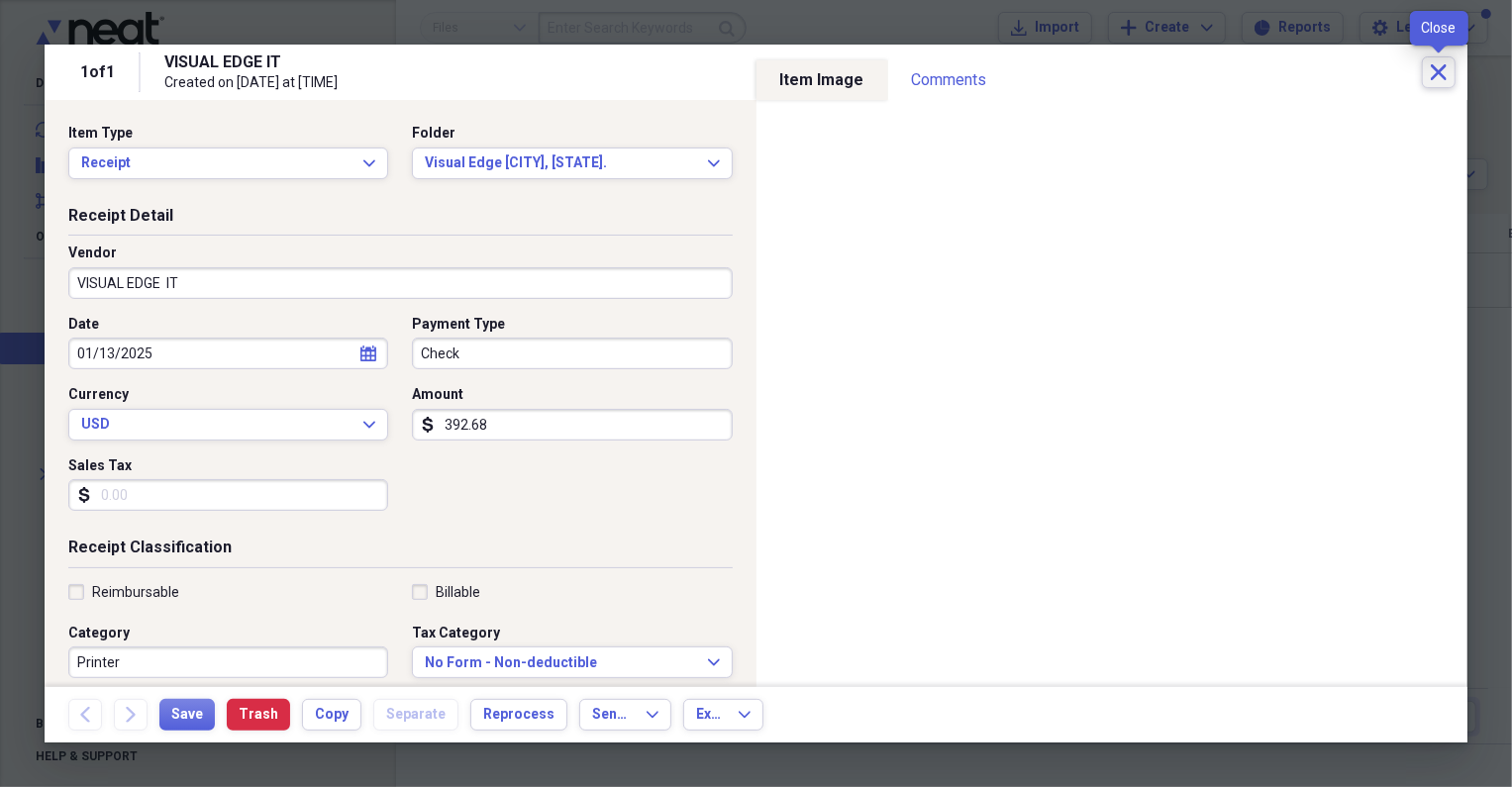 click on "Close" 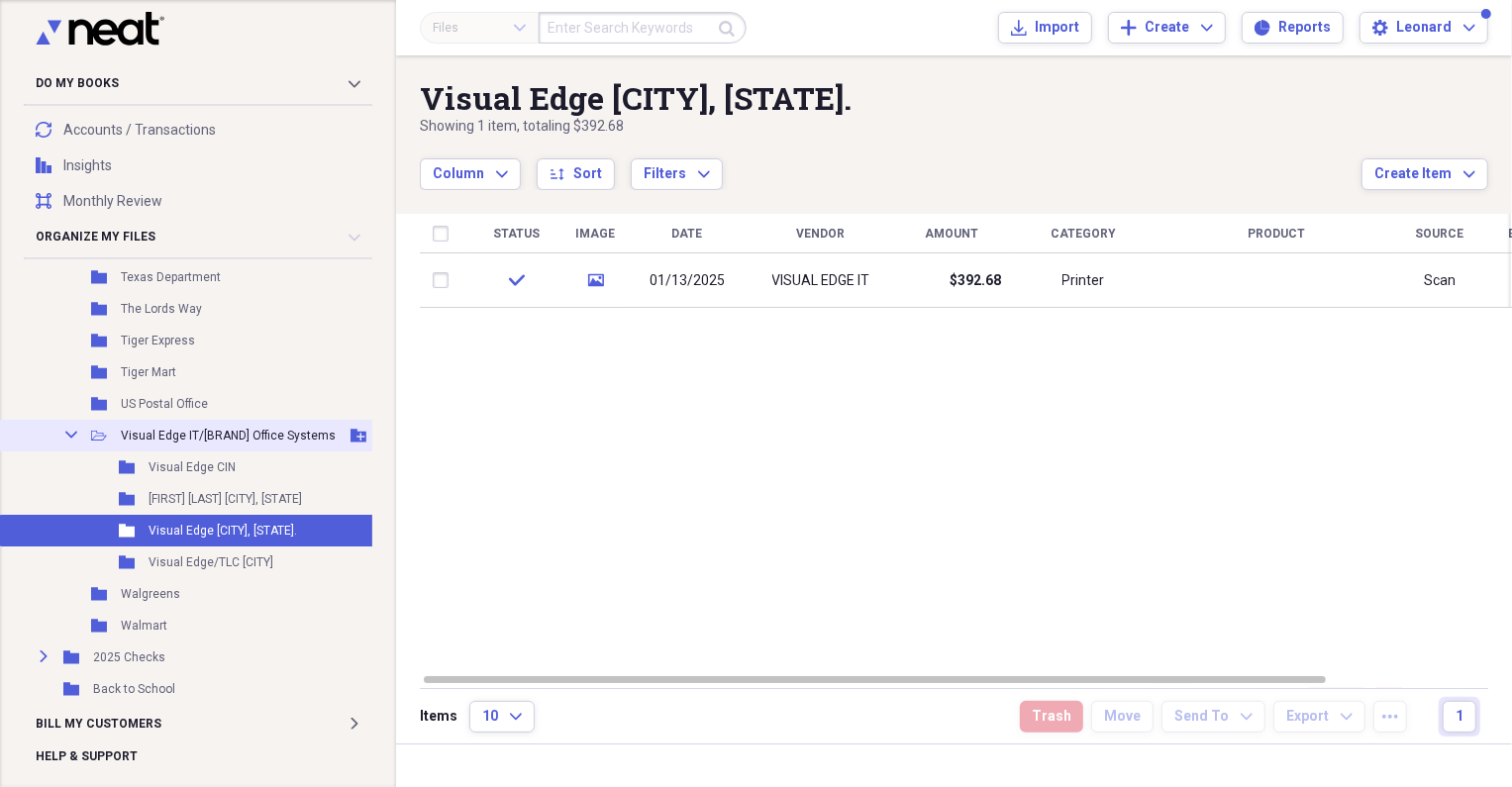 scroll, scrollTop: 3239, scrollLeft: 0, axis: vertical 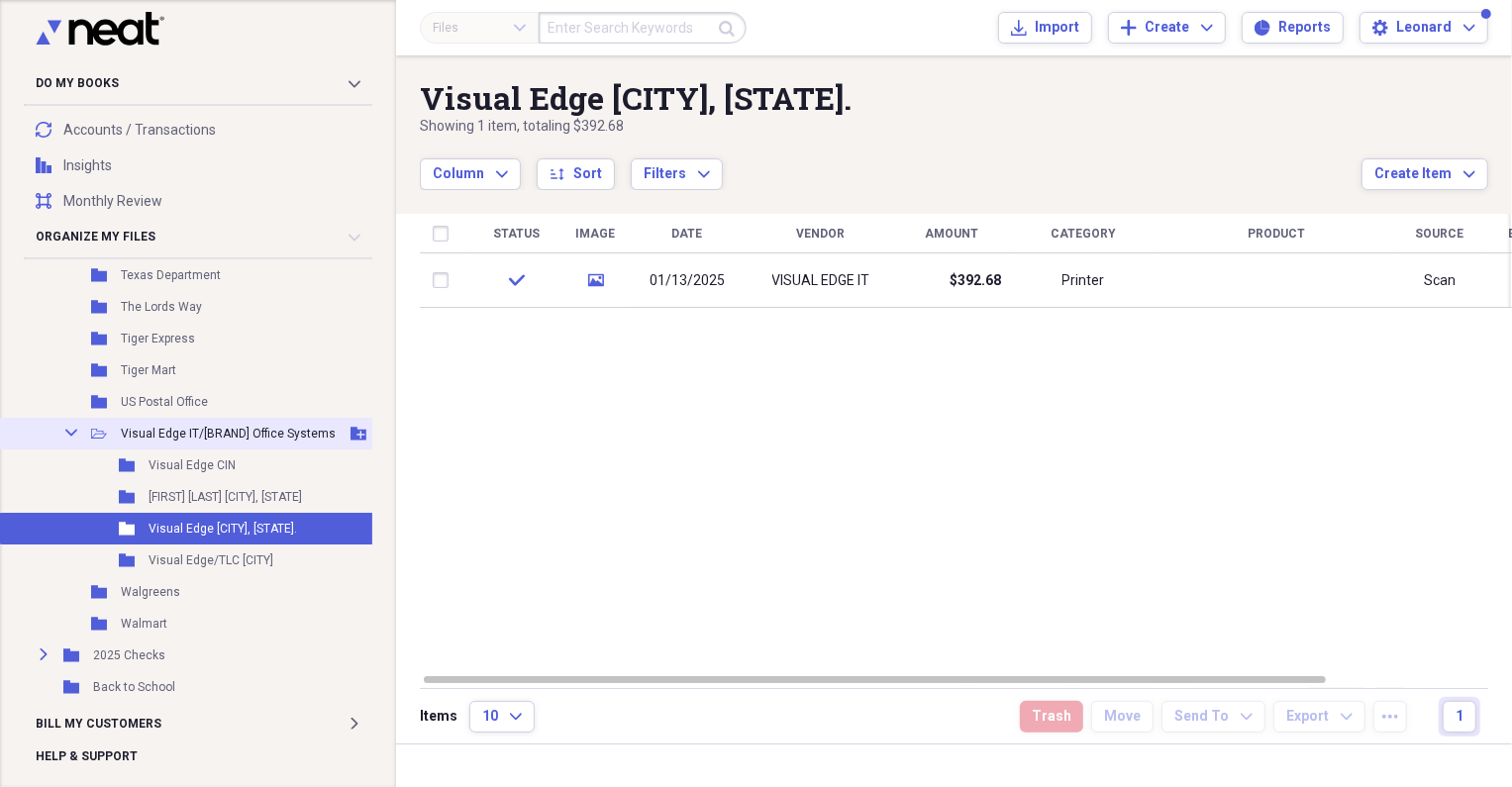 click 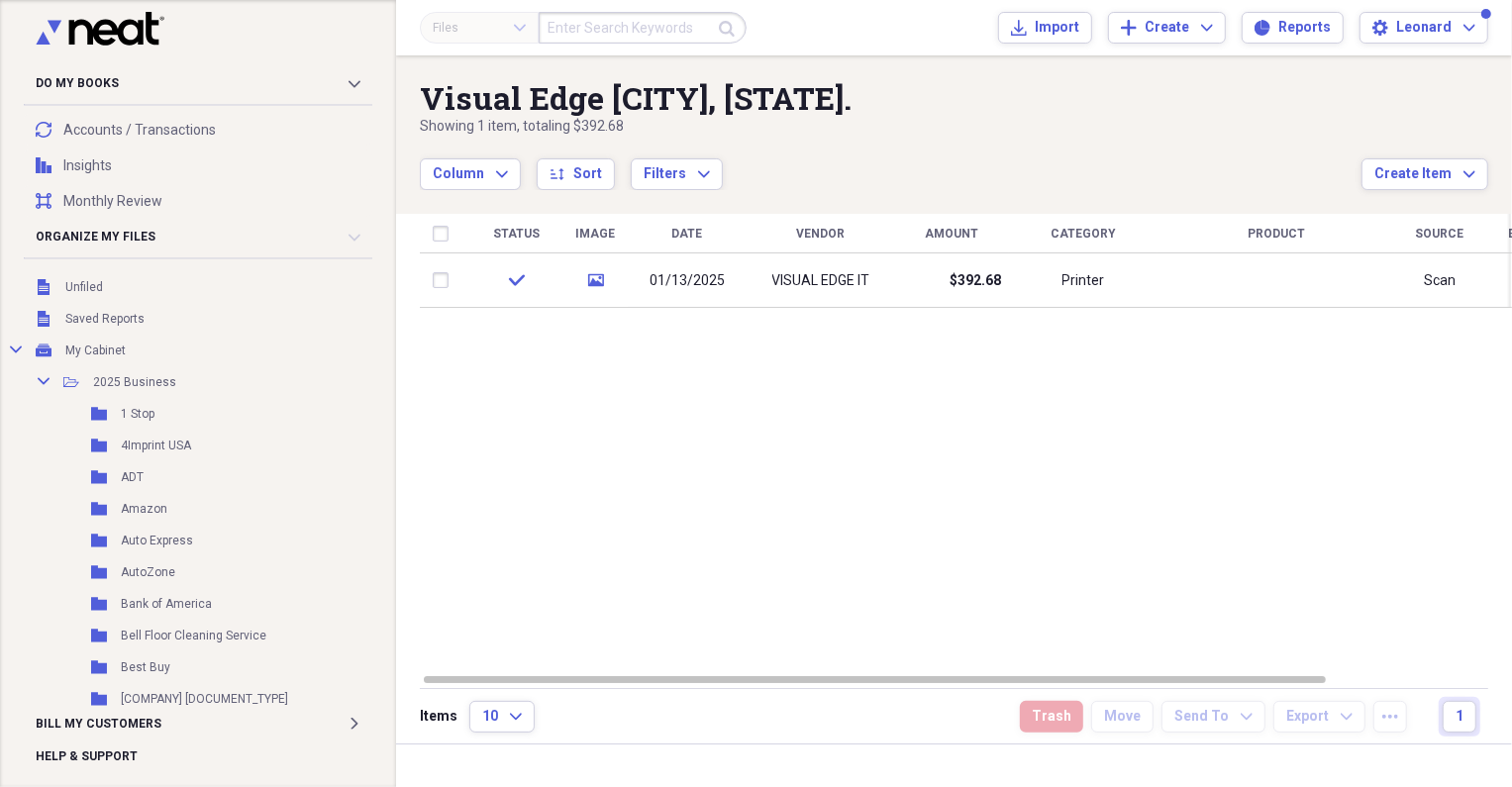 scroll, scrollTop: 0, scrollLeft: 0, axis: both 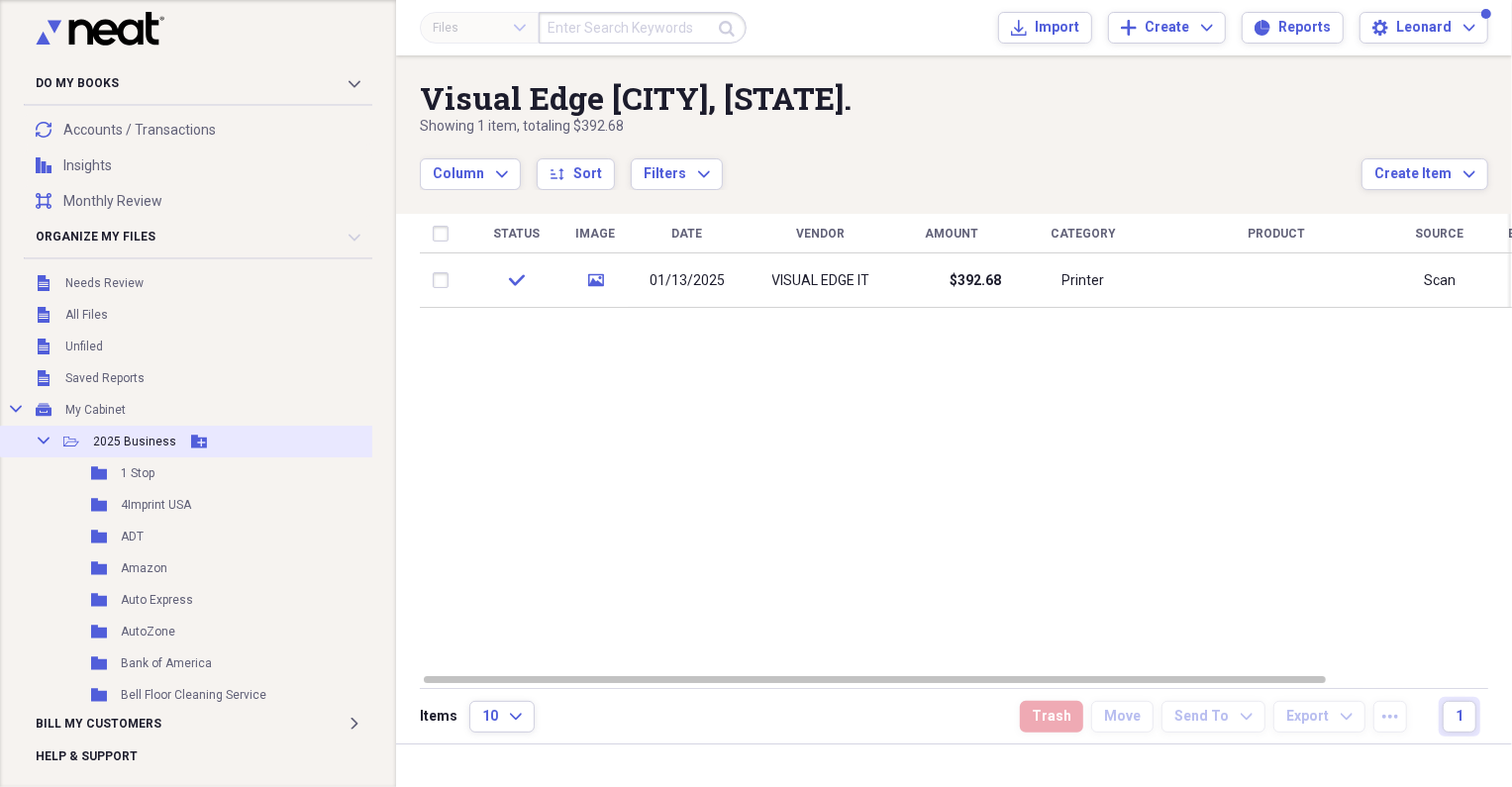 click on "Collapse" 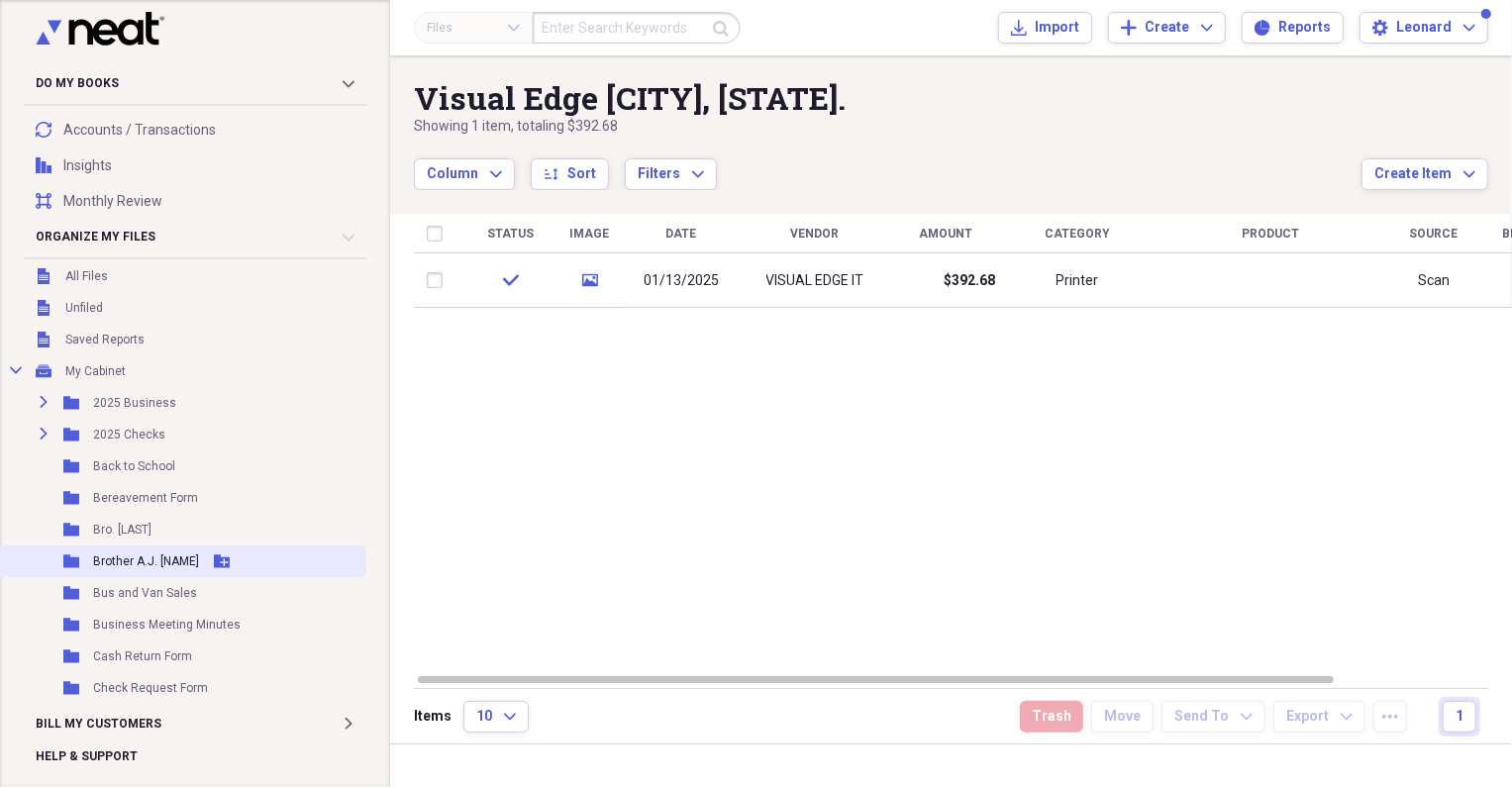 scroll, scrollTop: 0, scrollLeft: 0, axis: both 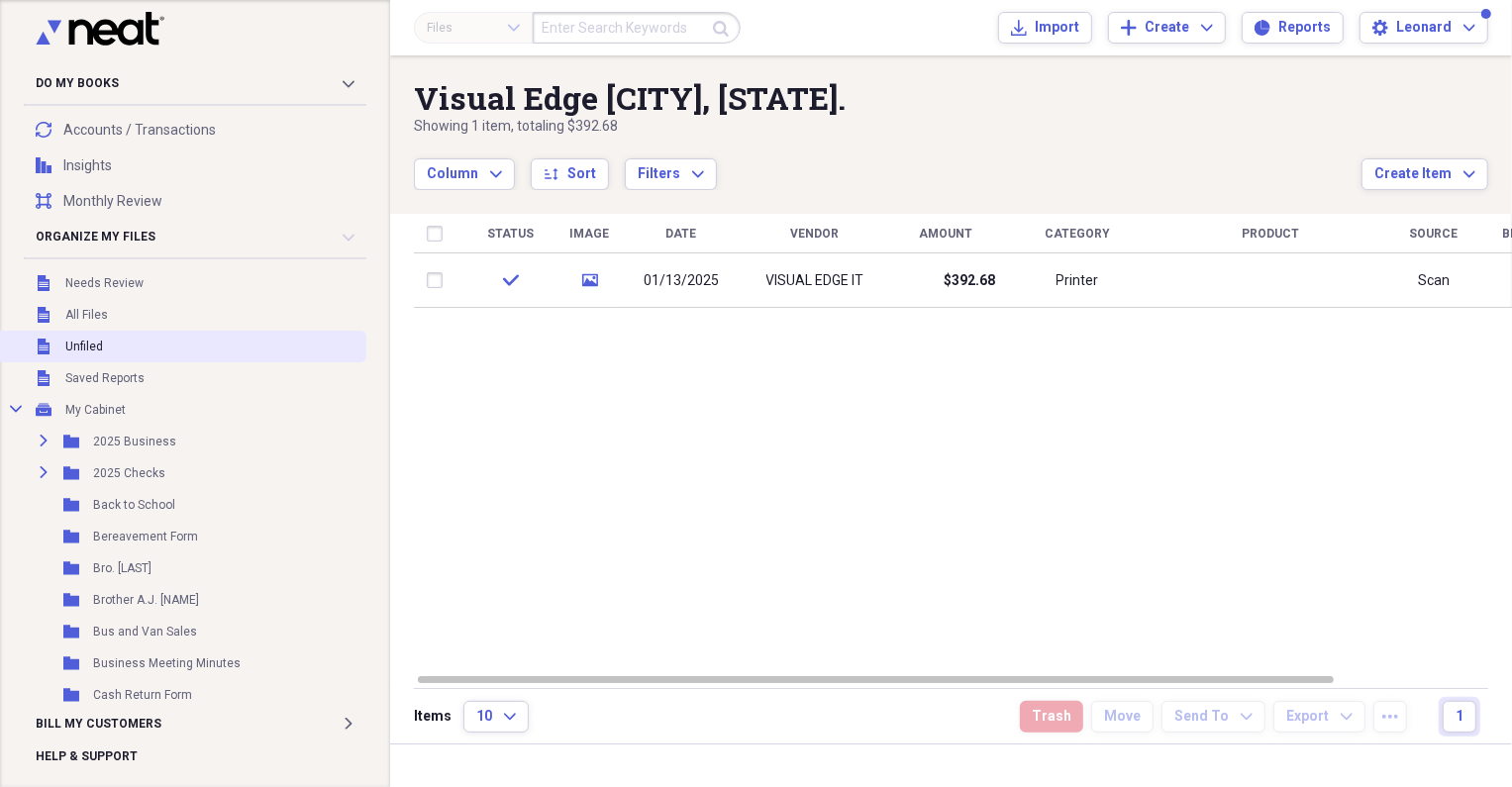 click on "Unfiled" at bounding box center (84, 346) 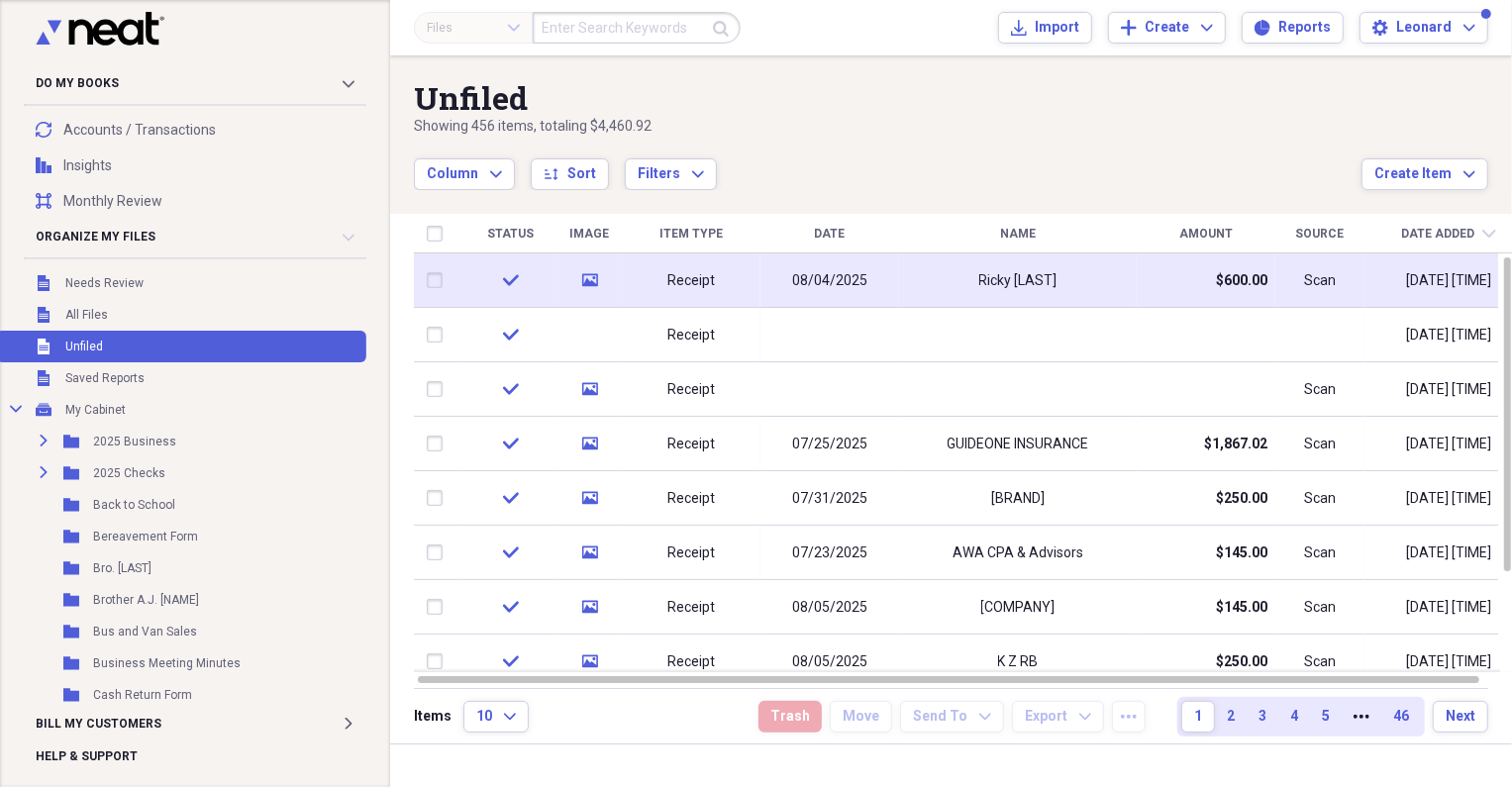 click on "Ricky [LAST]" at bounding box center (1018, 281) 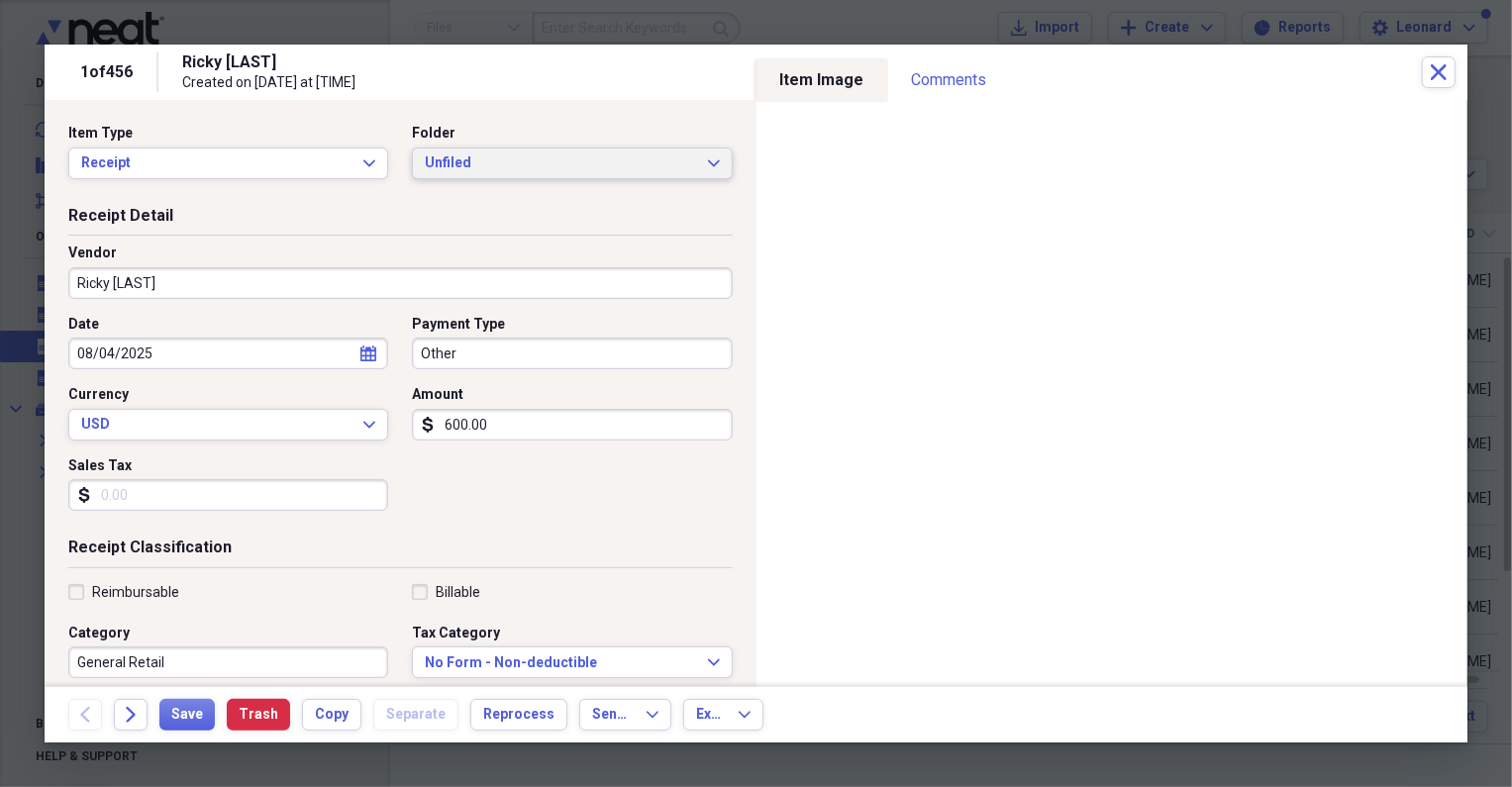 click on "Expand" 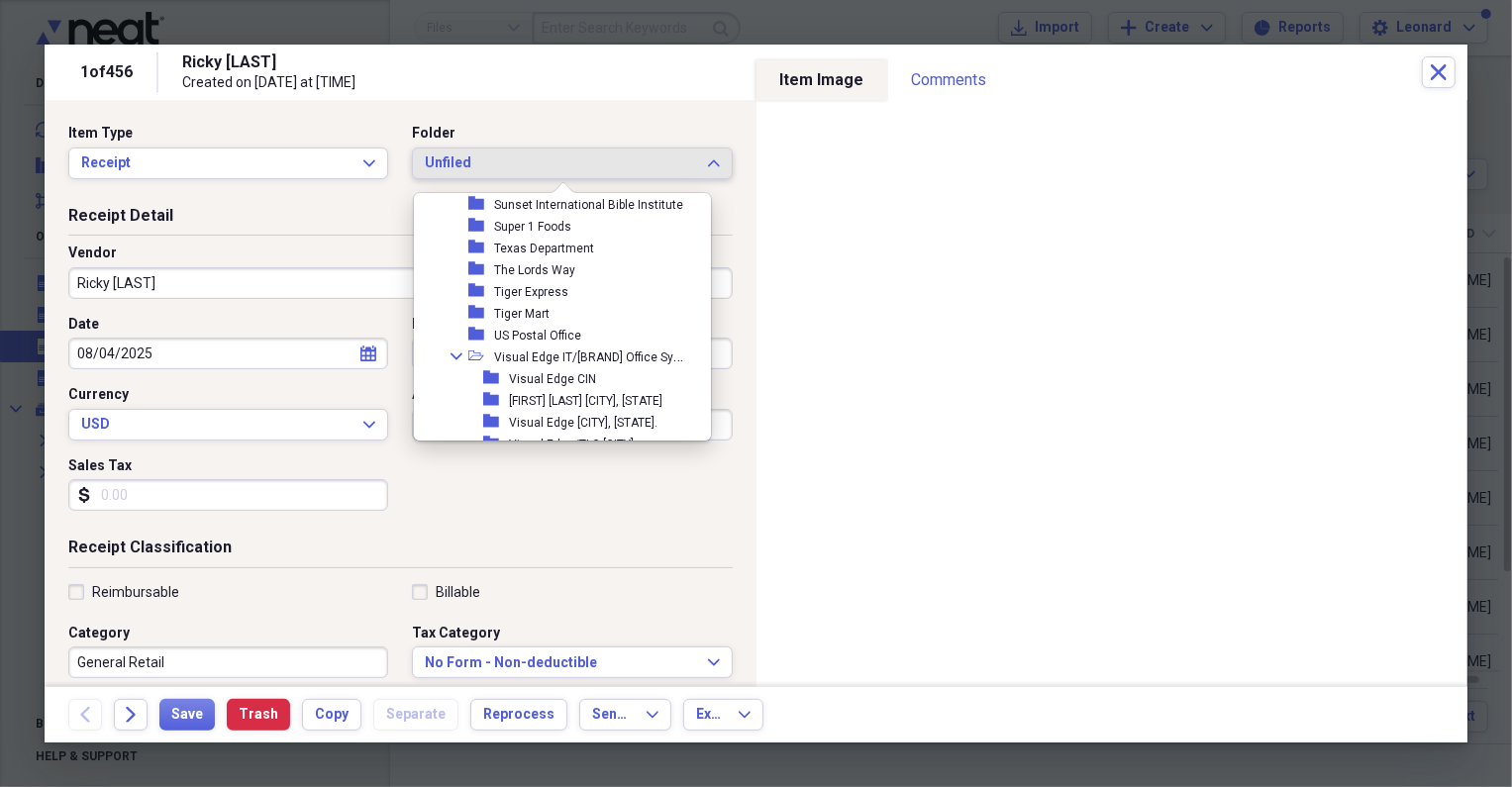 scroll, scrollTop: 2159, scrollLeft: 0, axis: vertical 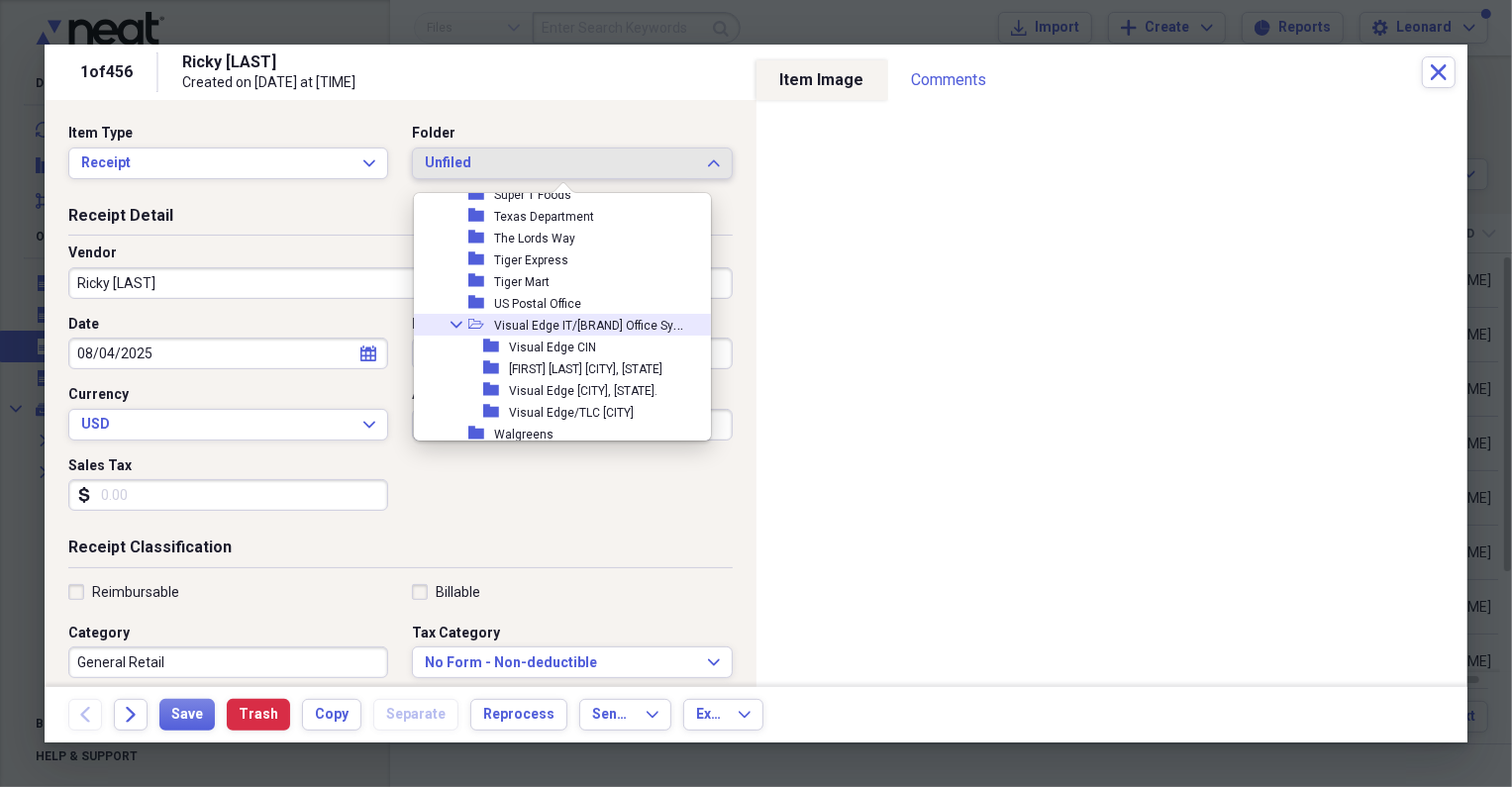click on "Collapse" 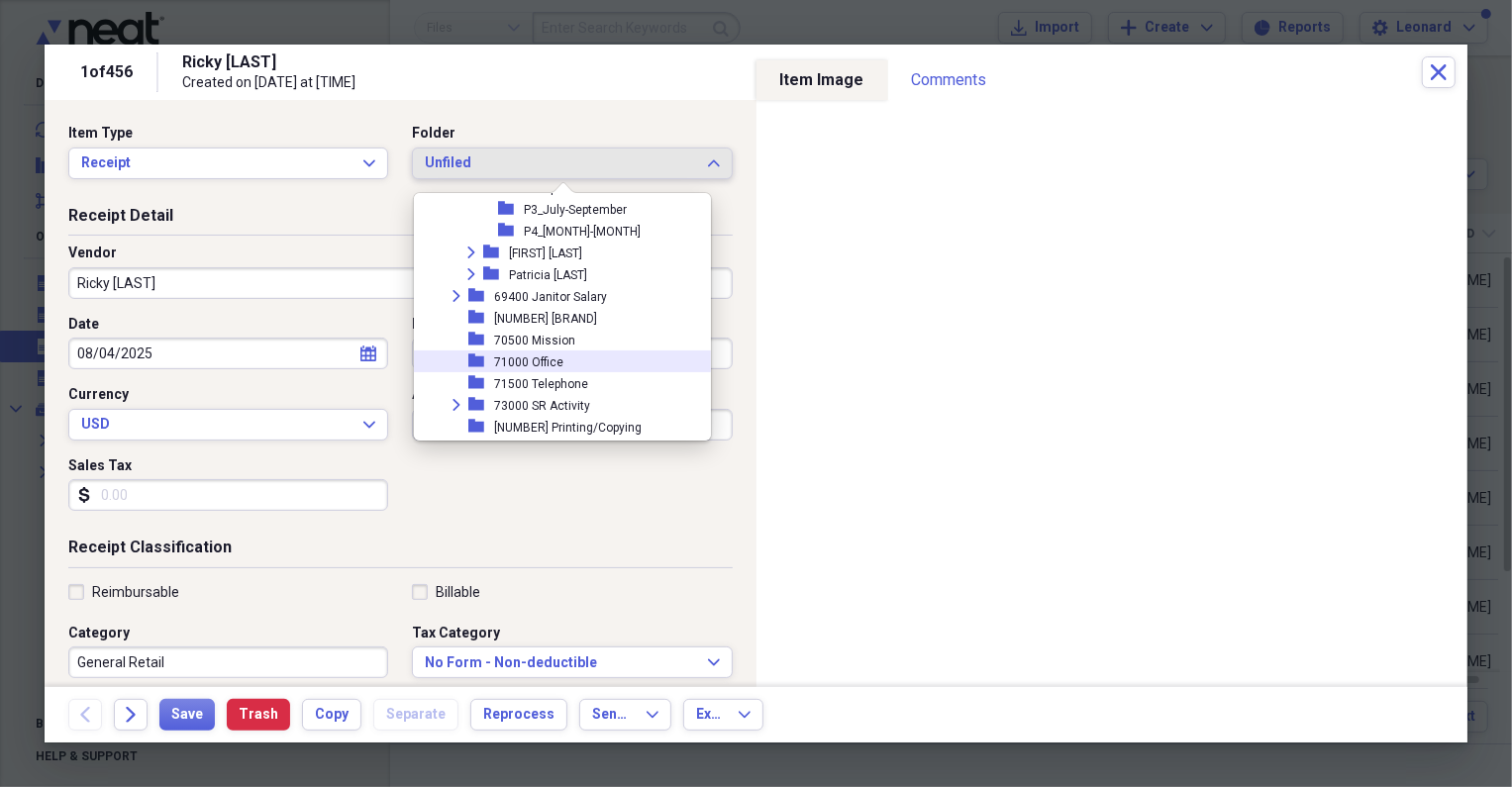 scroll, scrollTop: 2880, scrollLeft: 0, axis: vertical 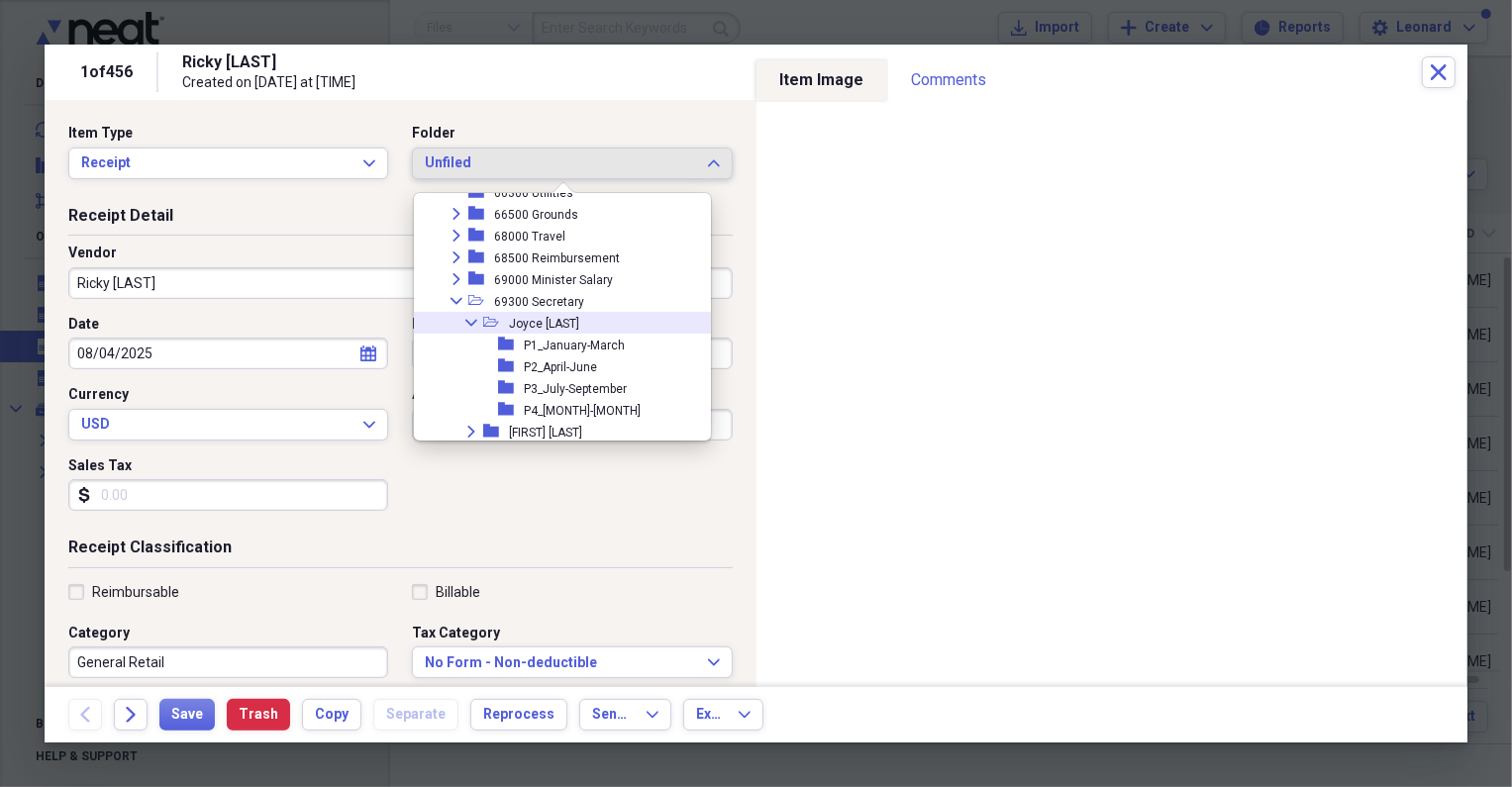 click on "Collapse" 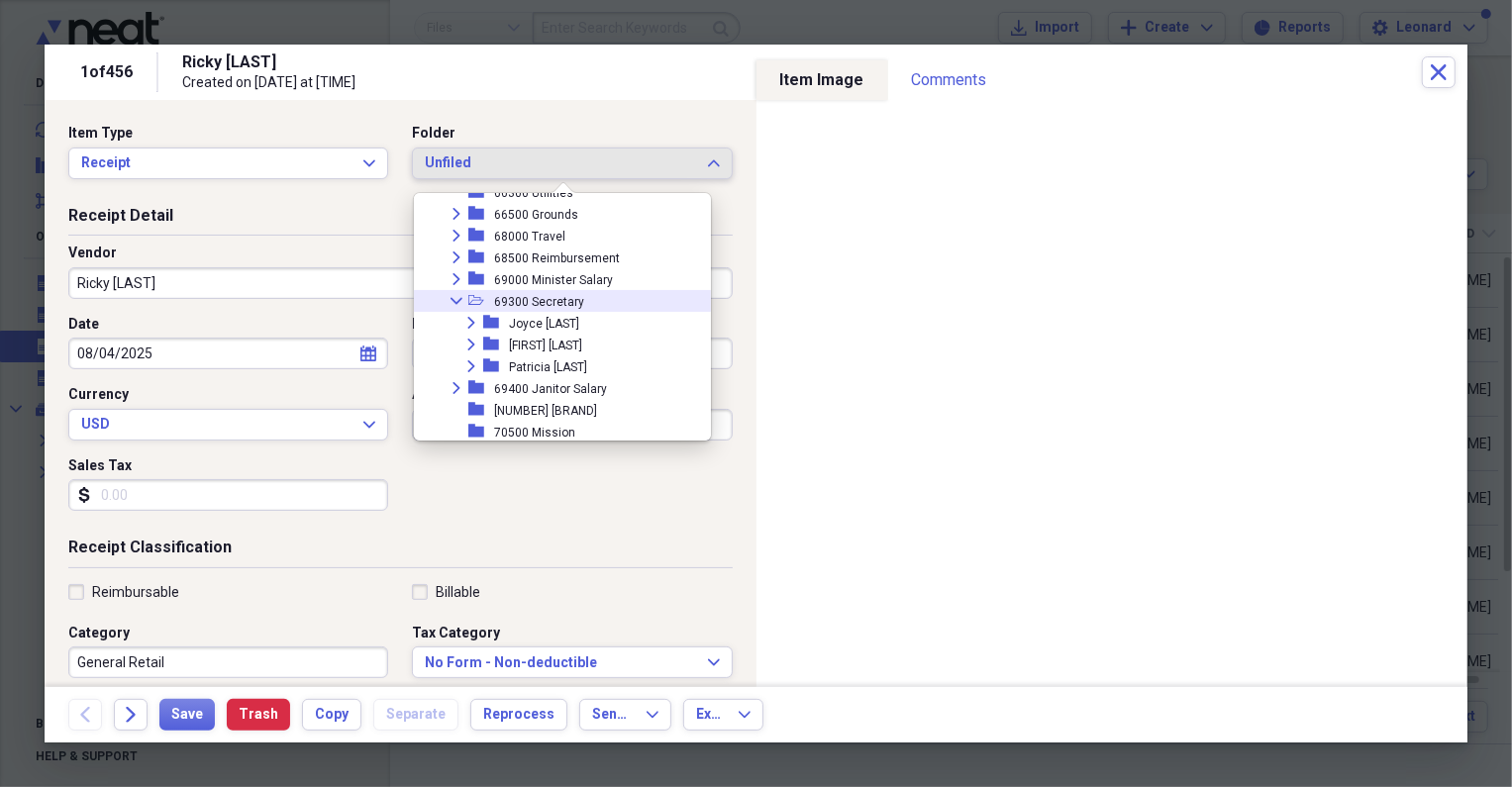 click on "Collapse" 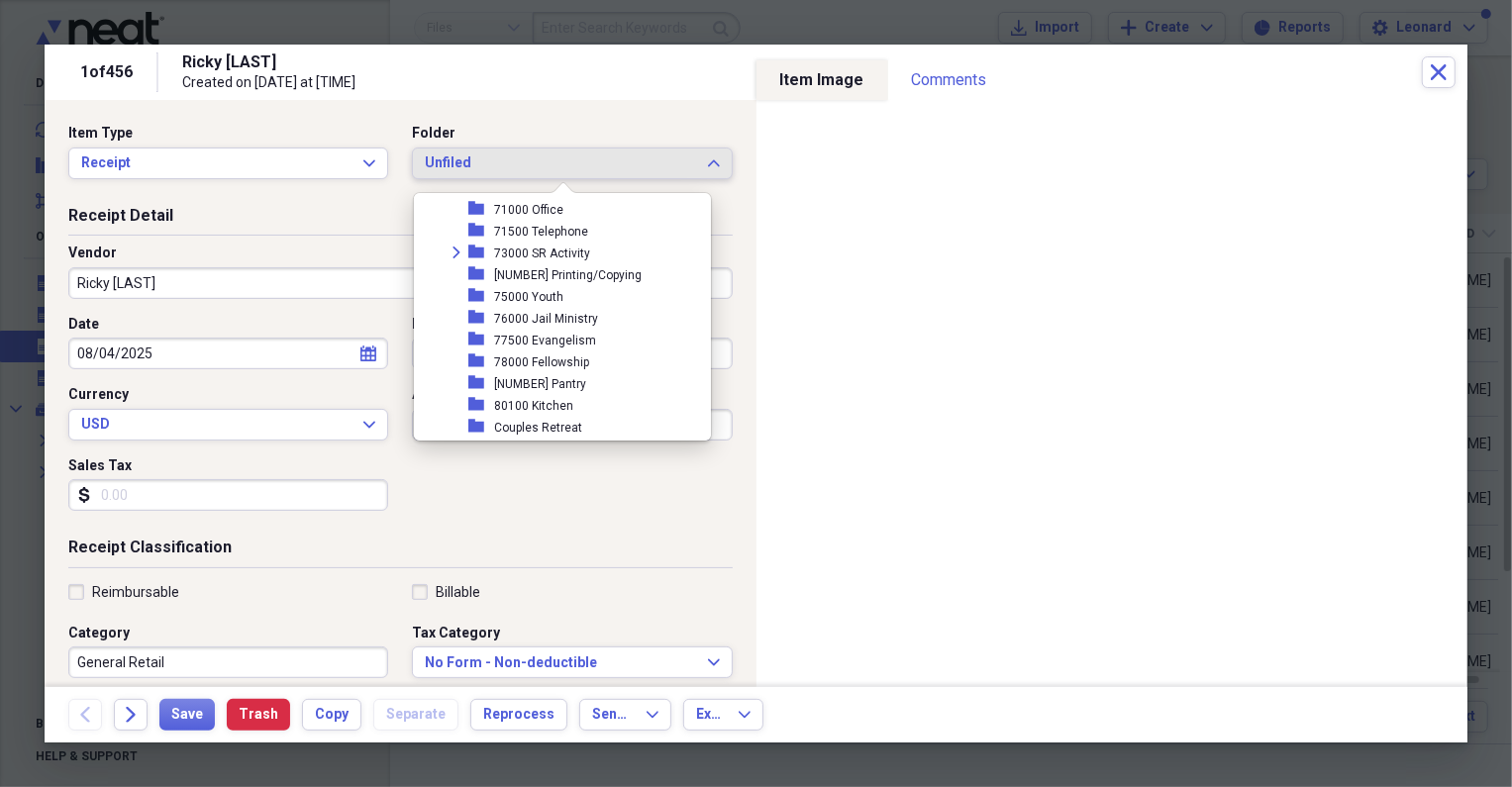 scroll, scrollTop: 2880, scrollLeft: 0, axis: vertical 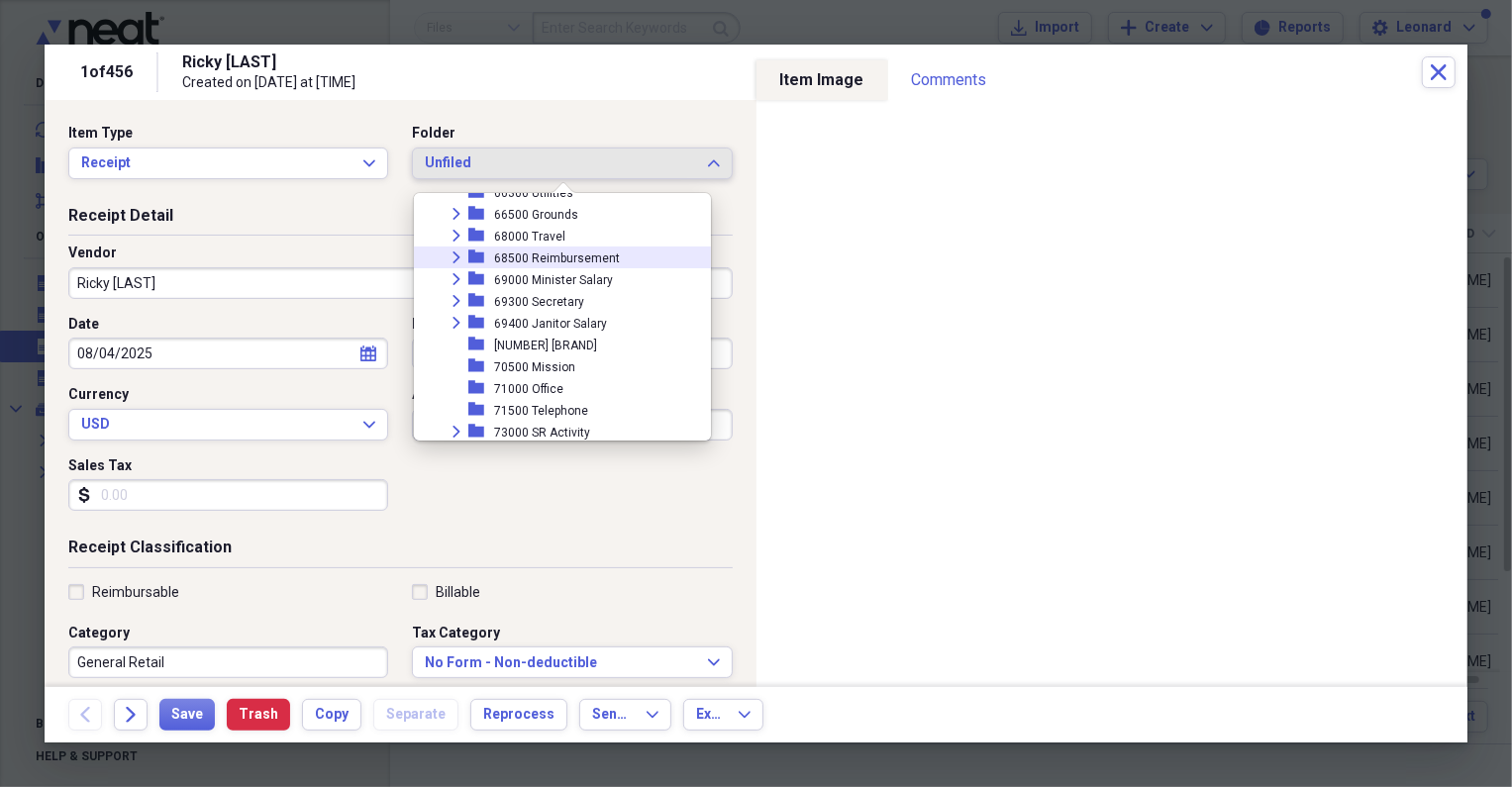 drag, startPoint x: 456, startPoint y: 254, endPoint x: 460, endPoint y: 264, distance: 10.77033 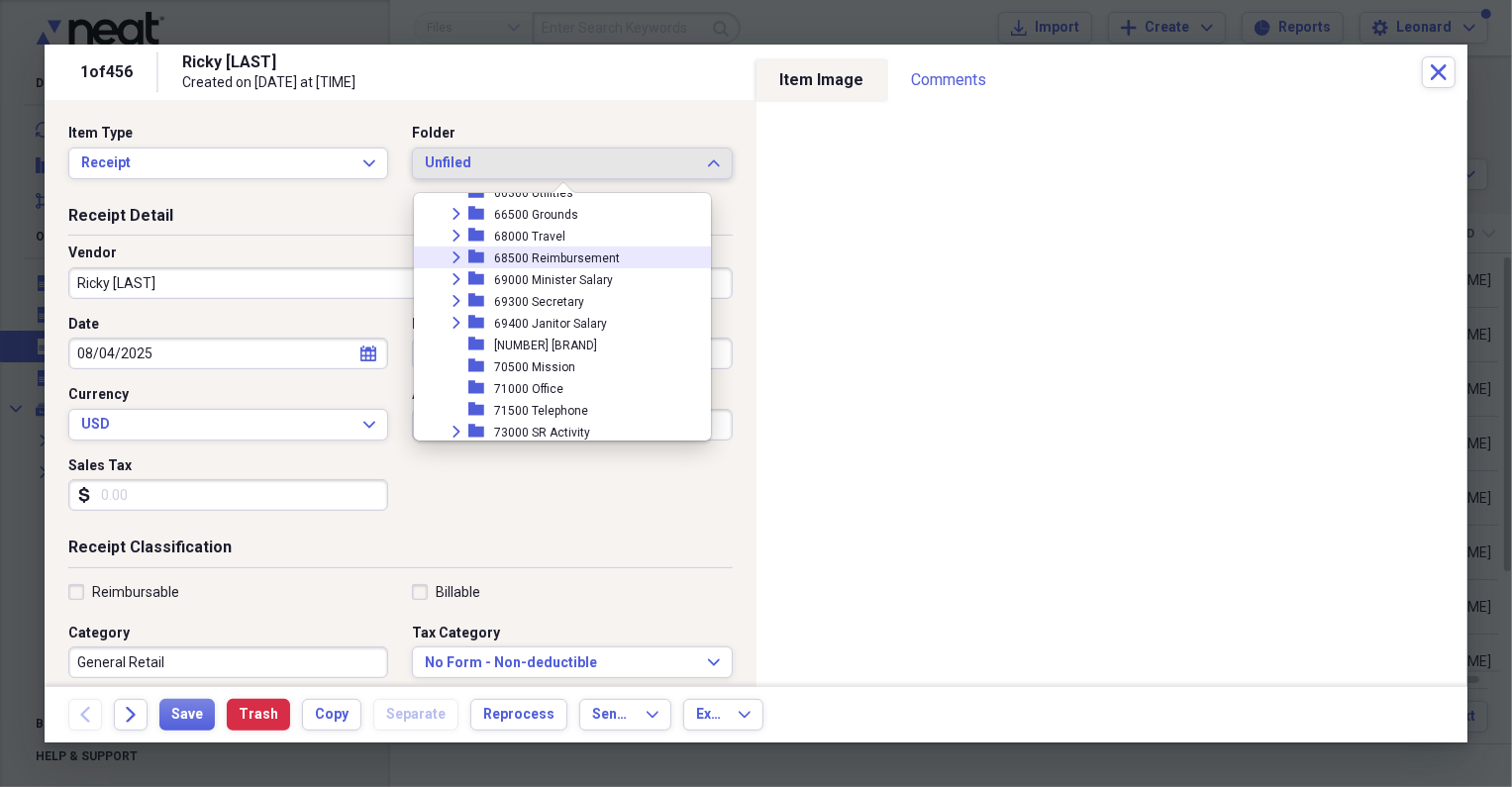 click 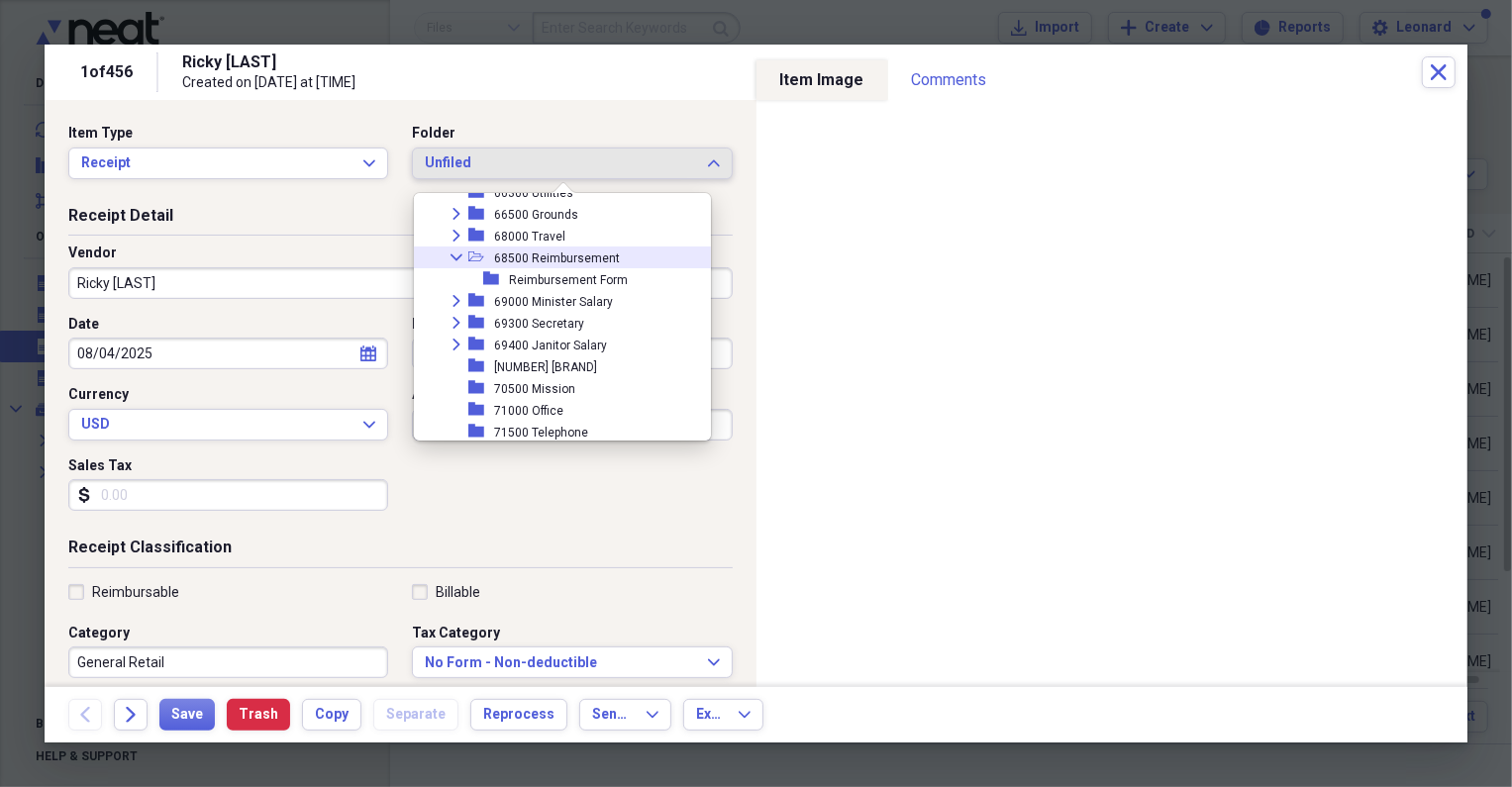 click on "68500 Reimbursement" at bounding box center (556, 258) 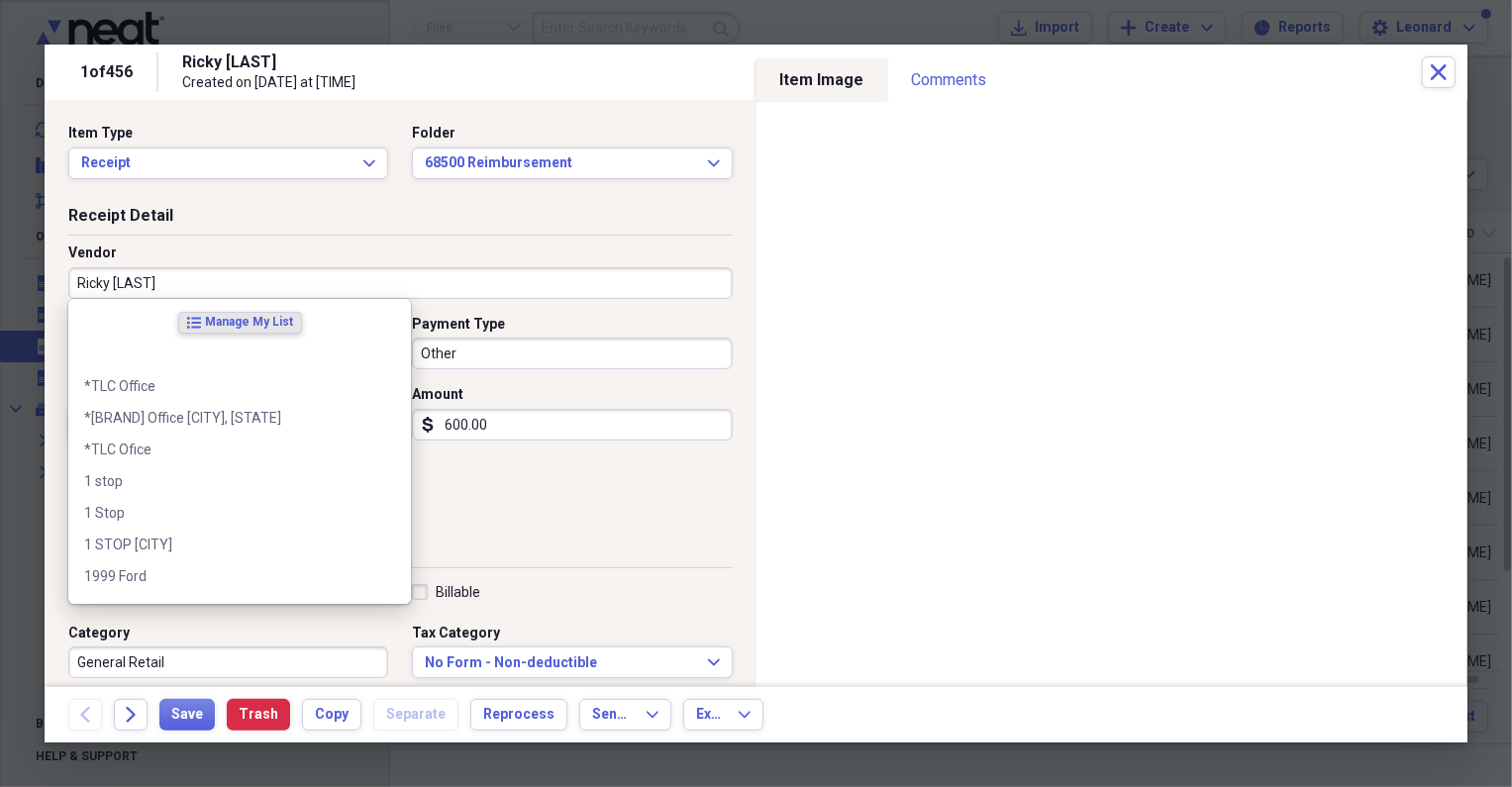 click on "Ricky [LAST]" at bounding box center (400, 283) 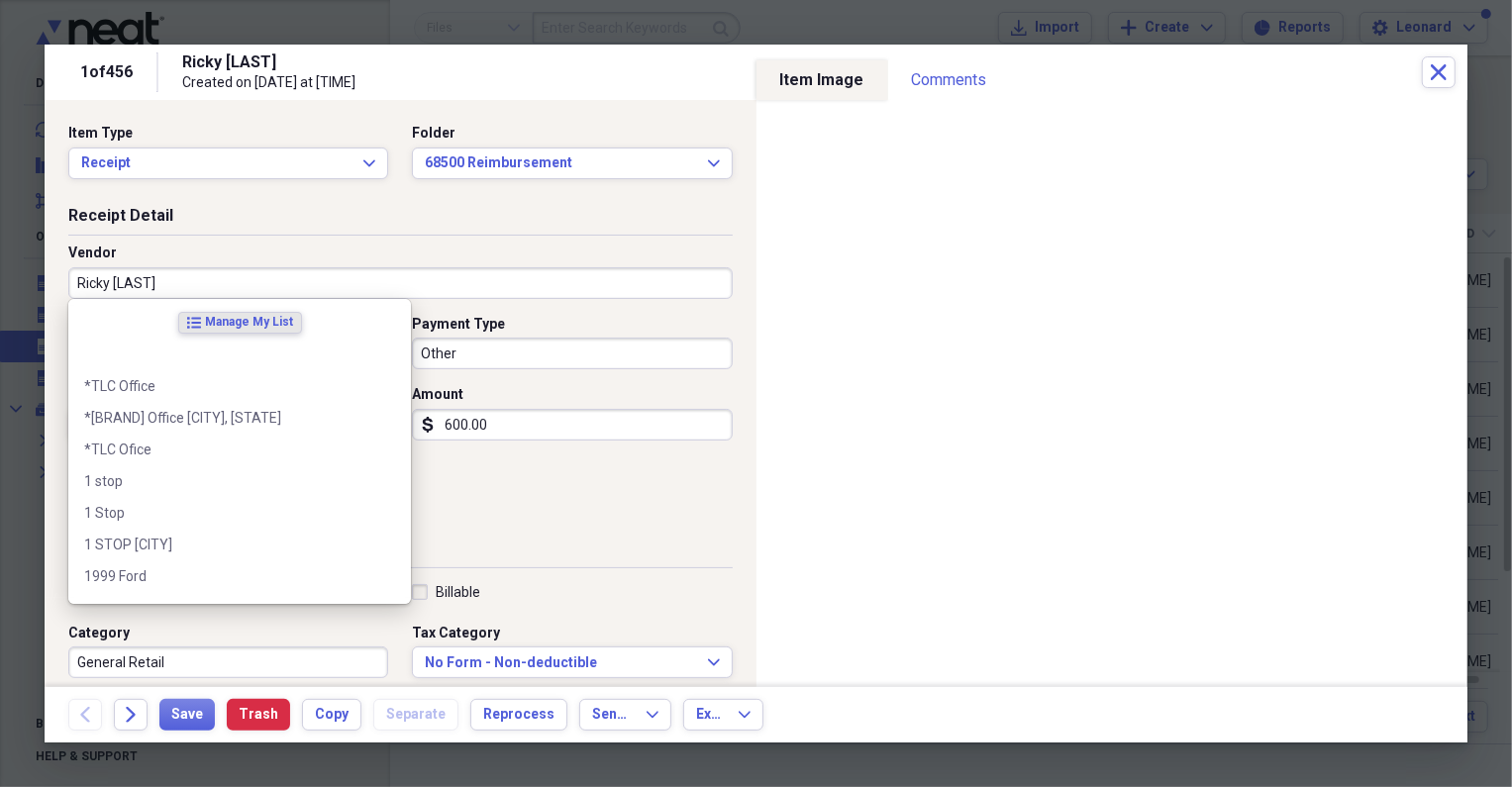 drag, startPoint x: 188, startPoint y: 281, endPoint x: 123, endPoint y: 280, distance: 65.007692 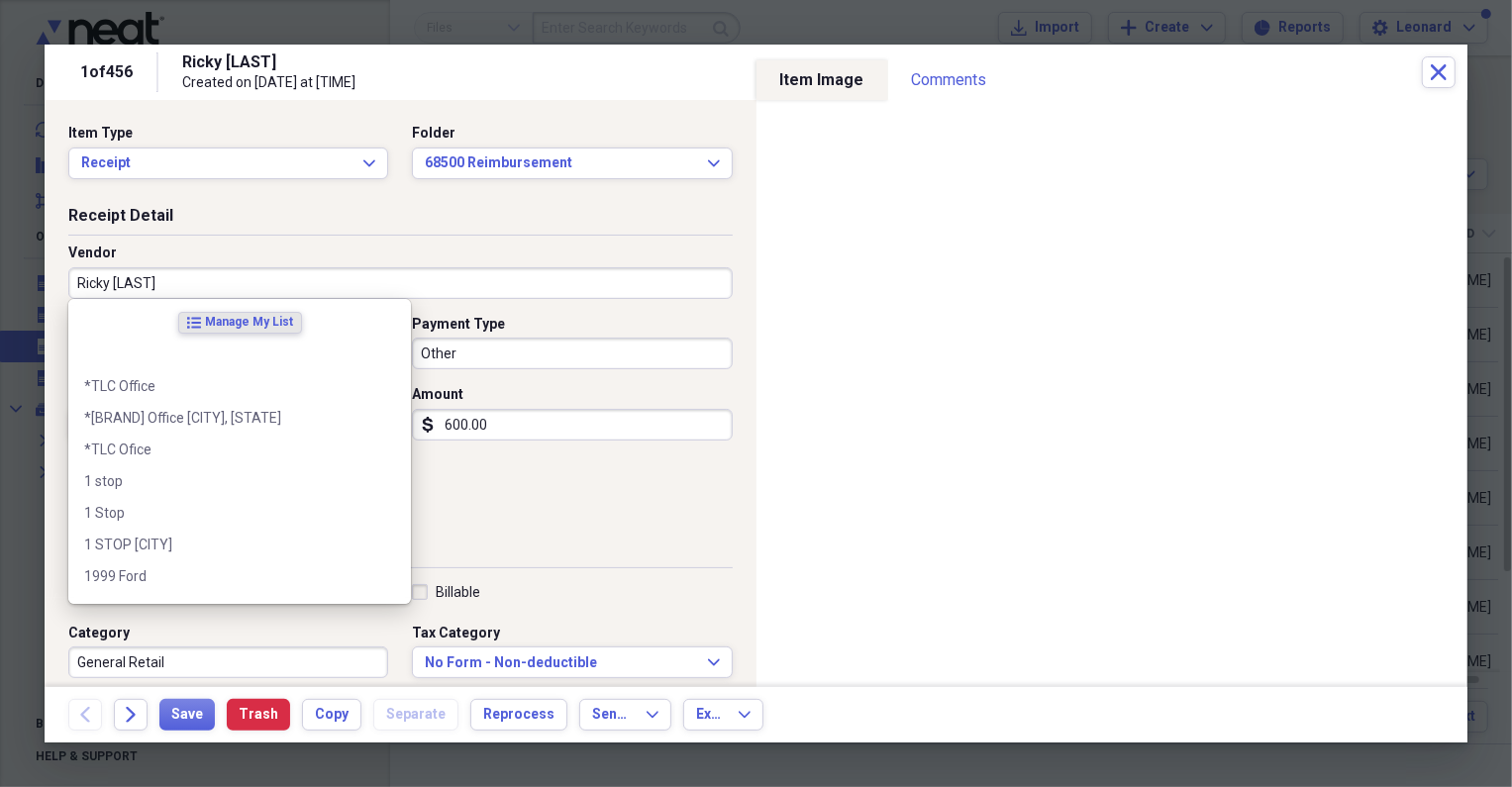 click on "Ricky [LAST]" at bounding box center [400, 283] 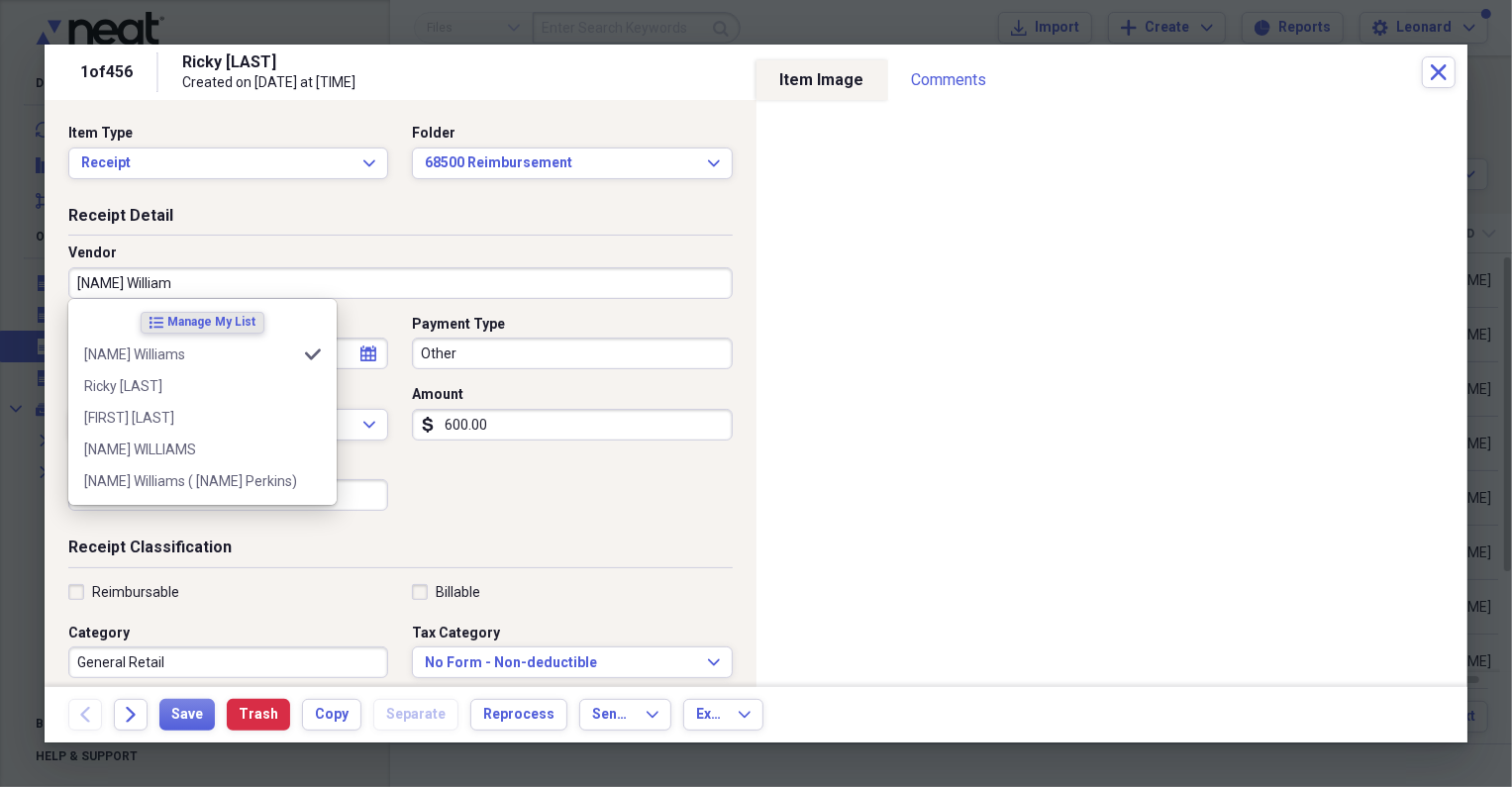 type on "[NAME] Williams" 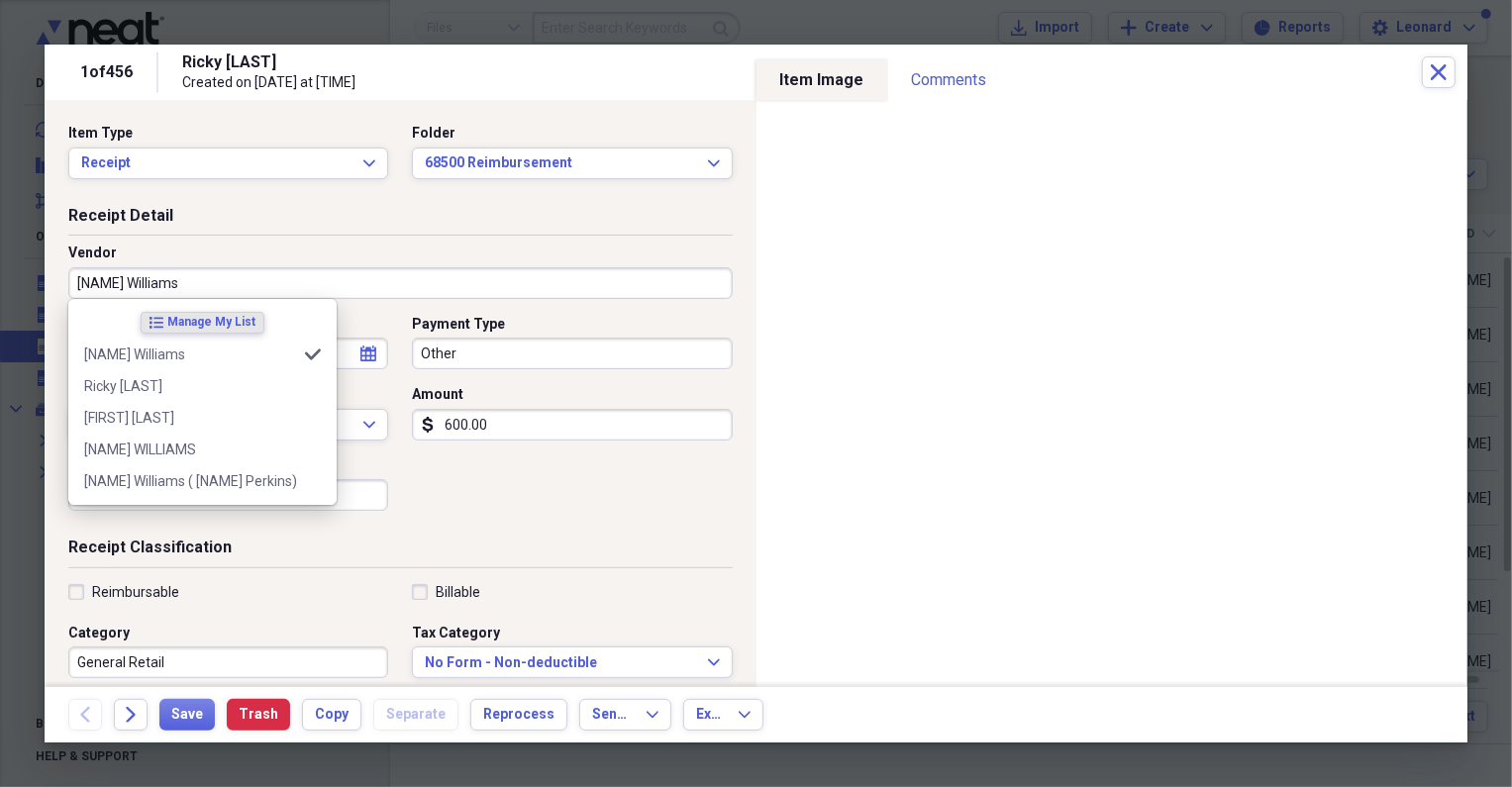 type on "Travel" 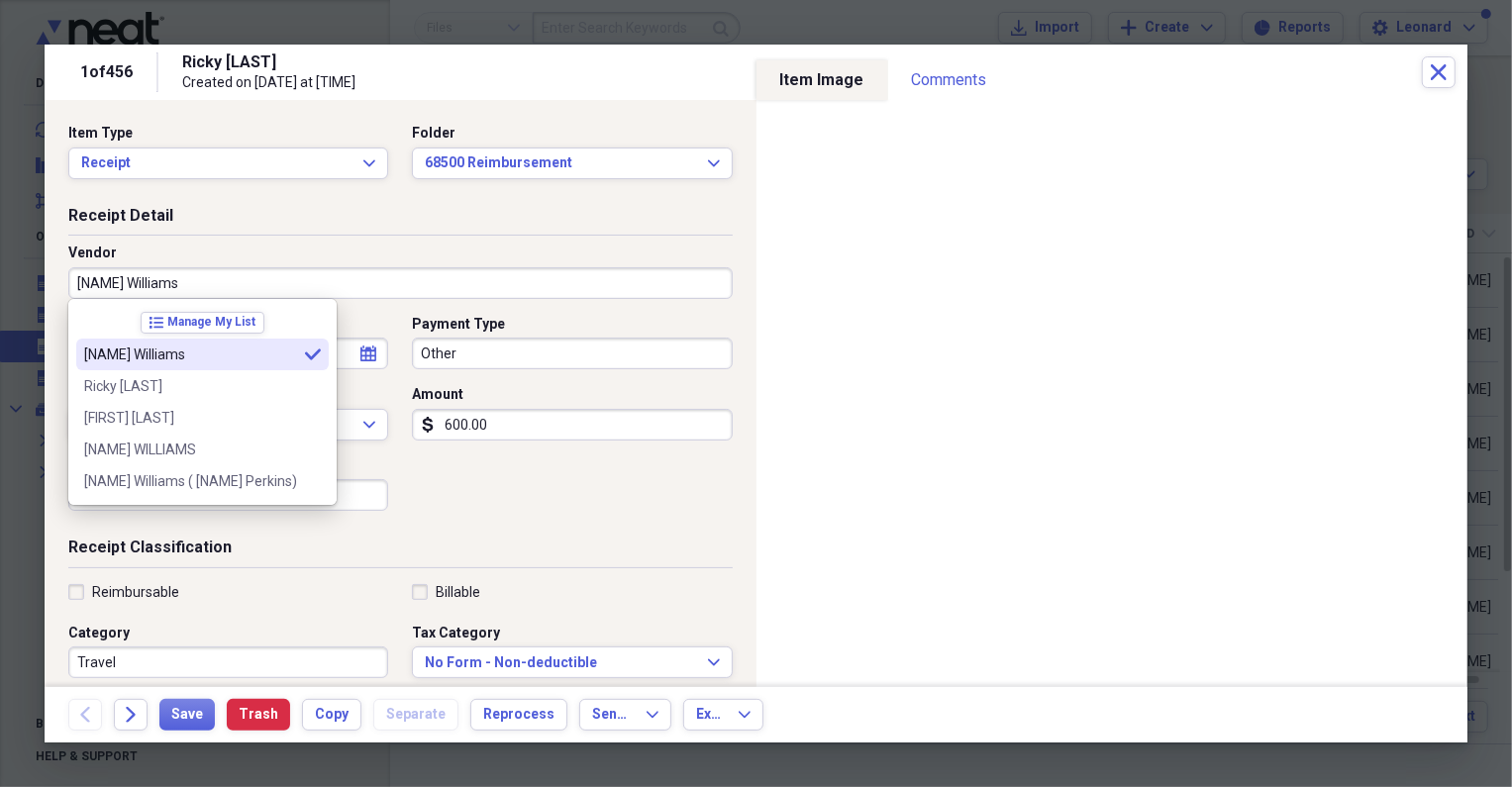 type on "[NAME] Williams" 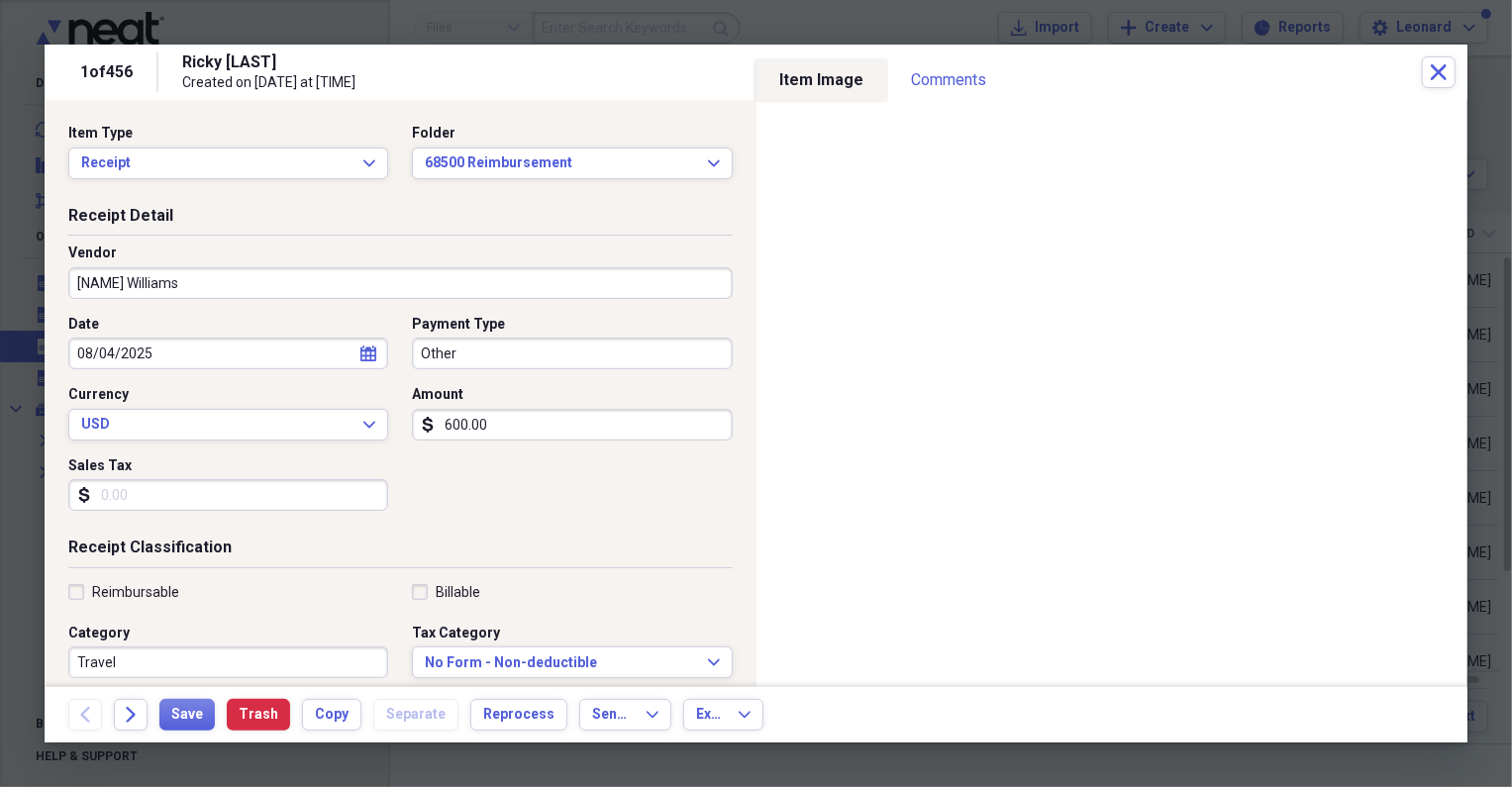 click on "Other" at bounding box center [571, 353] 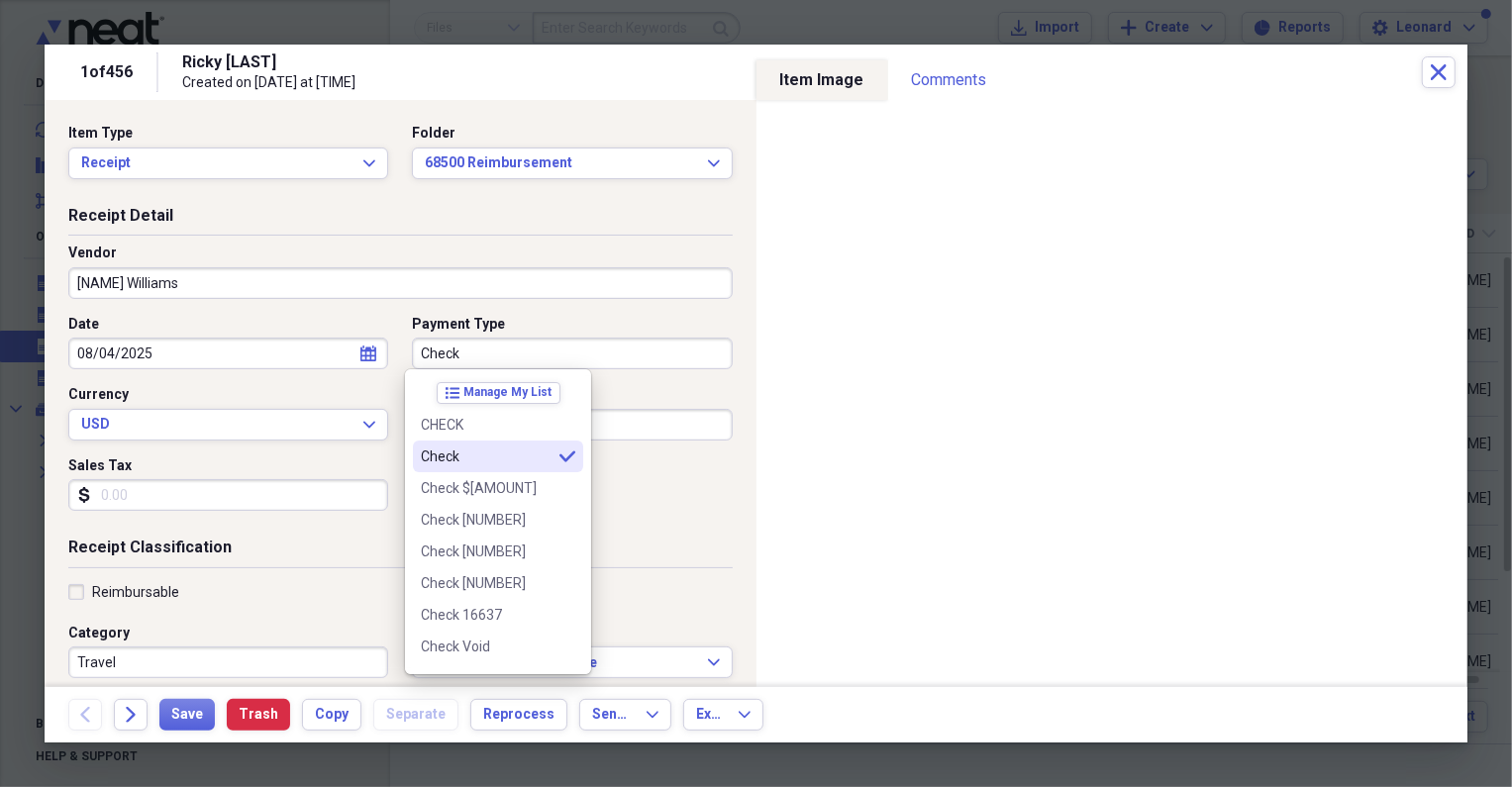 type on "Check" 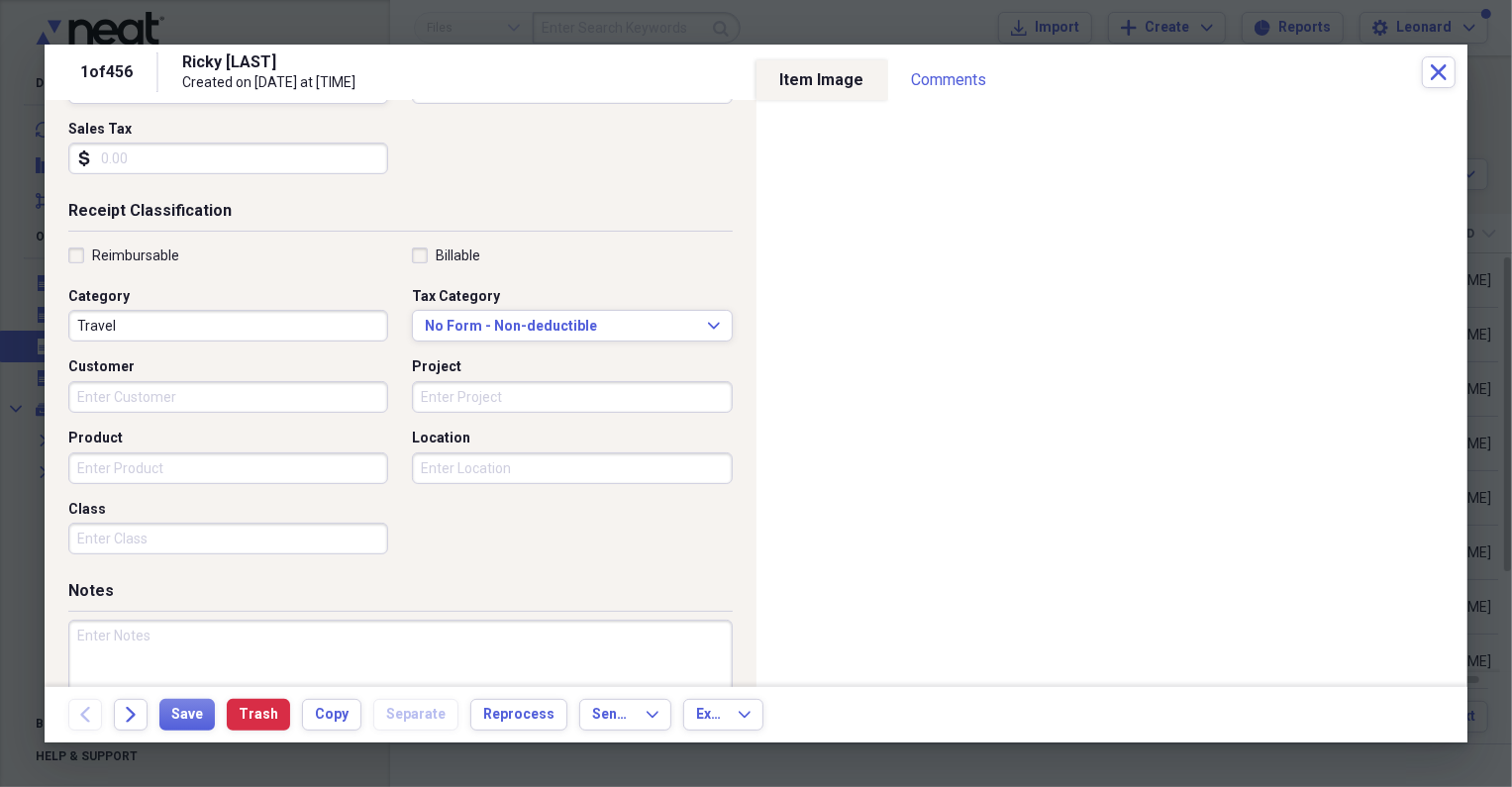 scroll, scrollTop: 359, scrollLeft: 0, axis: vertical 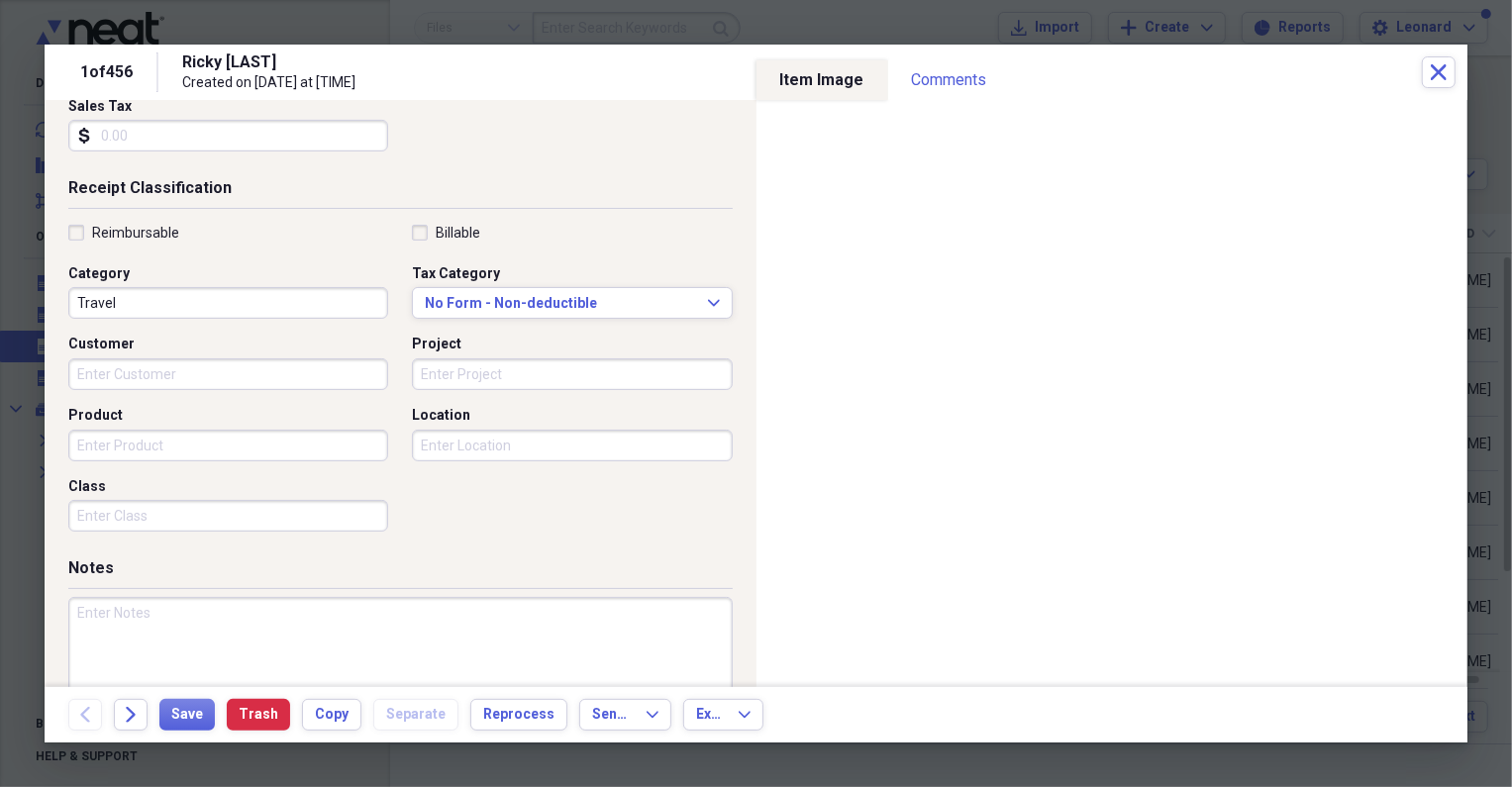 click on "Travel" at bounding box center [228, 303] 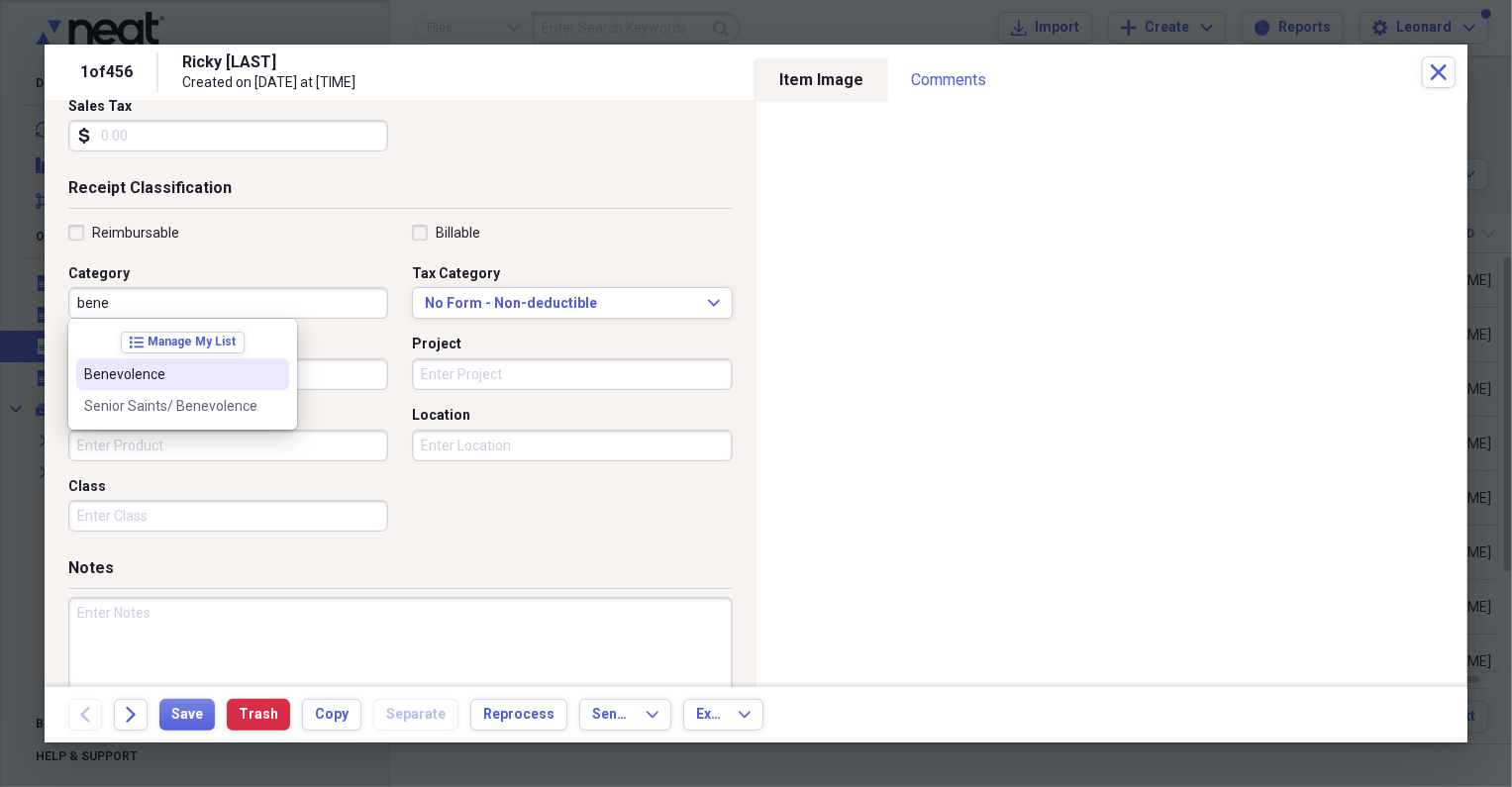 click on "Benevolence" at bounding box center [170, 374] 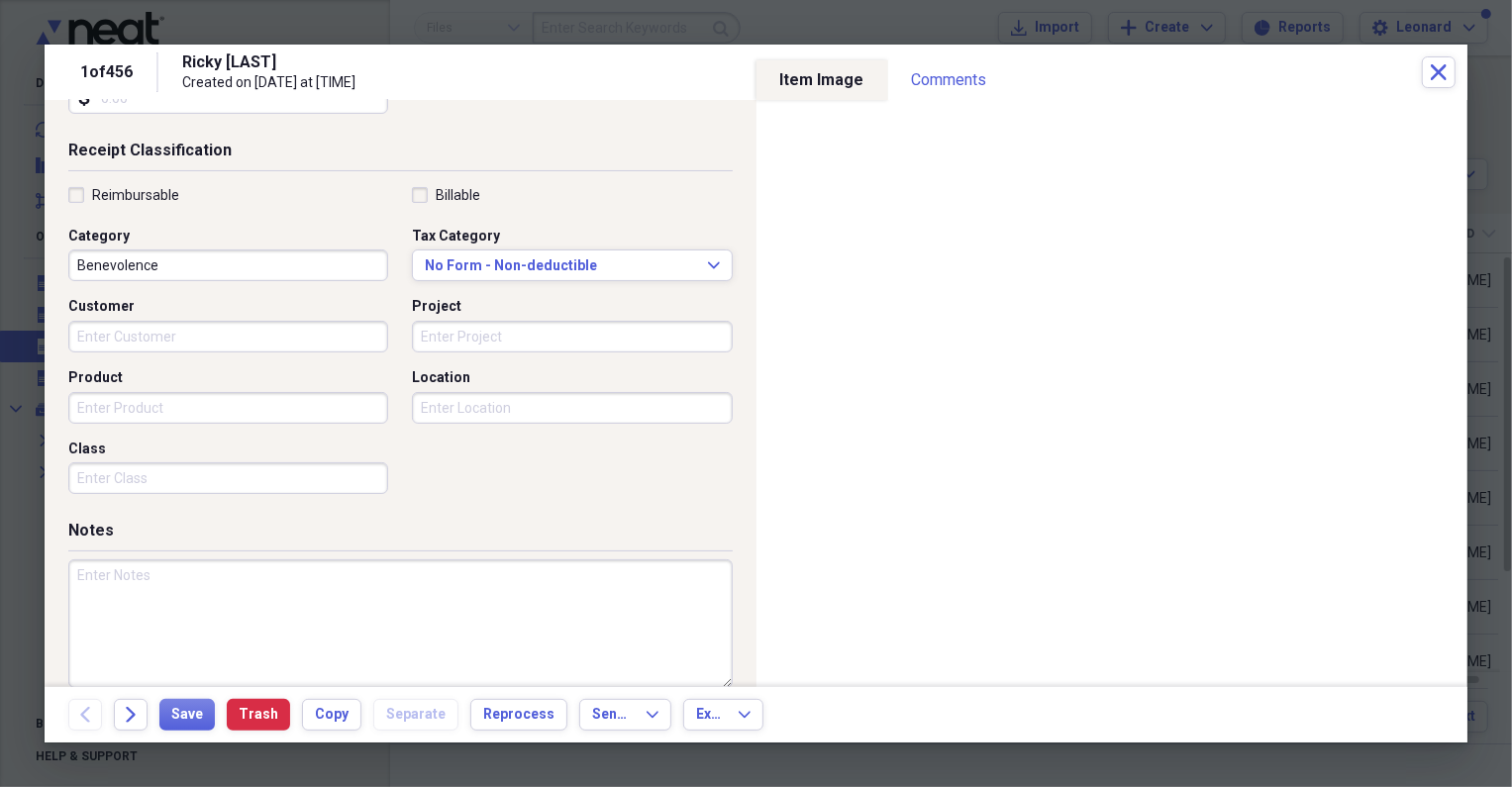 scroll, scrollTop: 422, scrollLeft: 0, axis: vertical 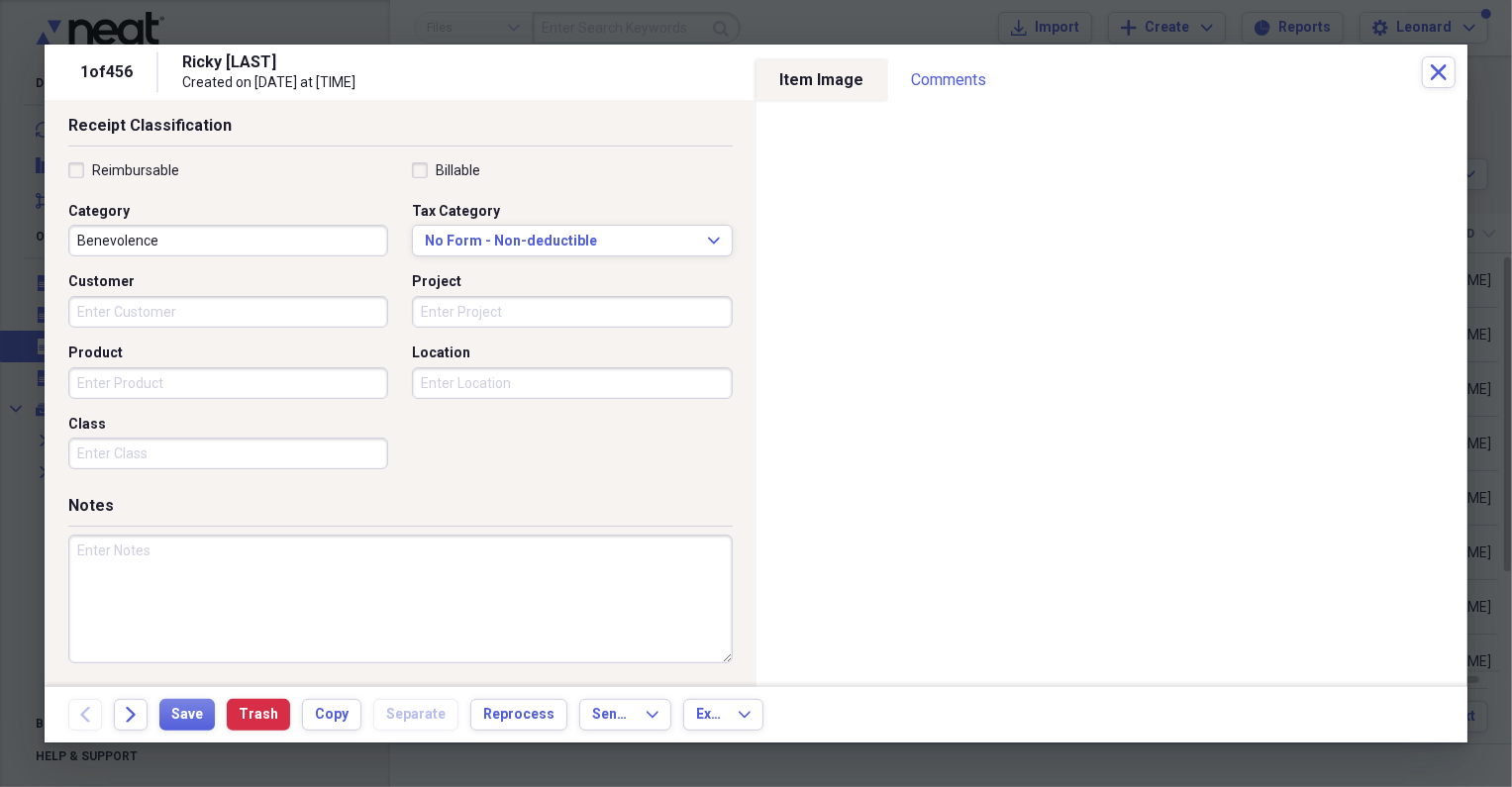 click at bounding box center (400, 599) 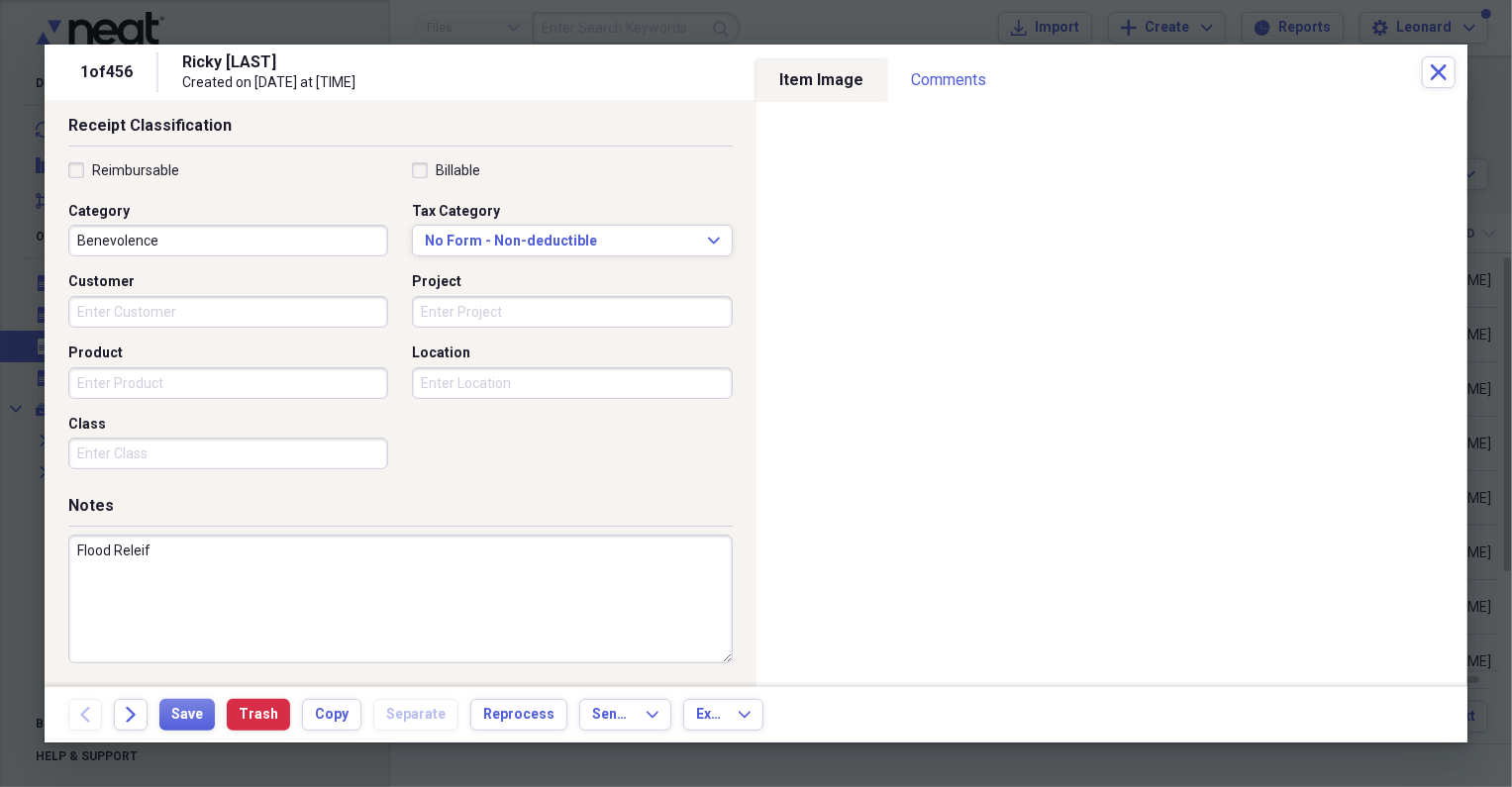 click on "Flood Releif" at bounding box center [400, 599] 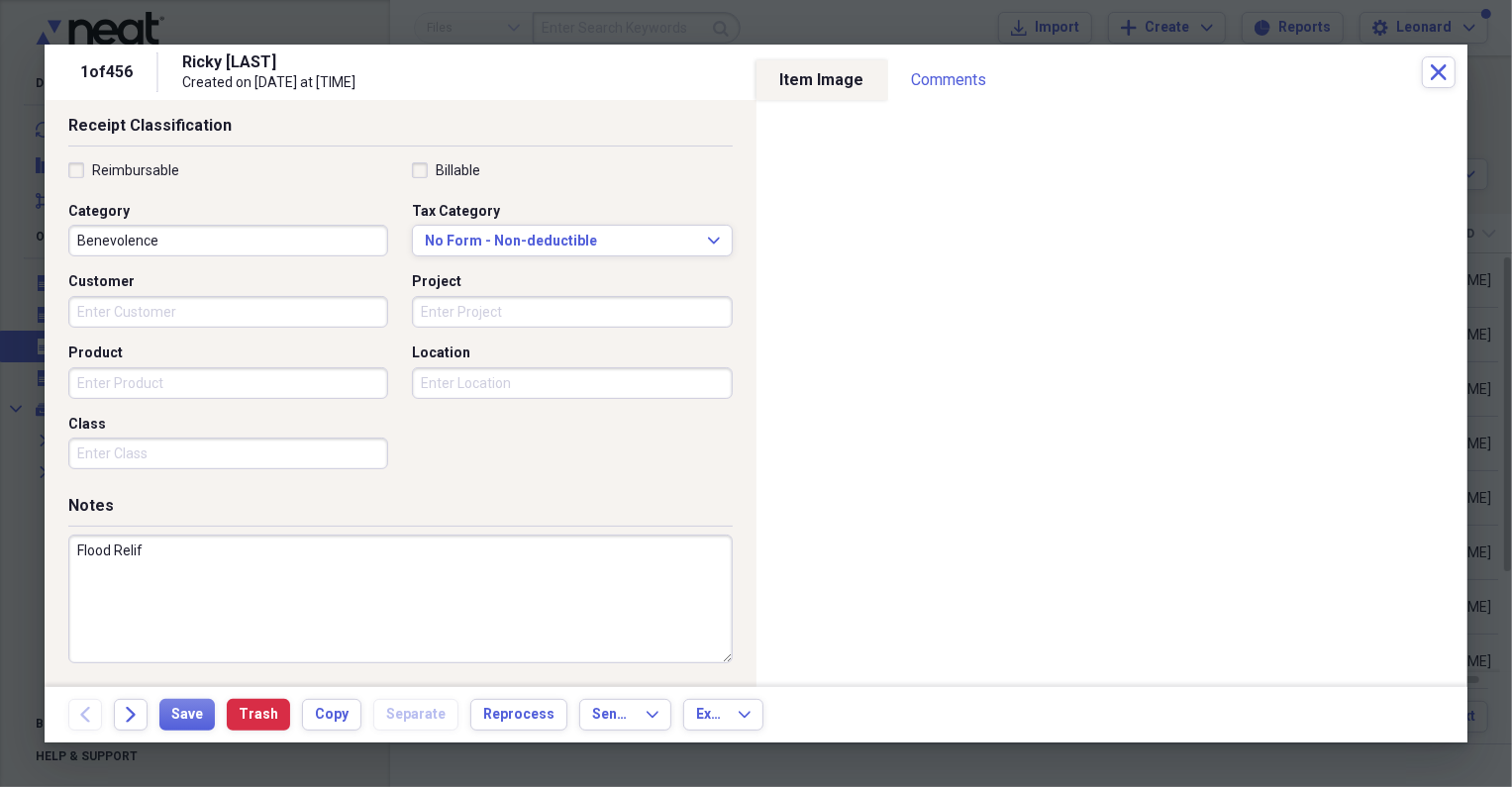 click on "Flood Relif" at bounding box center [400, 599] 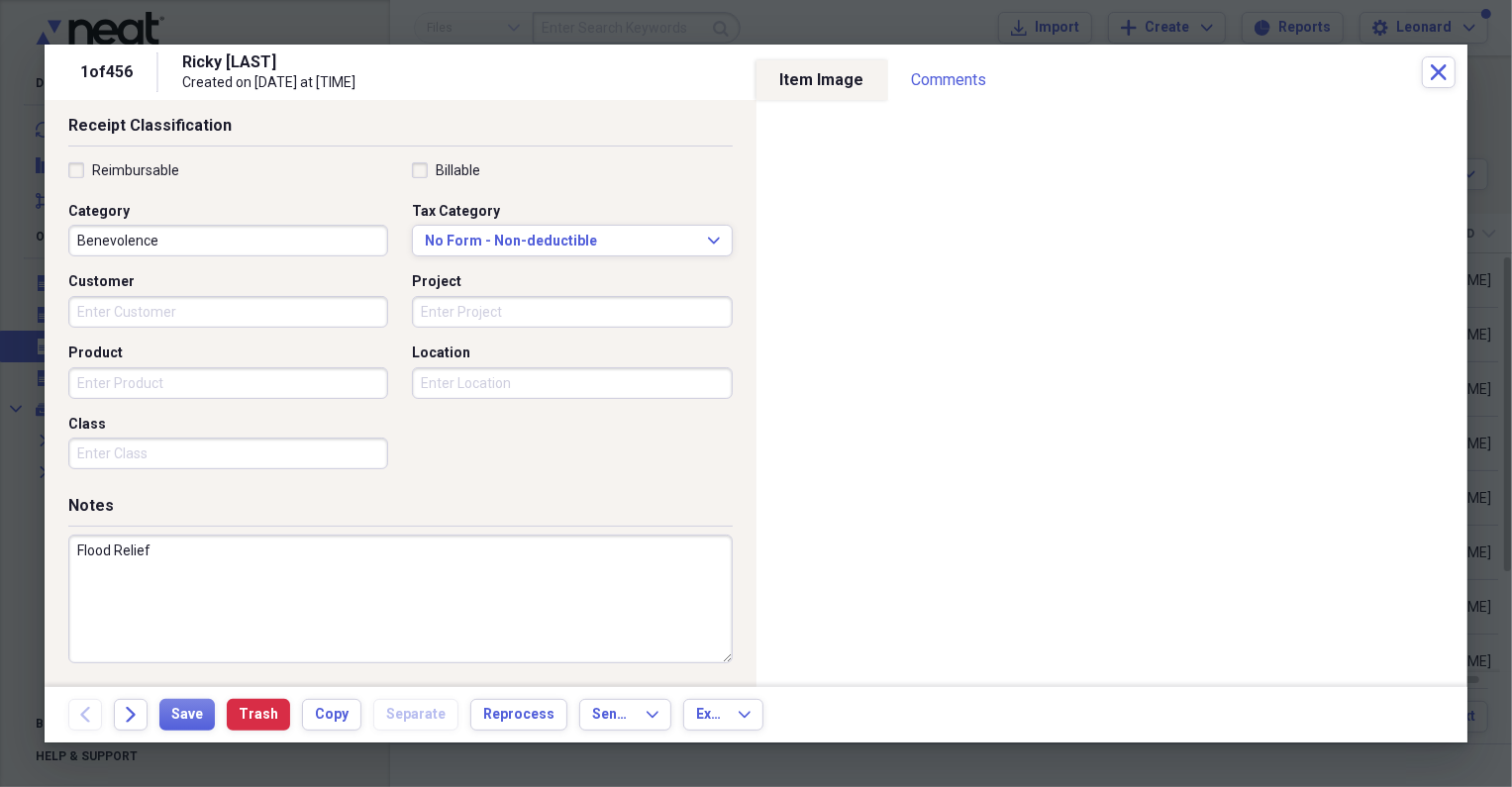 click on "Flood Relief" at bounding box center (400, 599) 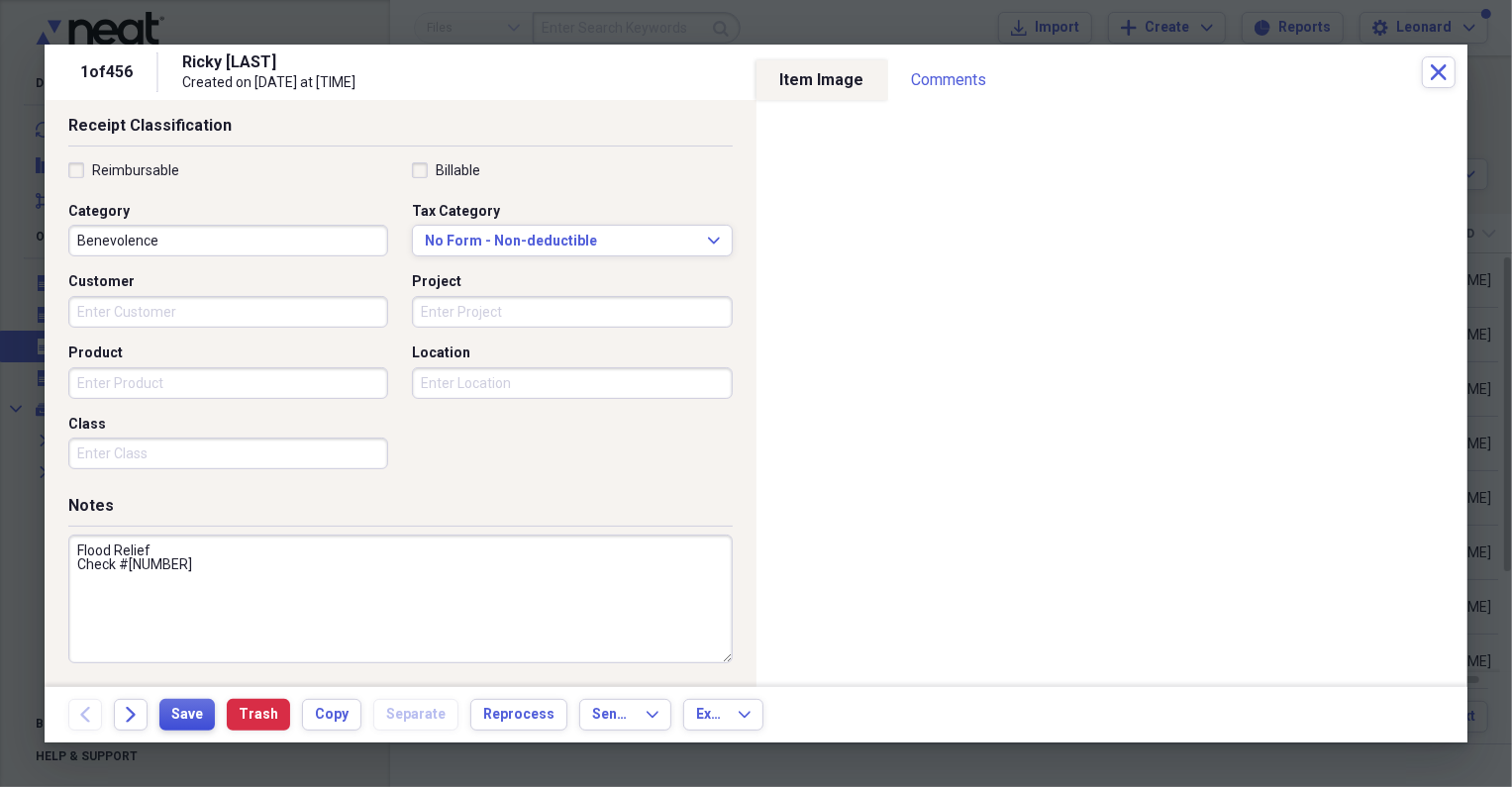 type on "Flood Relief
Check #[NUMBER]" 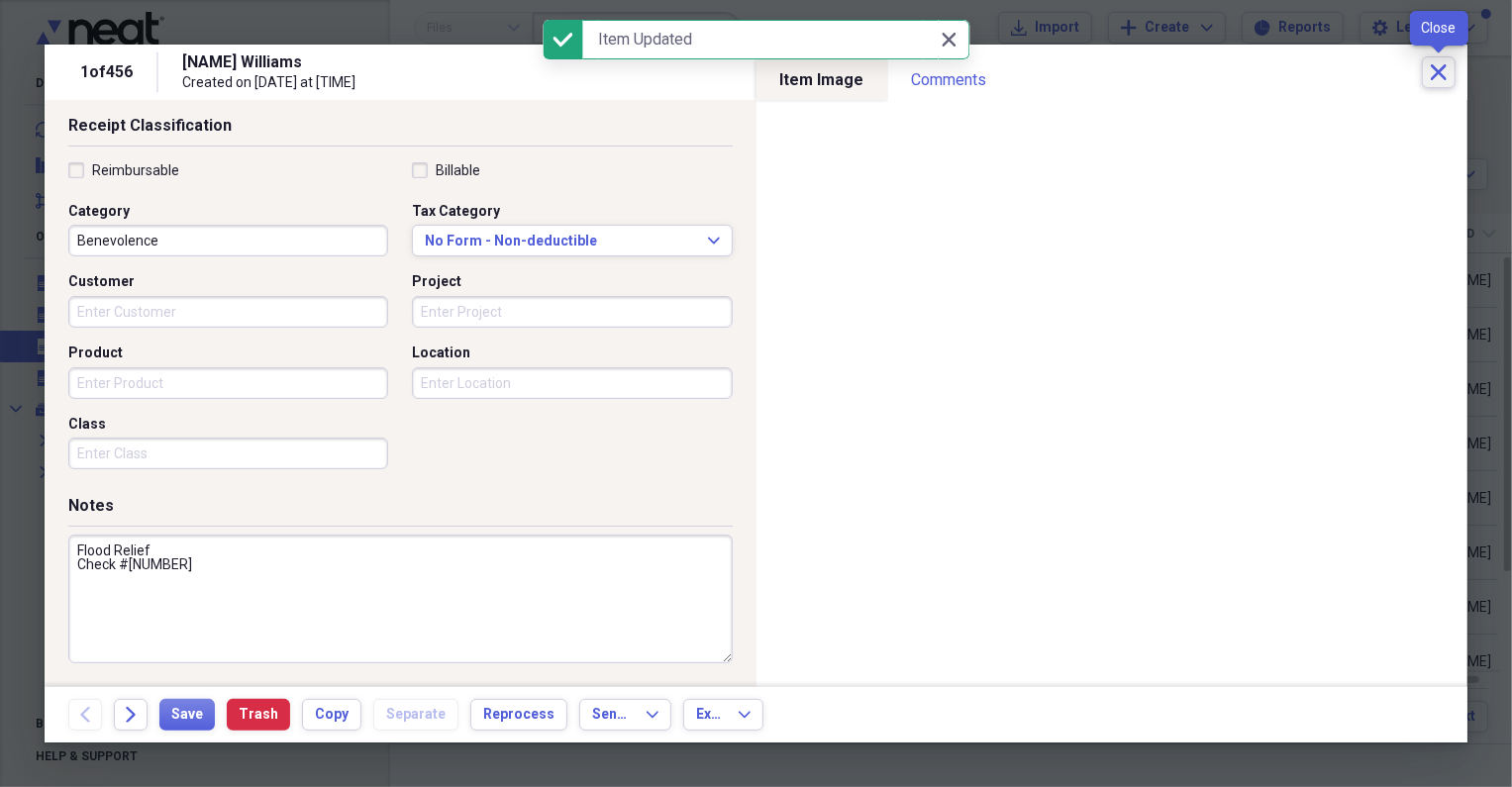 click on "Close" at bounding box center [1439, 72] 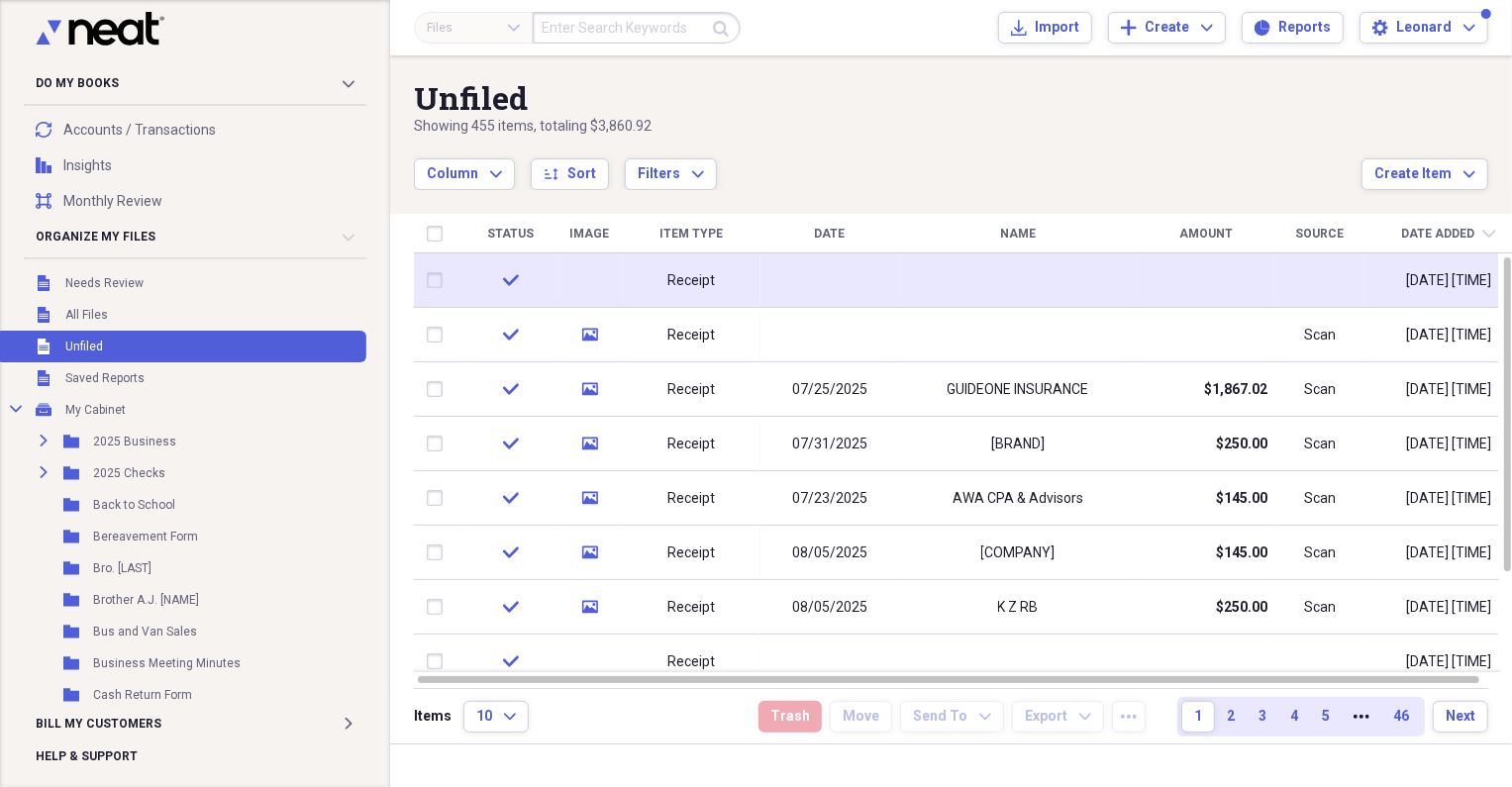 click at bounding box center [830, 280] 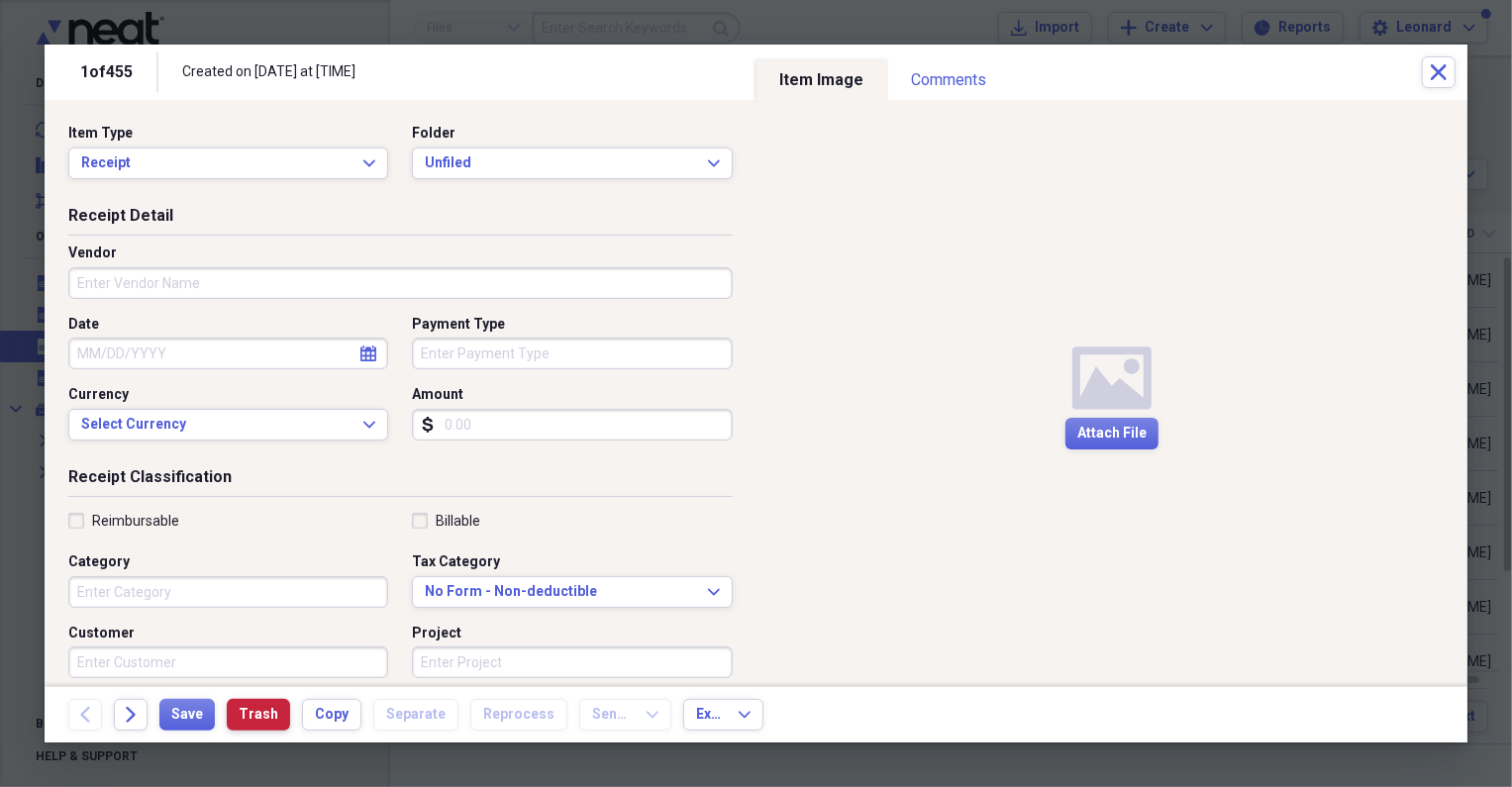 click on "Trash" at bounding box center (258, 715) 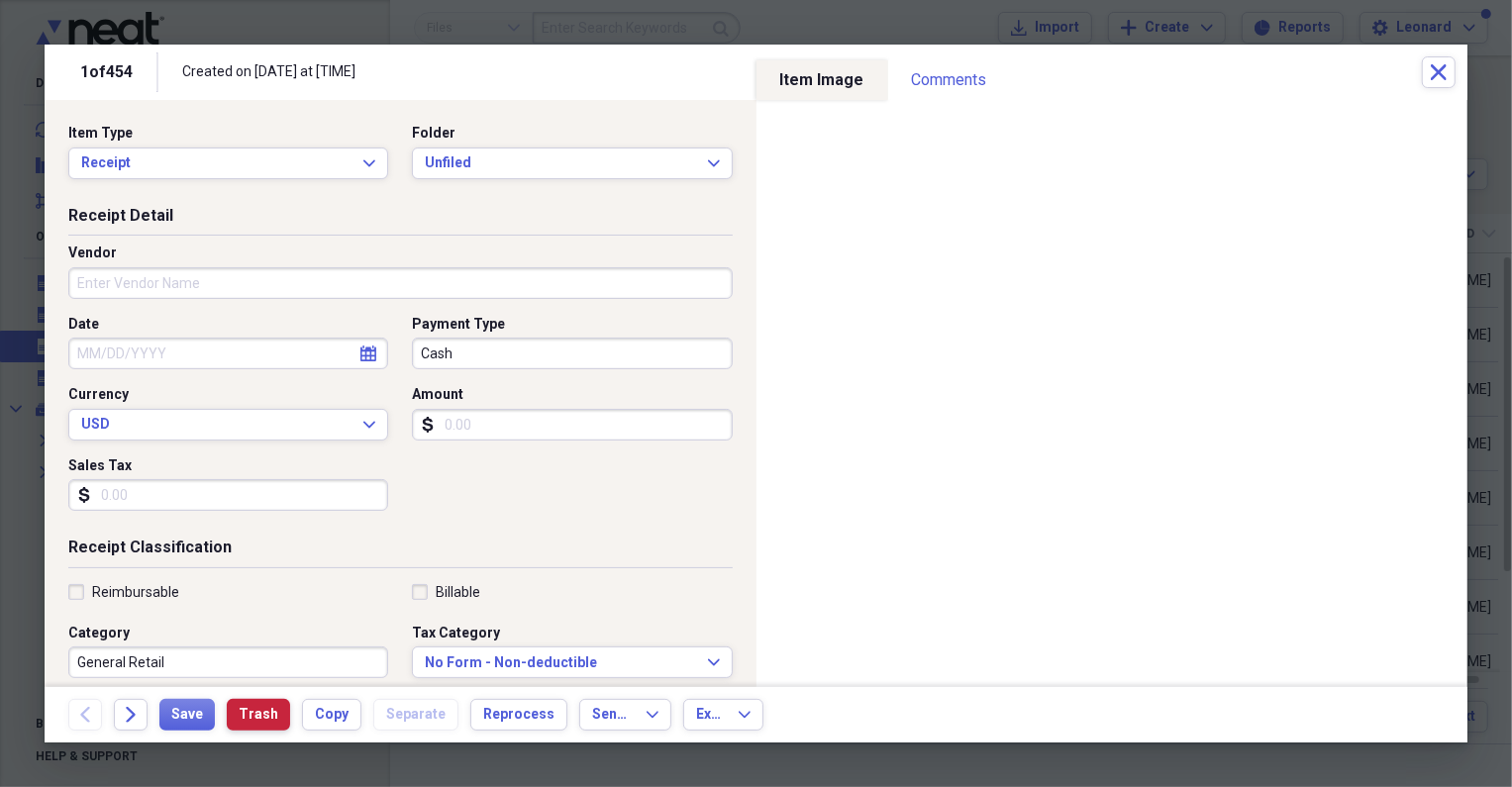 click on "Trash" at bounding box center (258, 715) 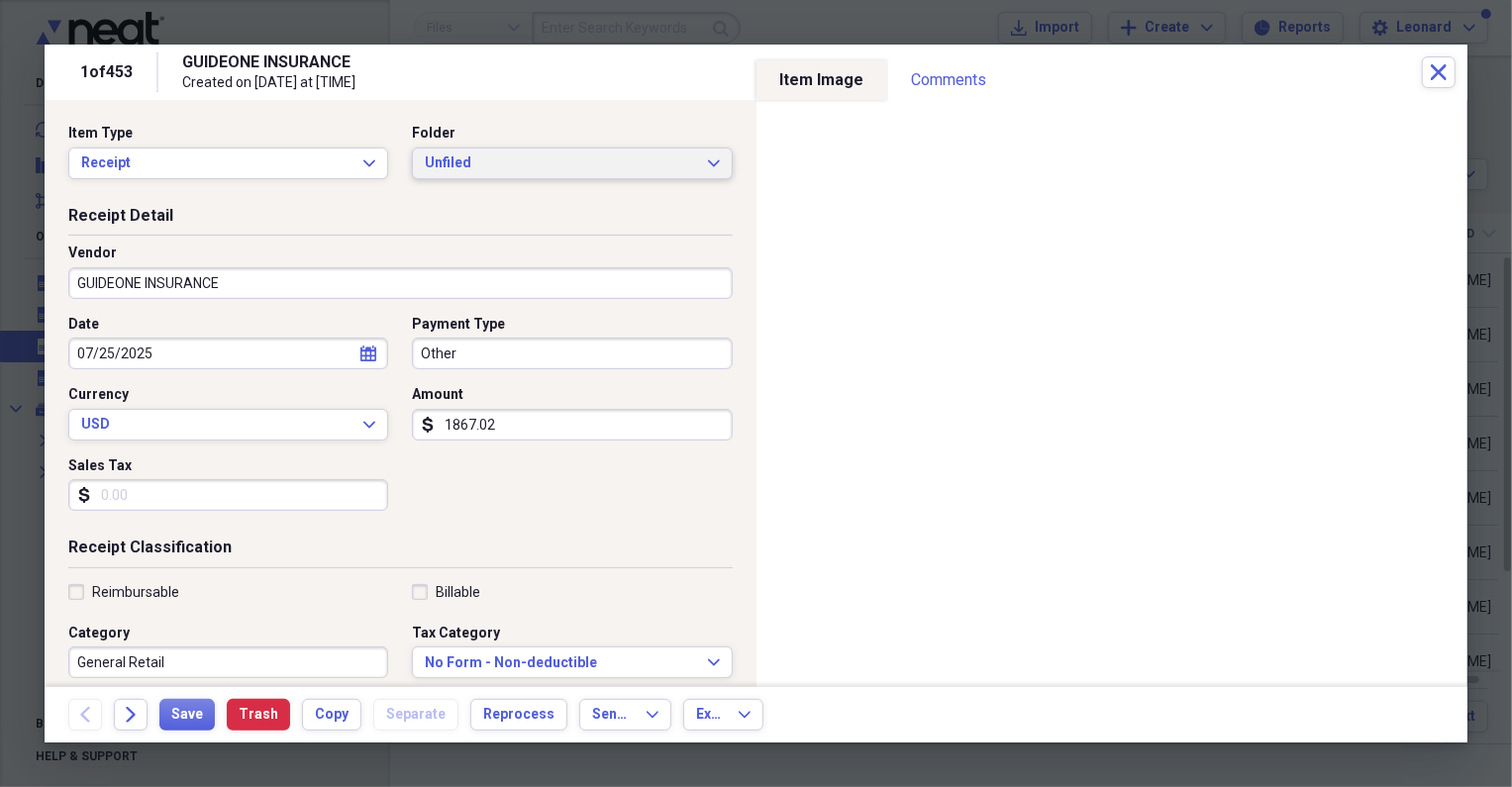 click on "Expand" 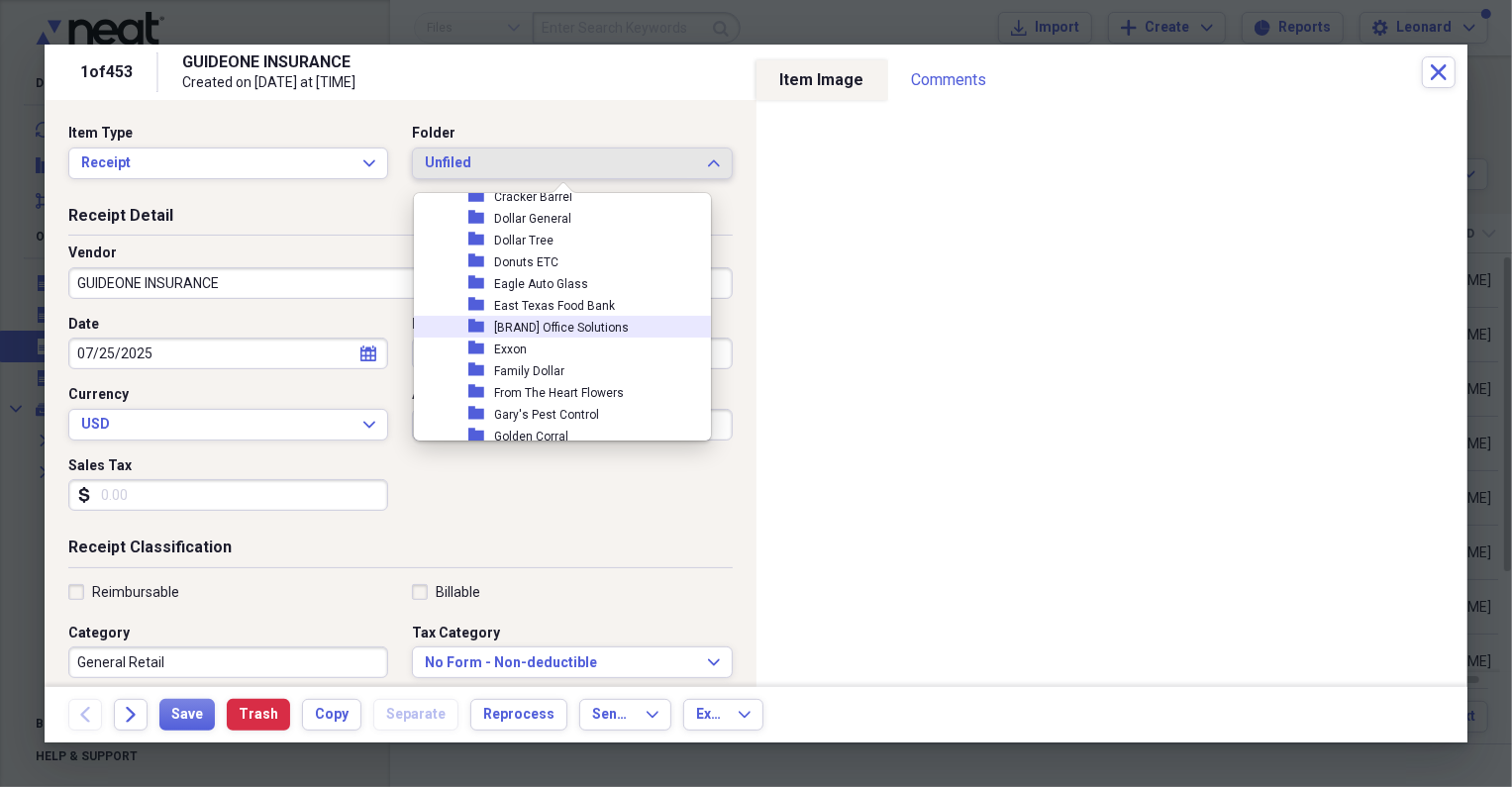 scroll, scrollTop: 900, scrollLeft: 0, axis: vertical 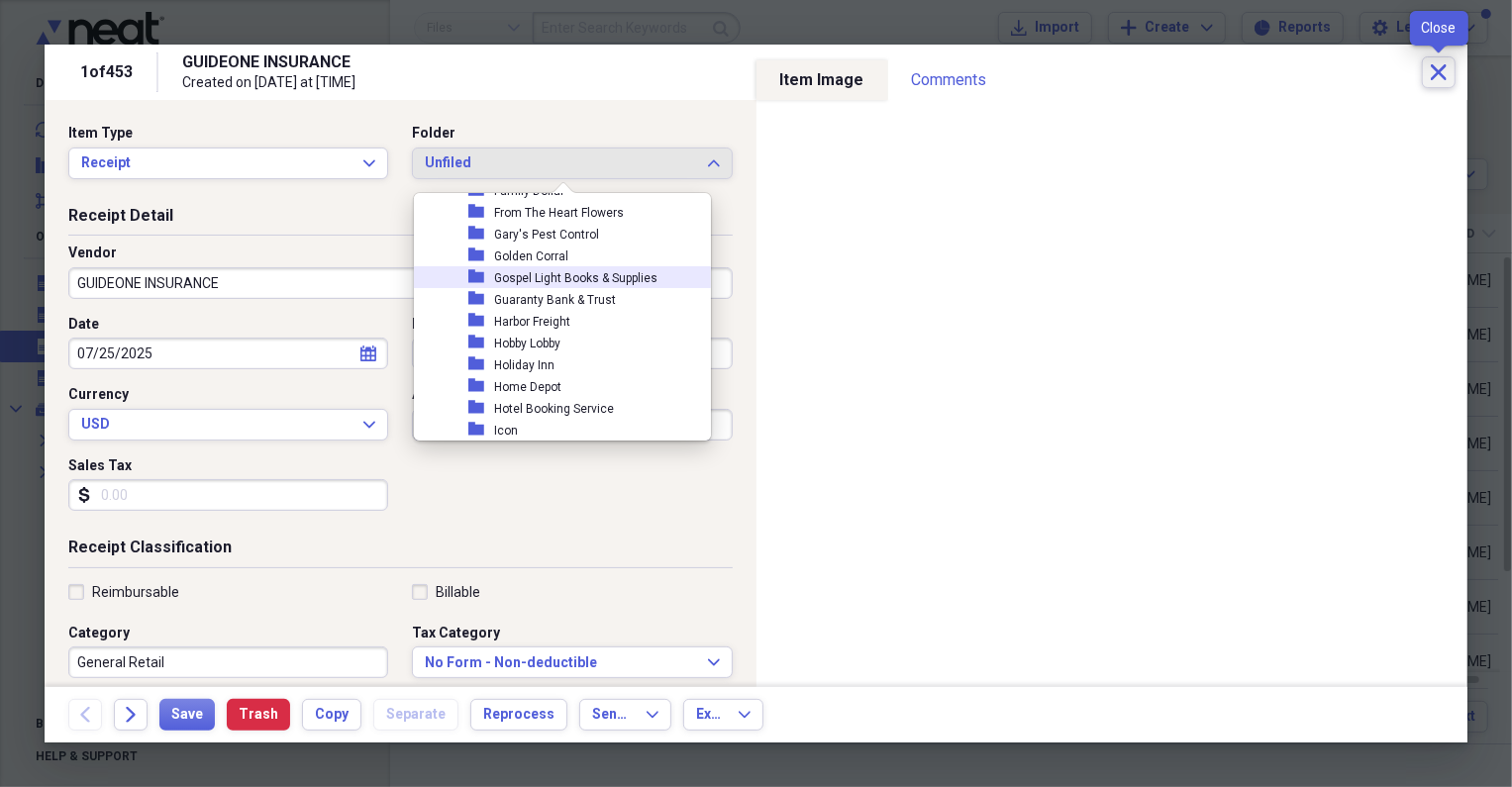 click 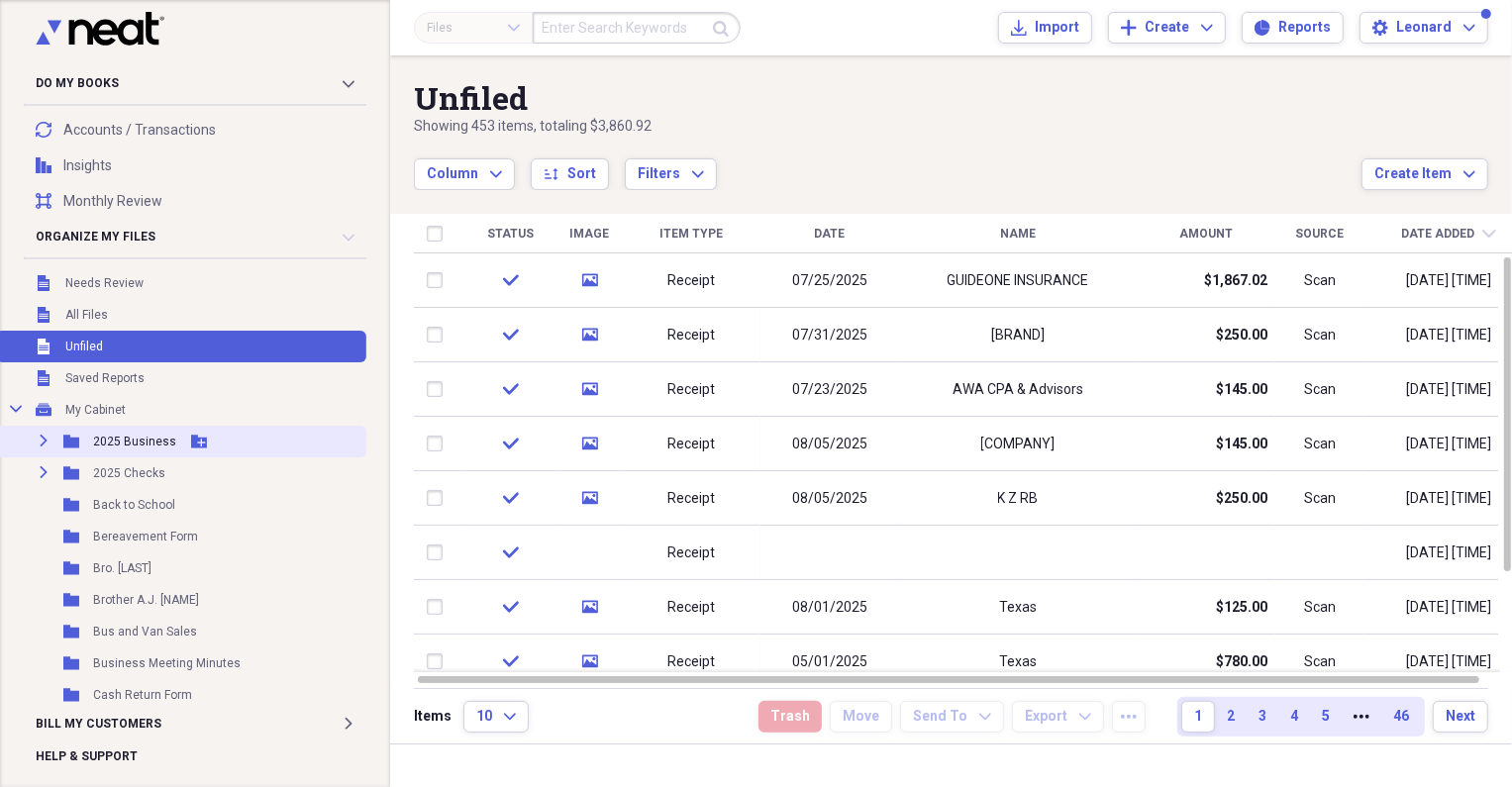 click 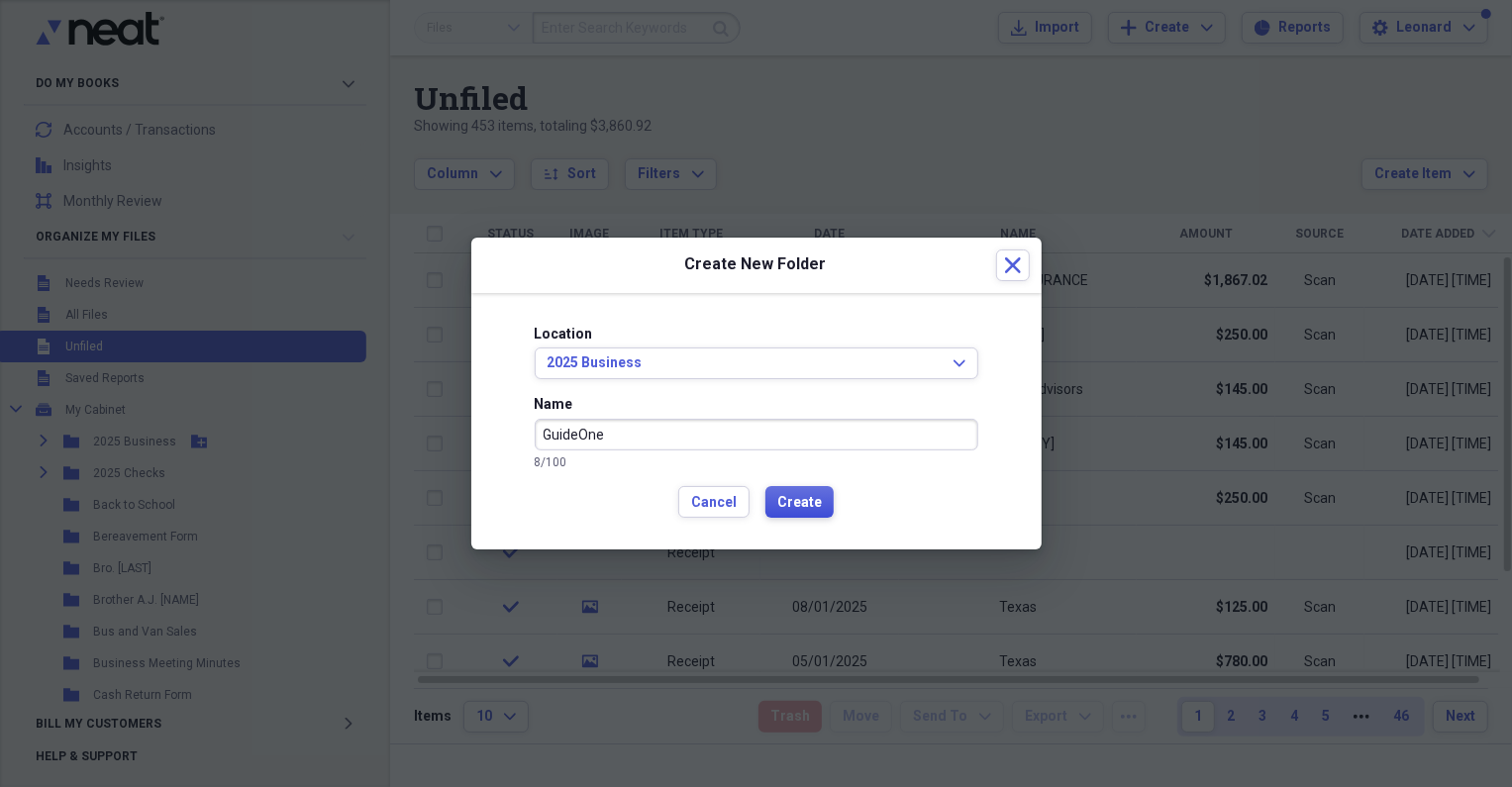 type on "GuideOne" 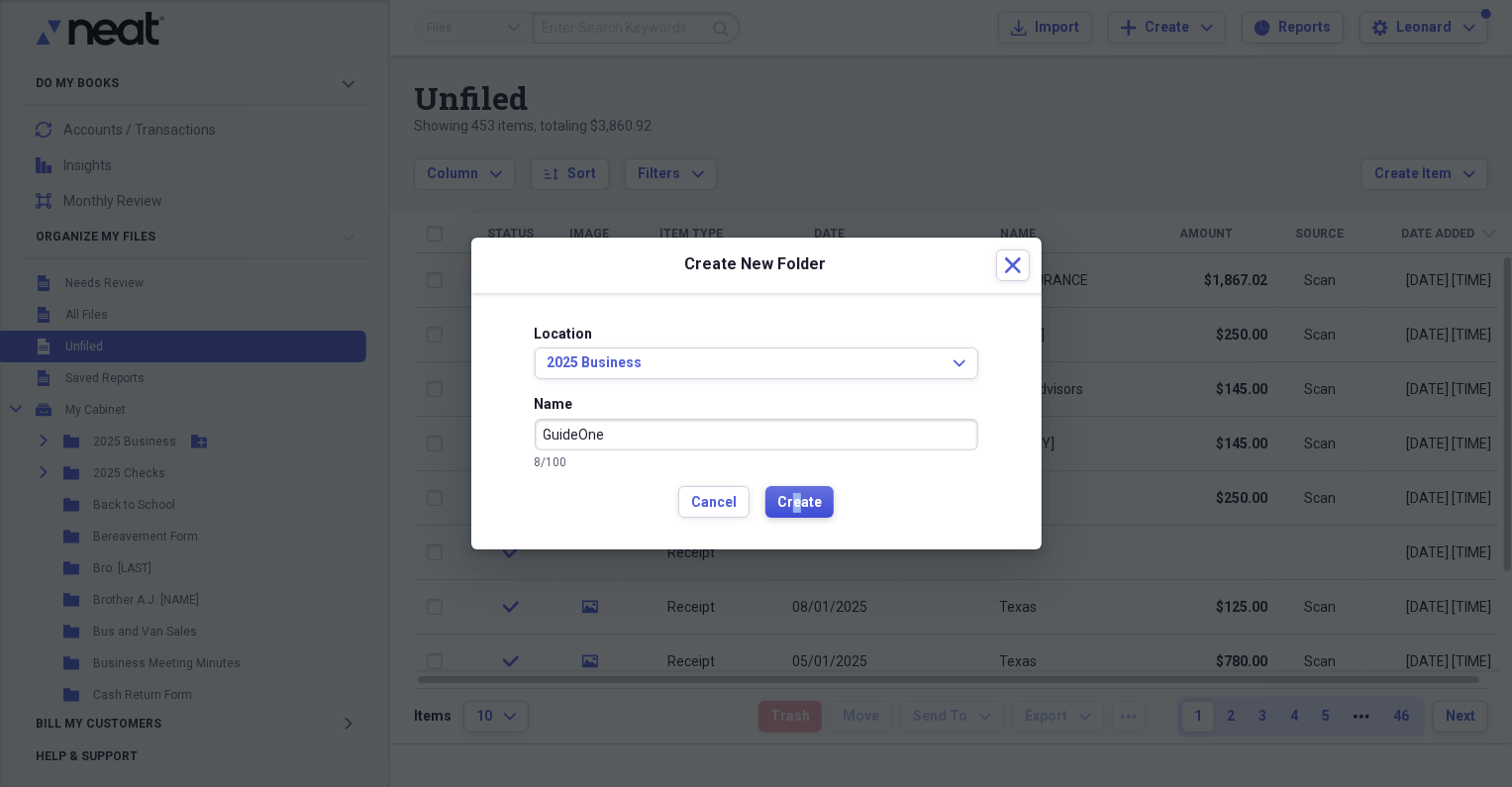 click on "Location [YEAR] Business Expand Name [BRAND] [NUMBER] / [NUMBER] Cancel Create" at bounding box center (756, 422) 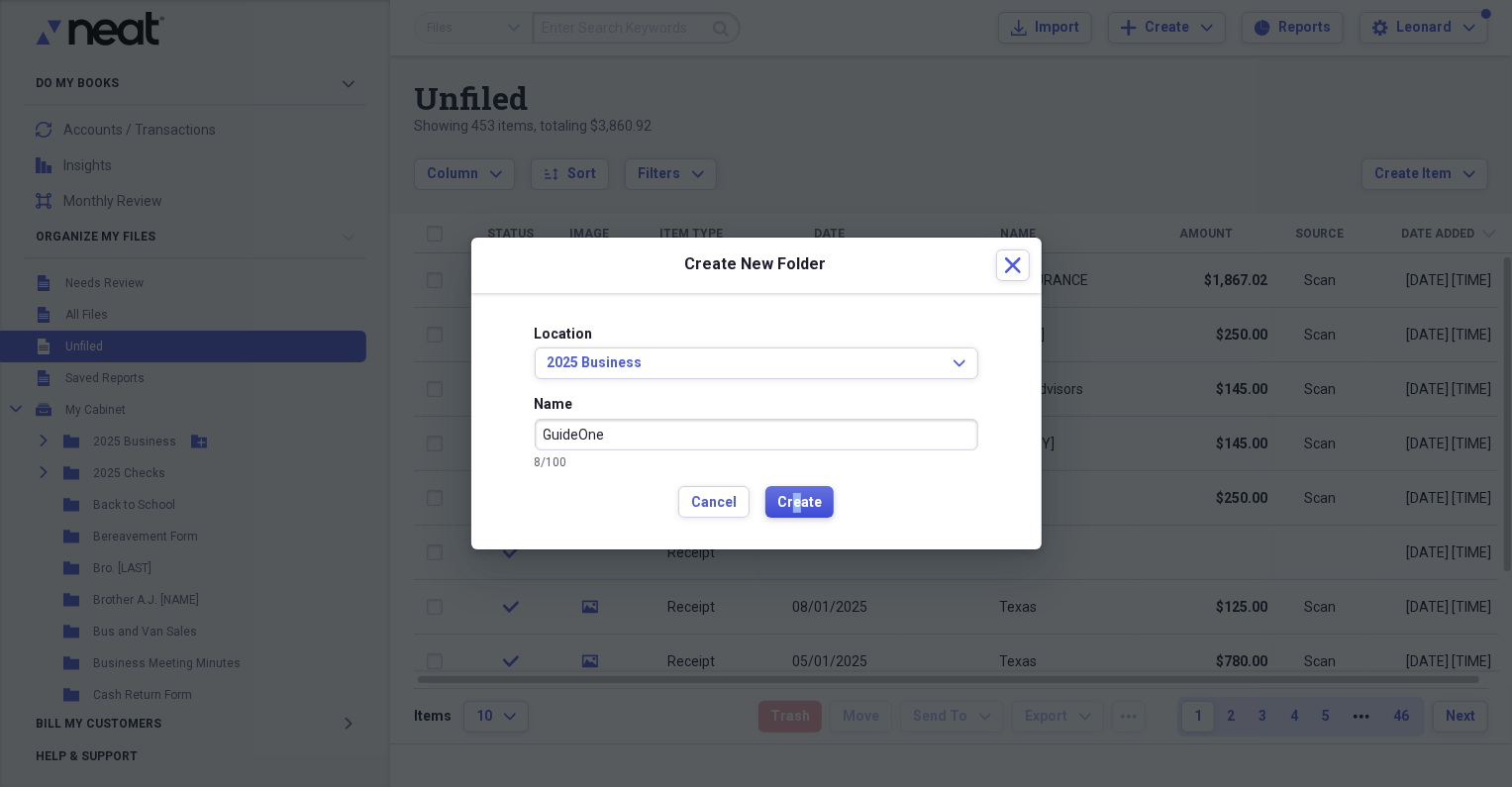 click on "Create" at bounding box center (799, 503) 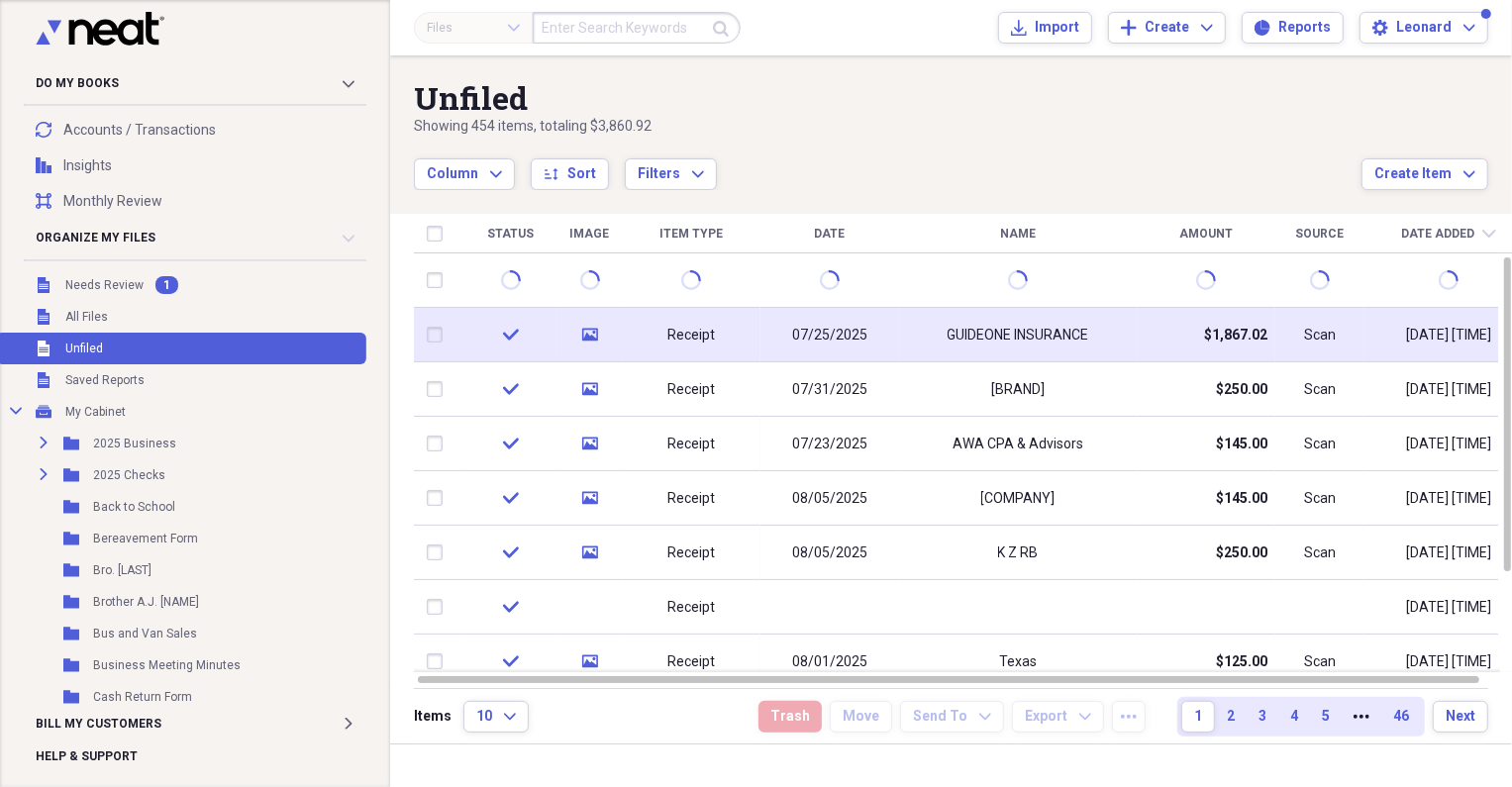 click on "GUIDEONE INSURANCE" at bounding box center [1018, 336] 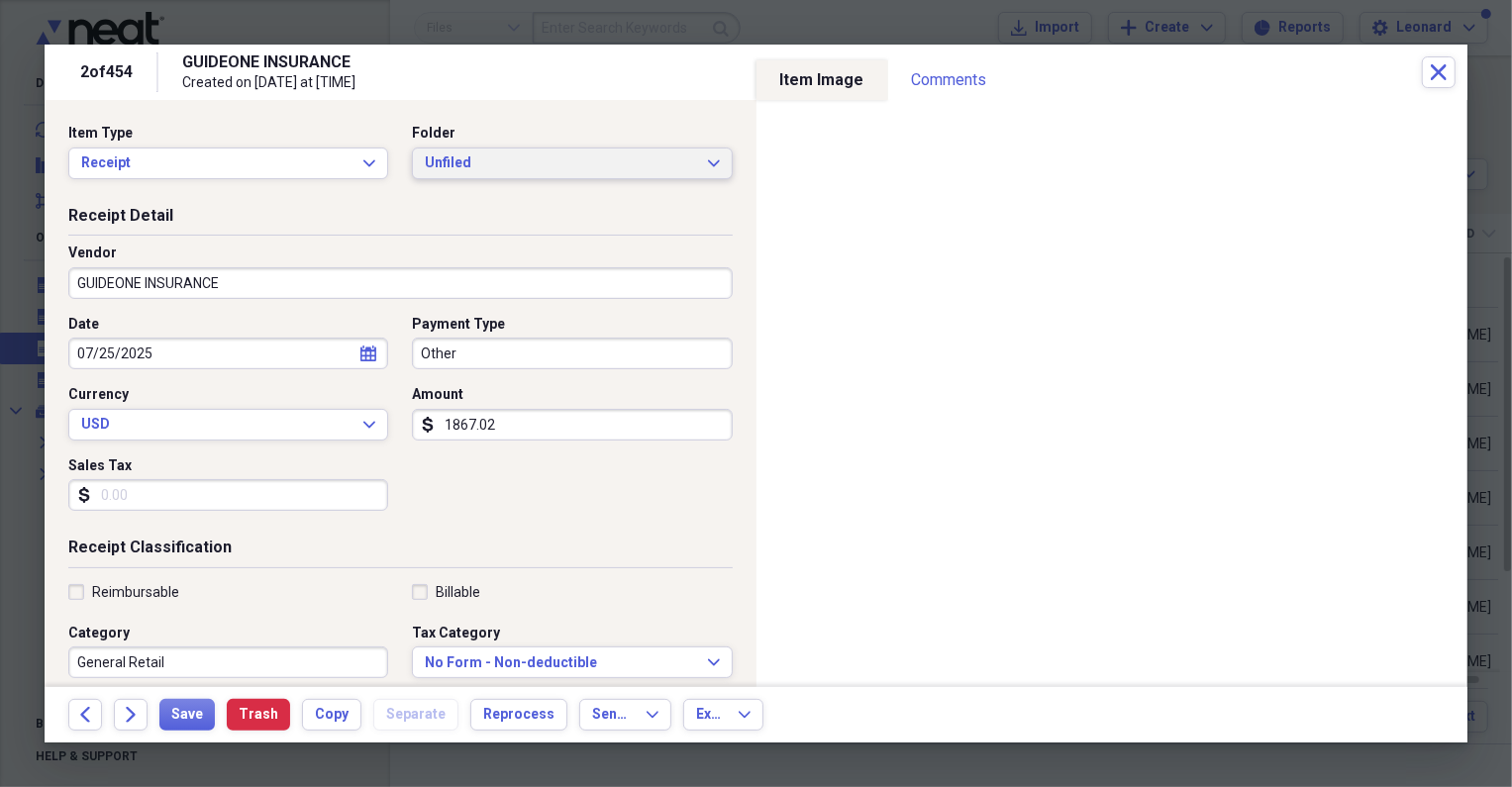click on "Unfiled Expand" at bounding box center [571, 163] 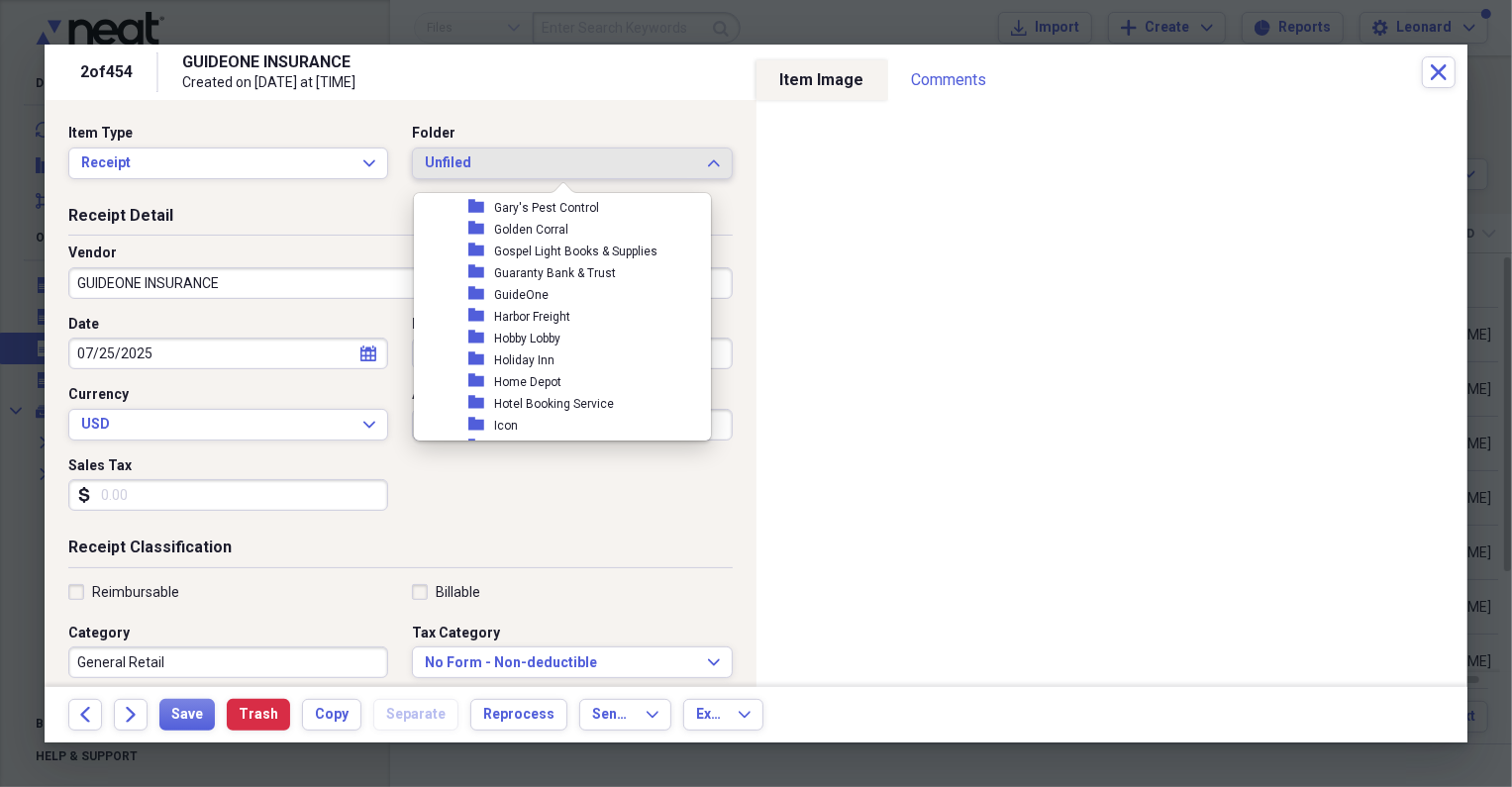 scroll, scrollTop: 900, scrollLeft: 0, axis: vertical 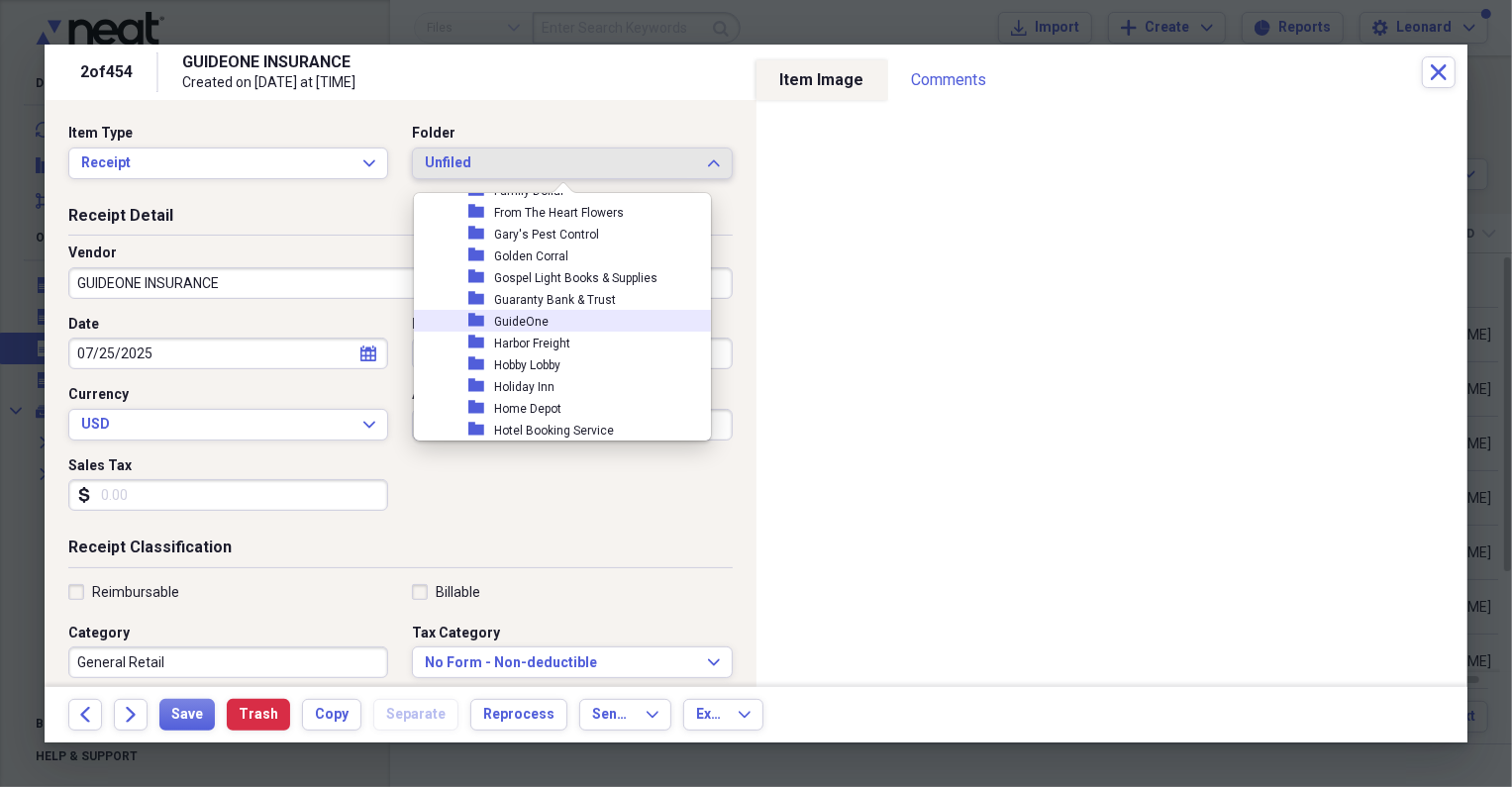 click on "GuideOne" at bounding box center (521, 322) 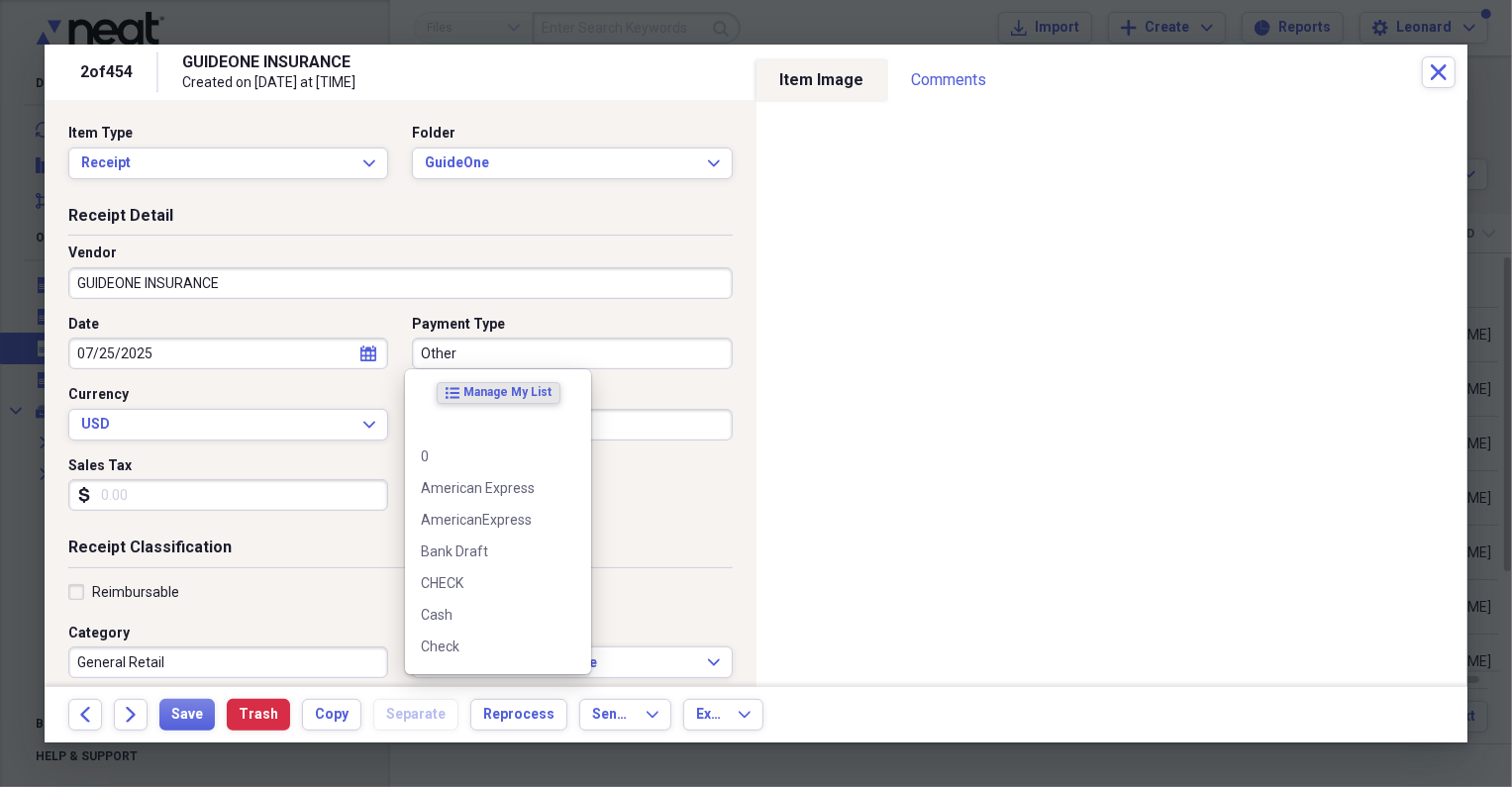 click on "Other" at bounding box center (571, 353) 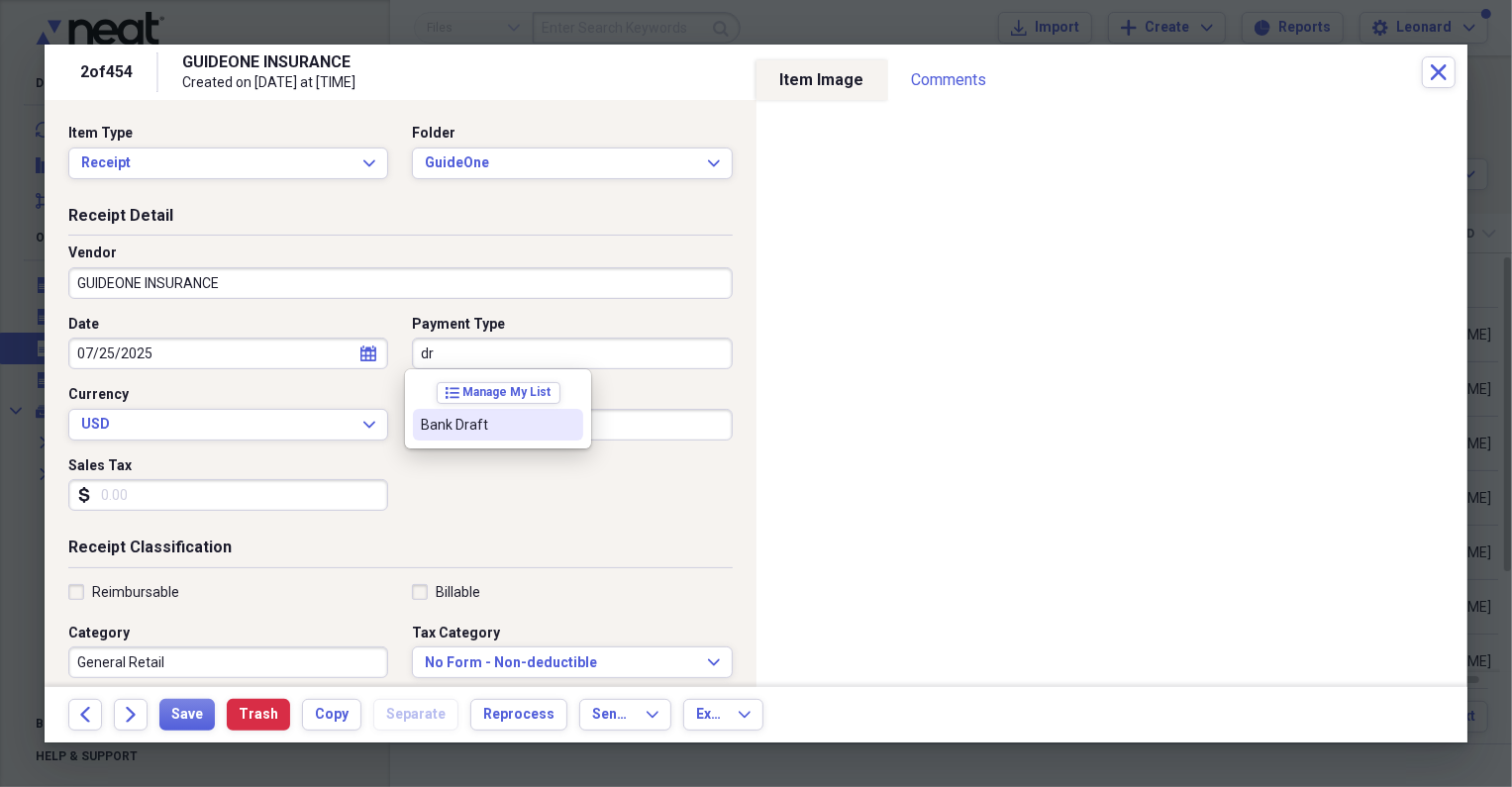 click on "Bank Draft" at bounding box center (498, 425) 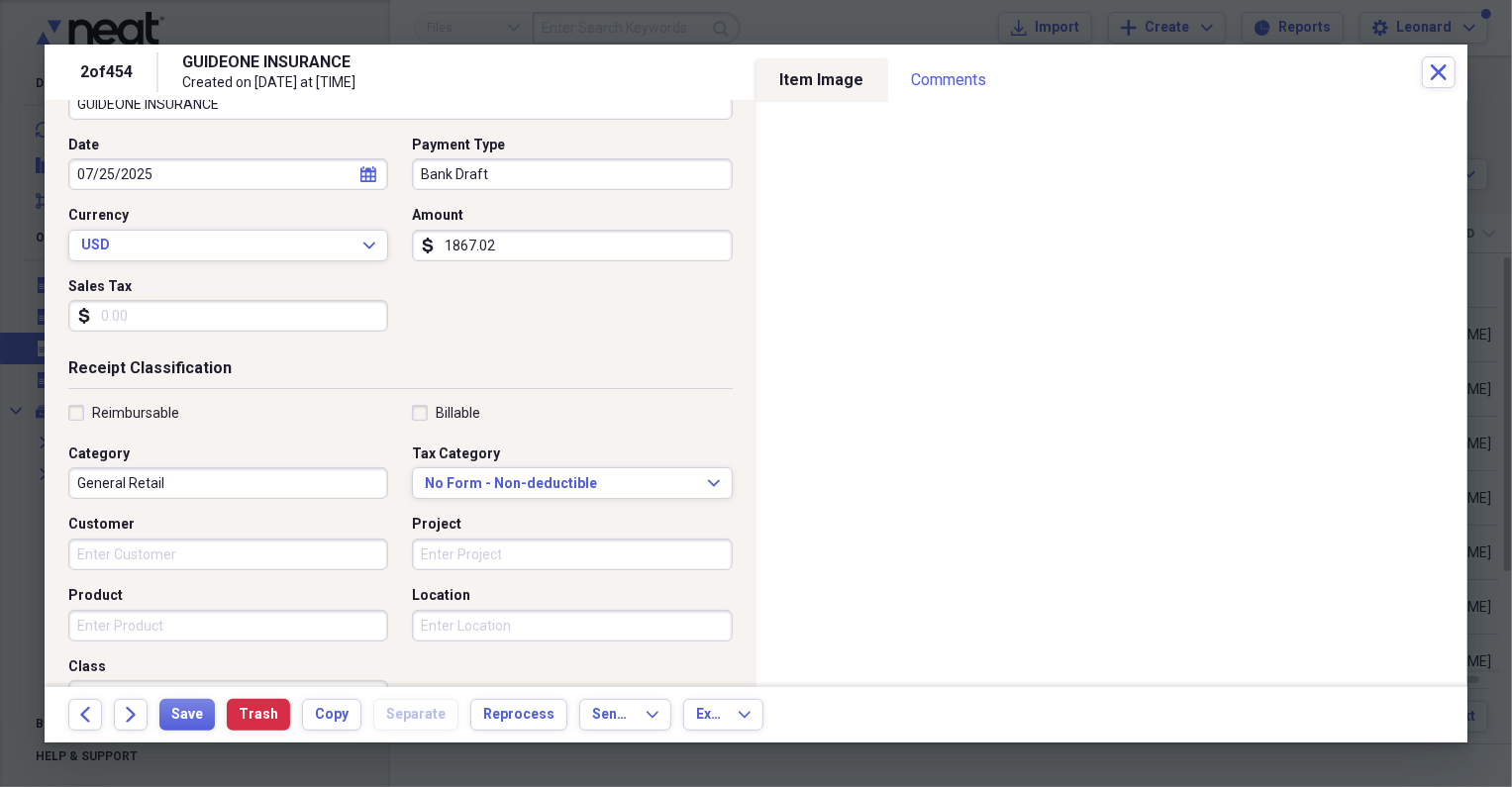 scroll, scrollTop: 359, scrollLeft: 0, axis: vertical 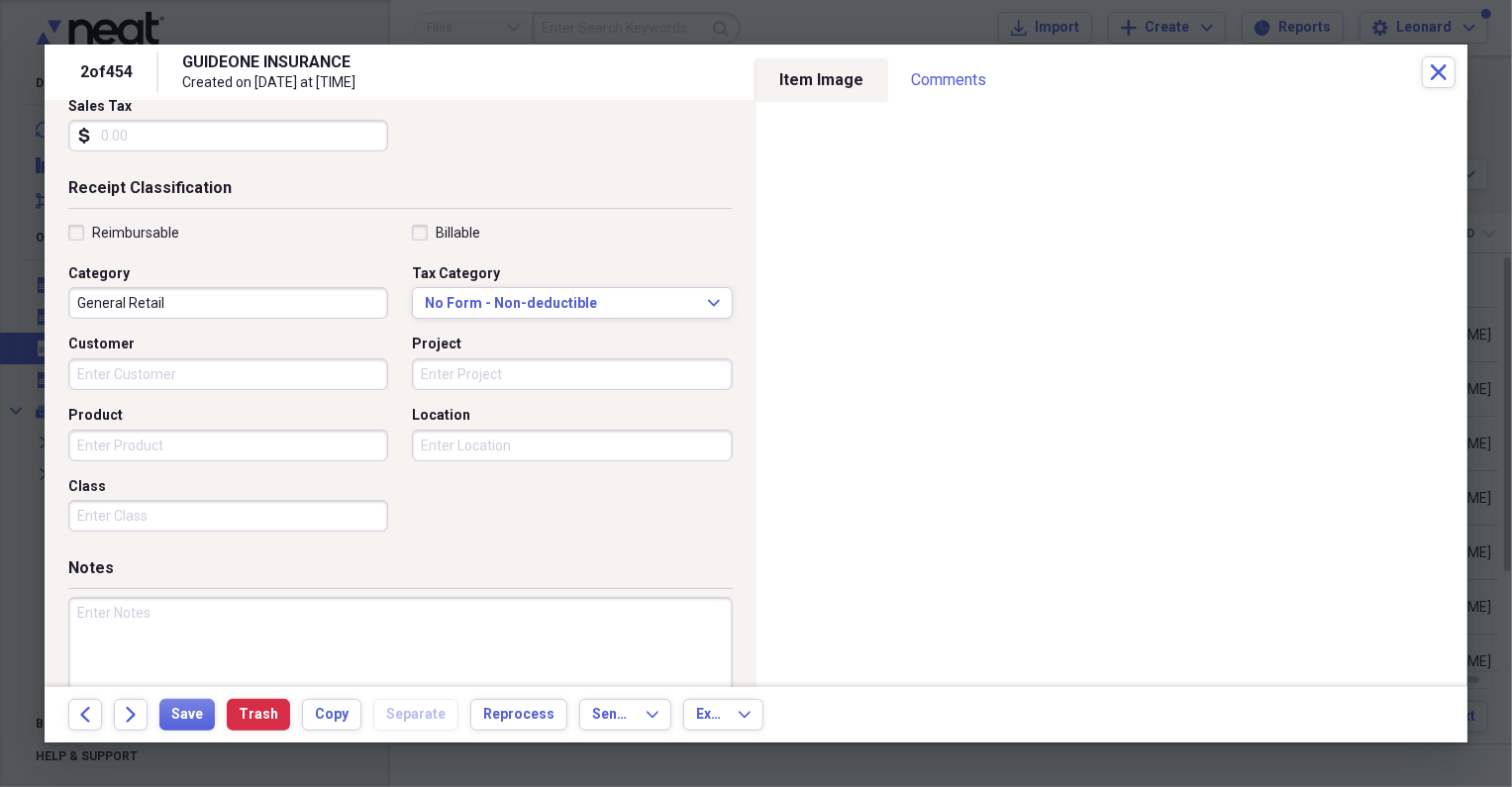 click on "General Retail" at bounding box center [228, 303] 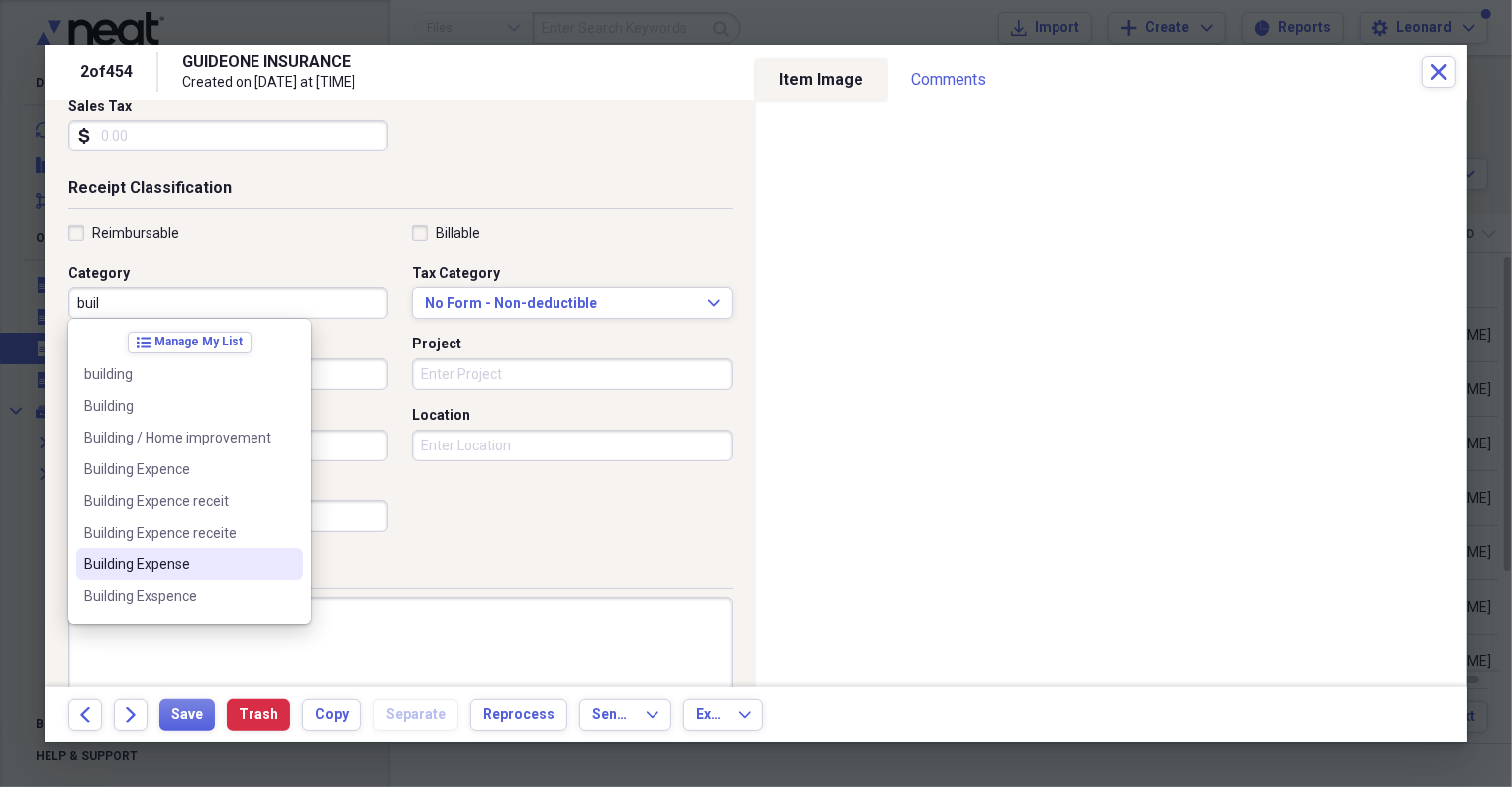 click on "Building Expense" at bounding box center (177, 564) 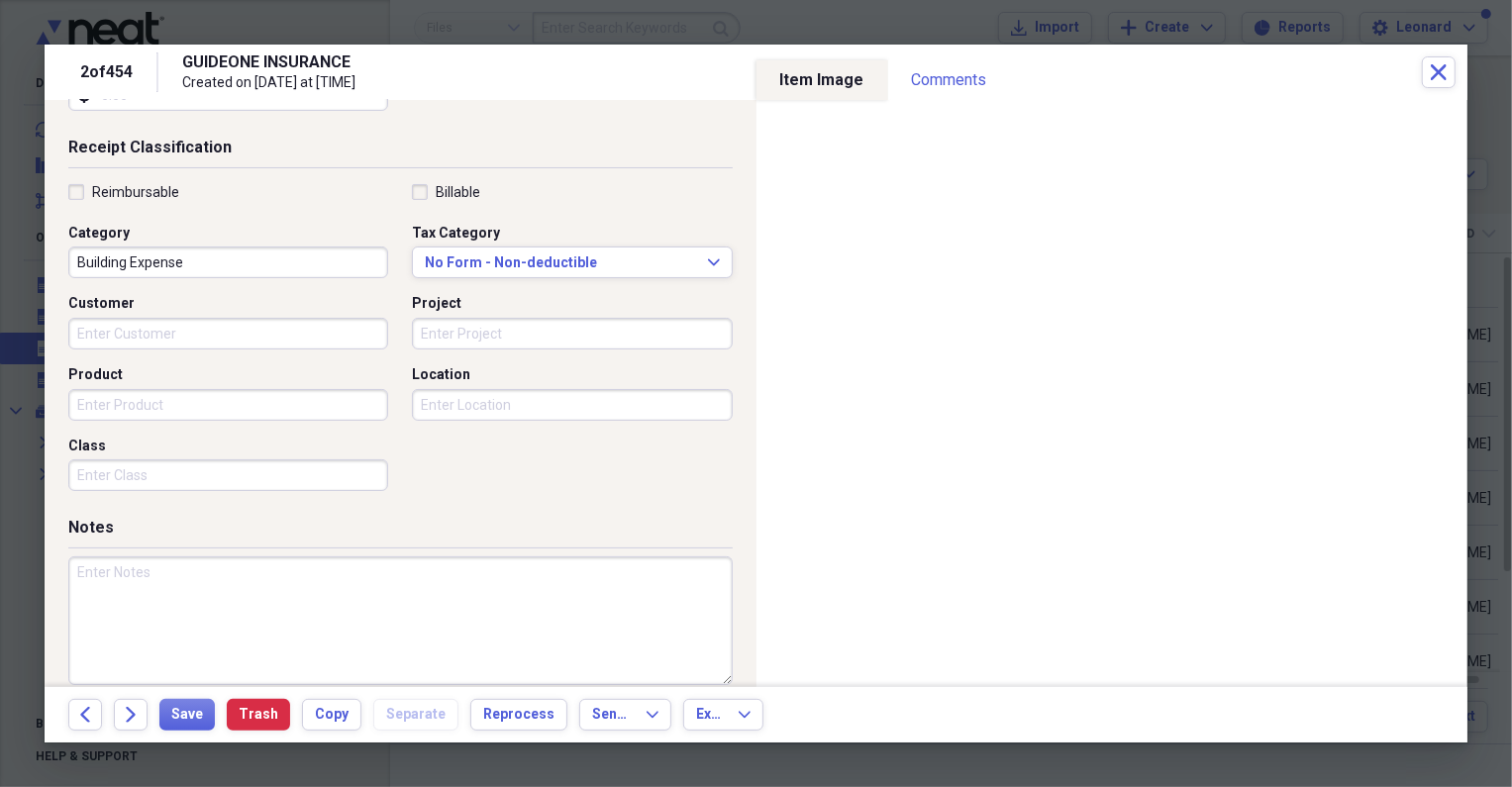 scroll, scrollTop: 422, scrollLeft: 0, axis: vertical 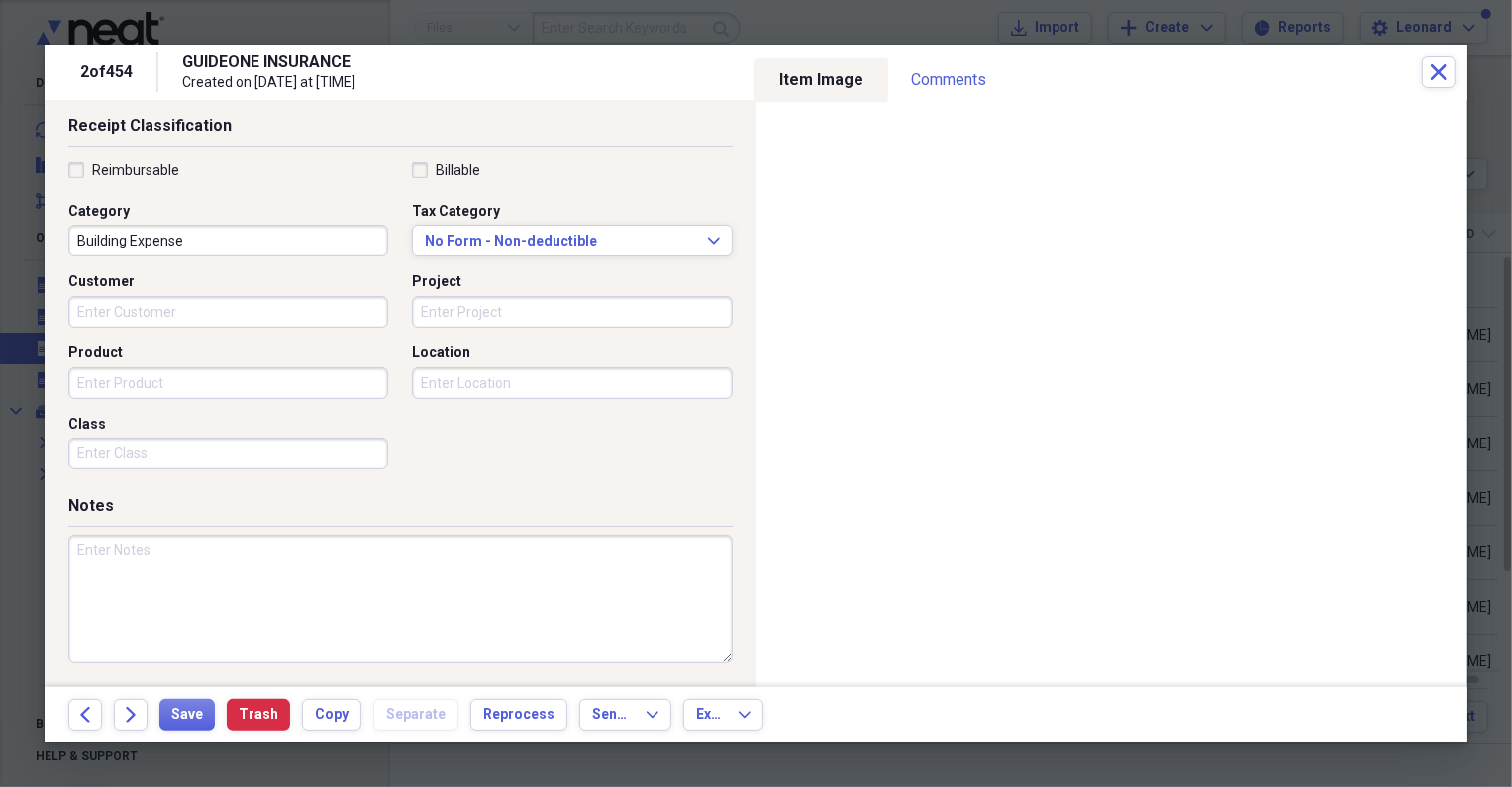click at bounding box center [400, 599] 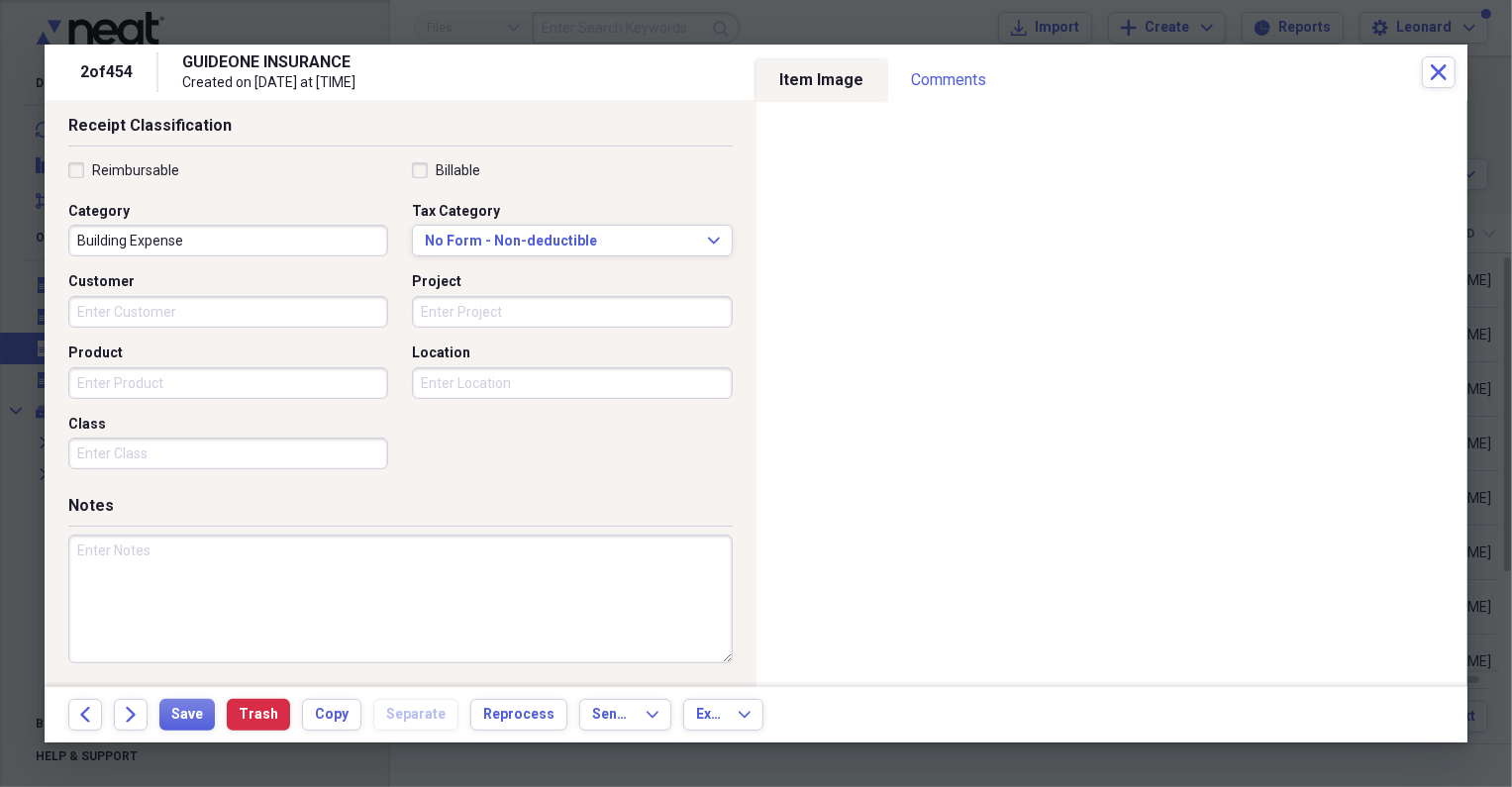 click at bounding box center [400, 599] 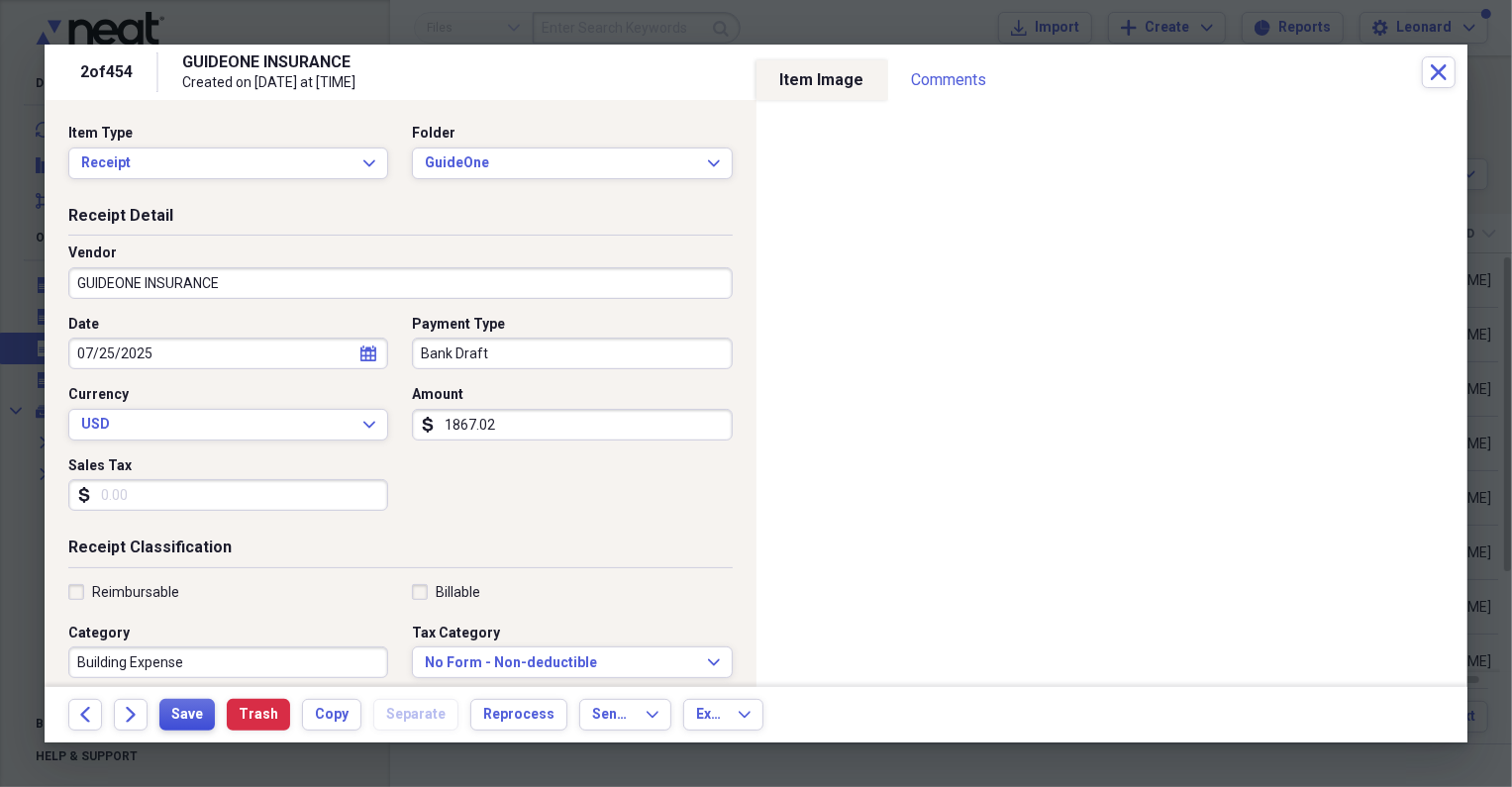 click on "Save" at bounding box center [187, 715] 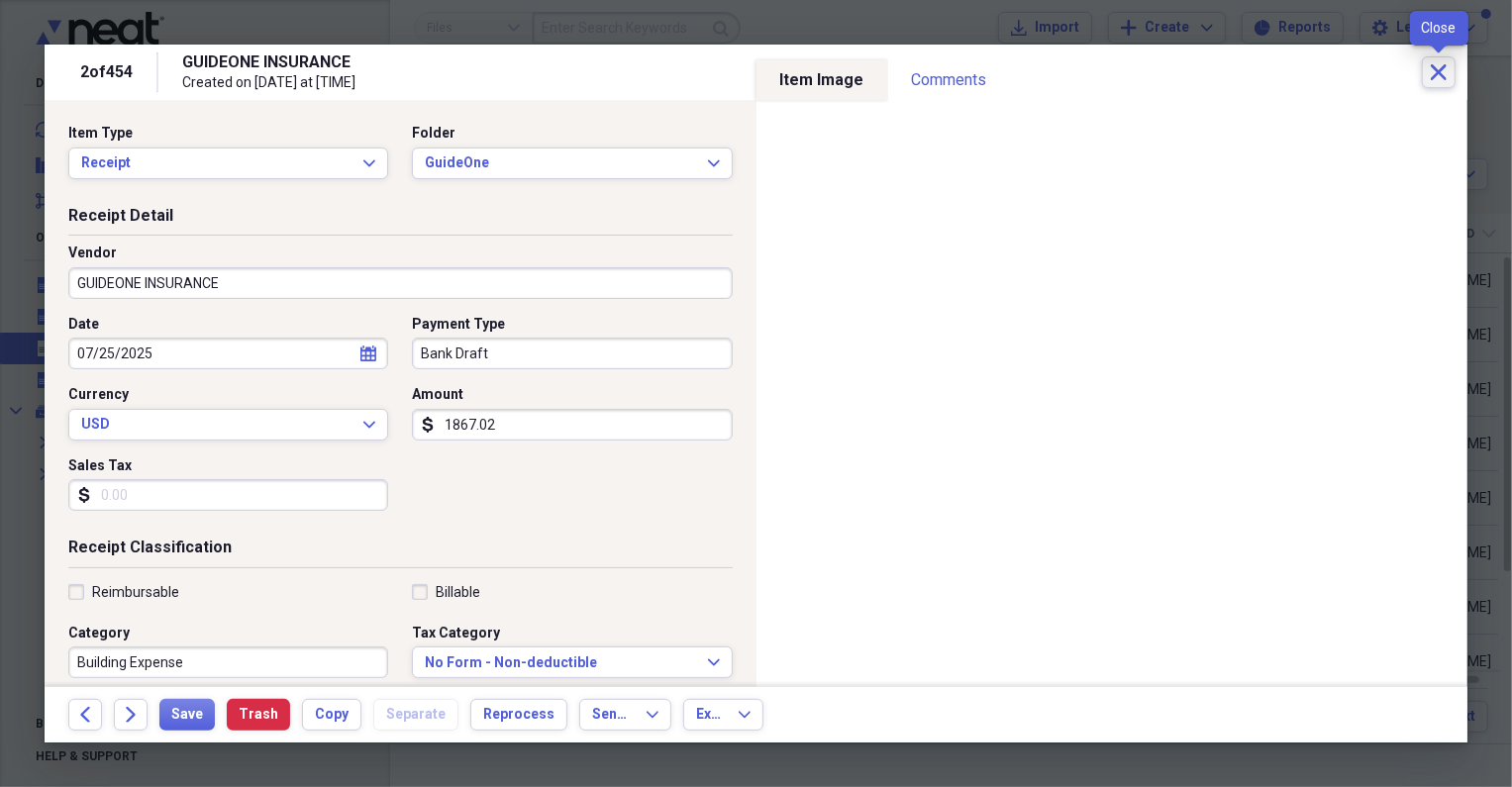 click on "Close" 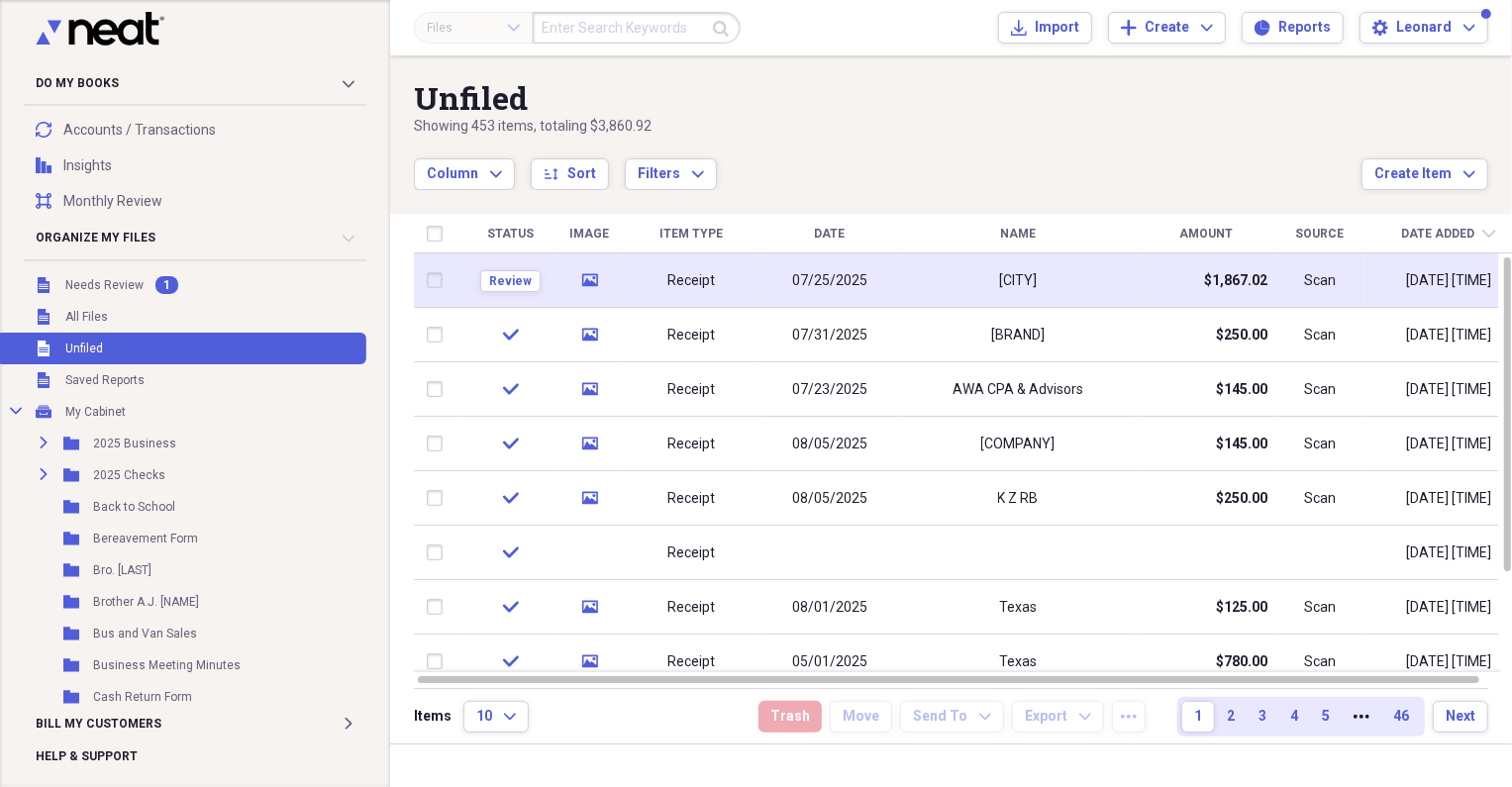 click on "07/25/2025" at bounding box center [830, 280] 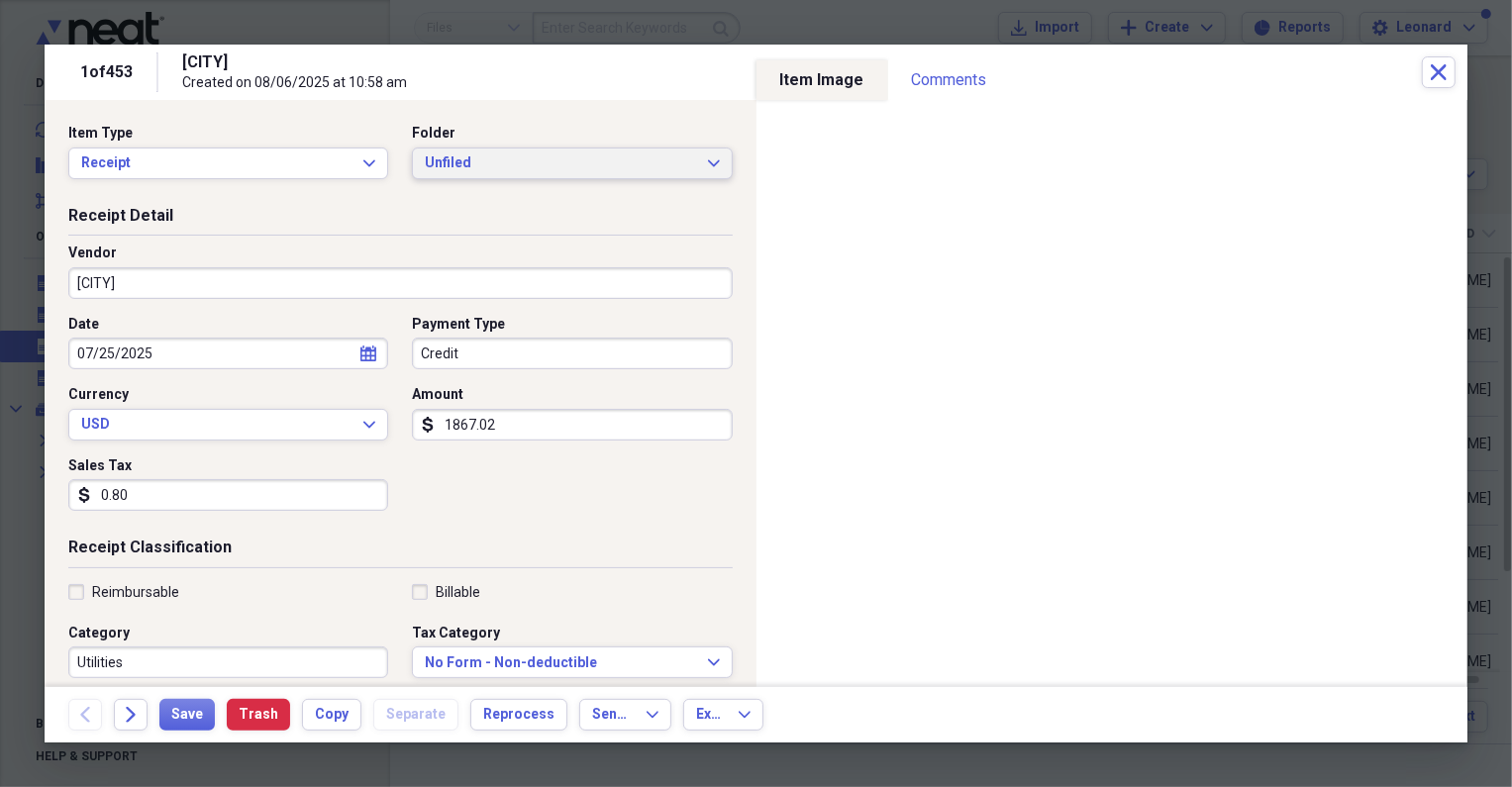 click on "Expand" 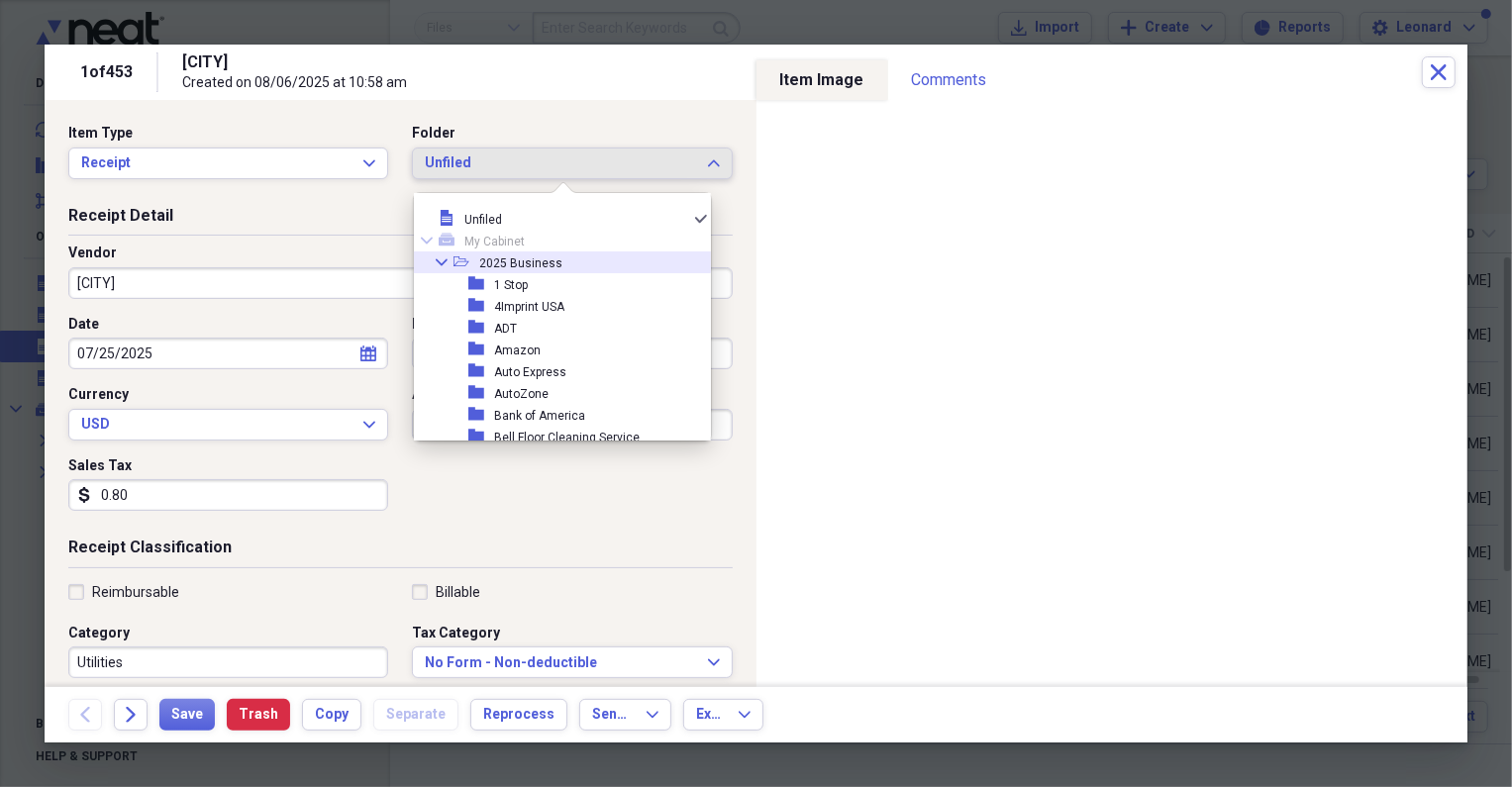 click on "Collapse" at bounding box center [442, 262] 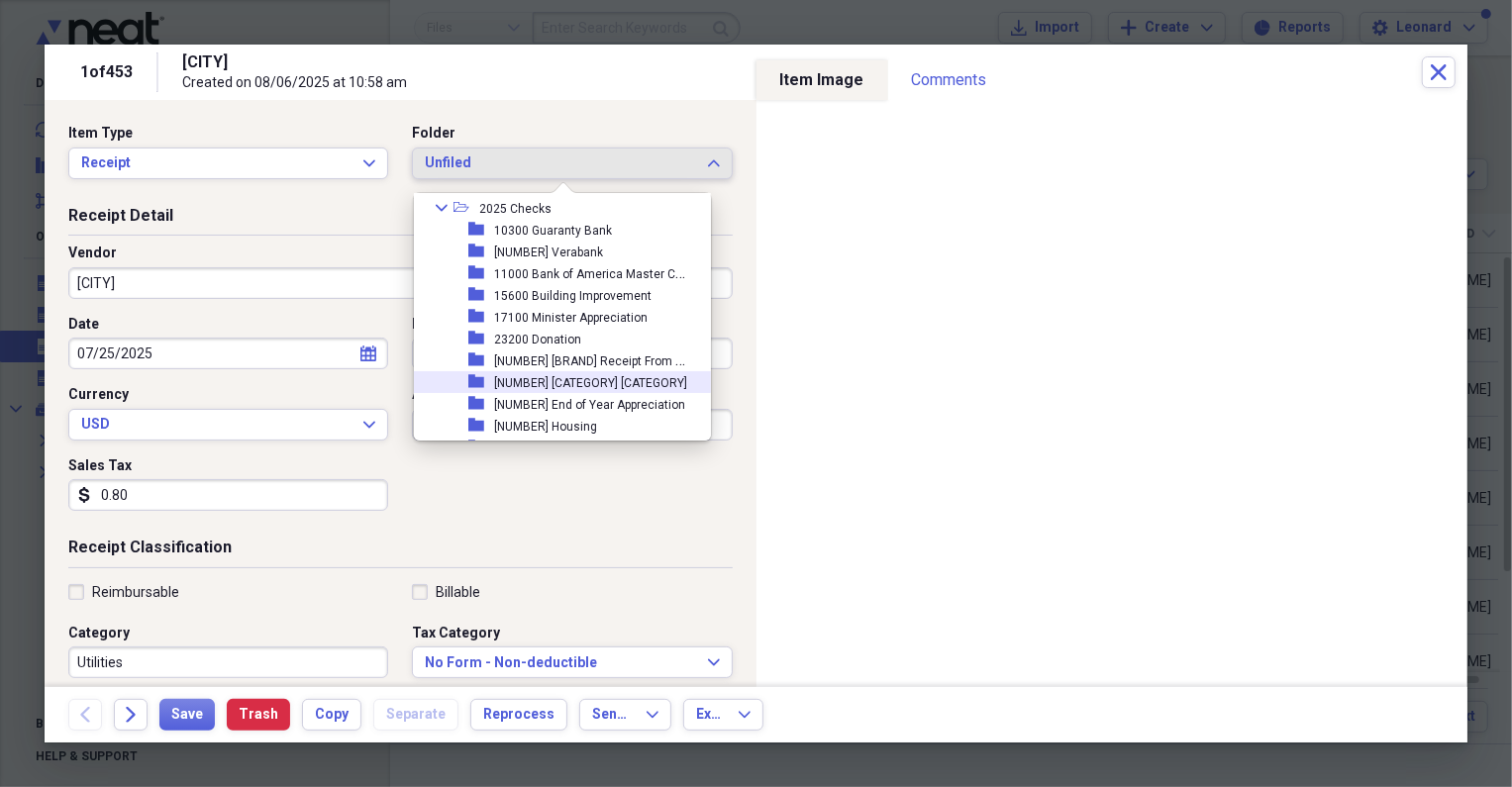 scroll, scrollTop: 256, scrollLeft: 0, axis: vertical 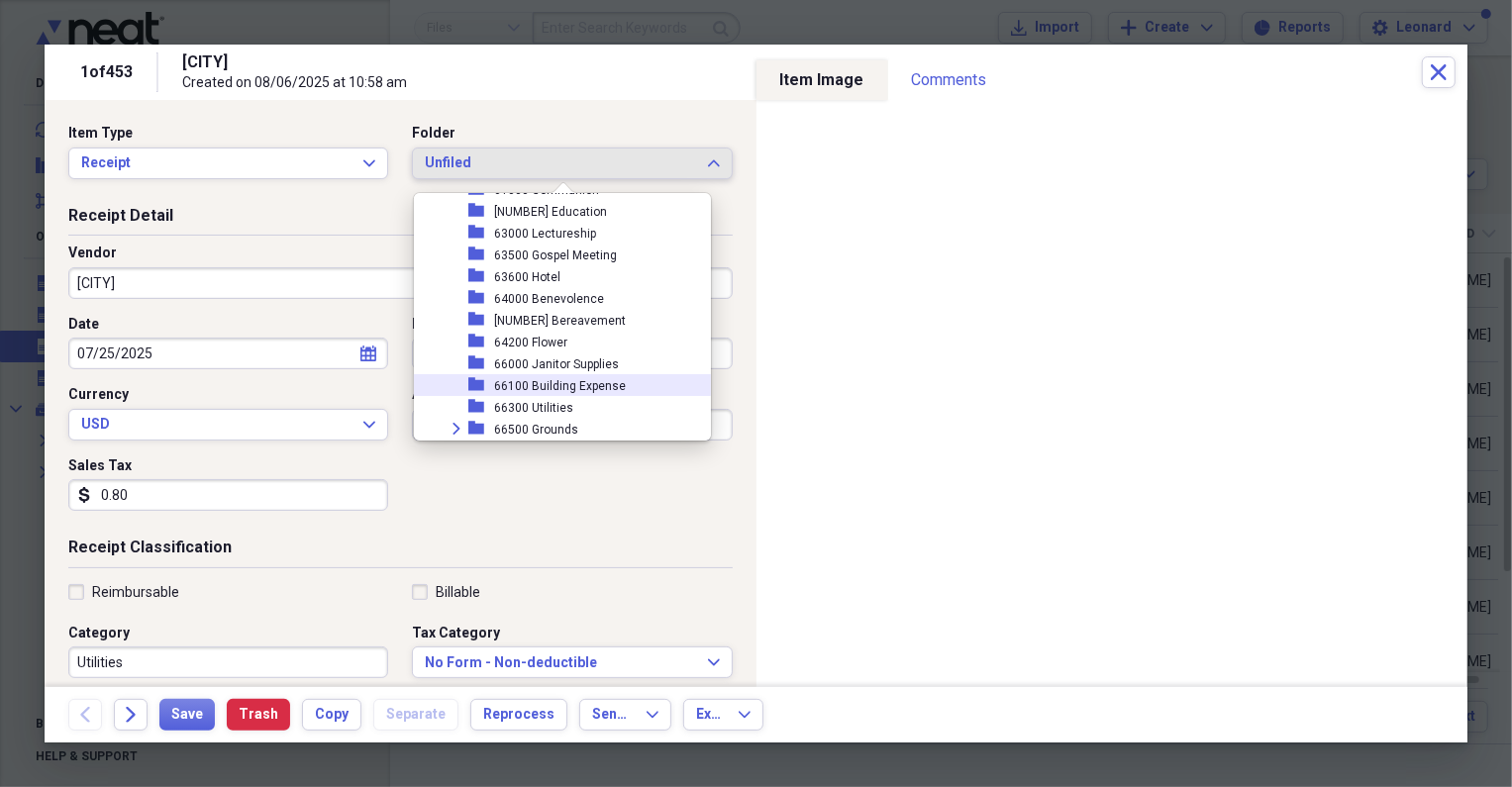 click on "66100 Building Expense" at bounding box center [559, 386] 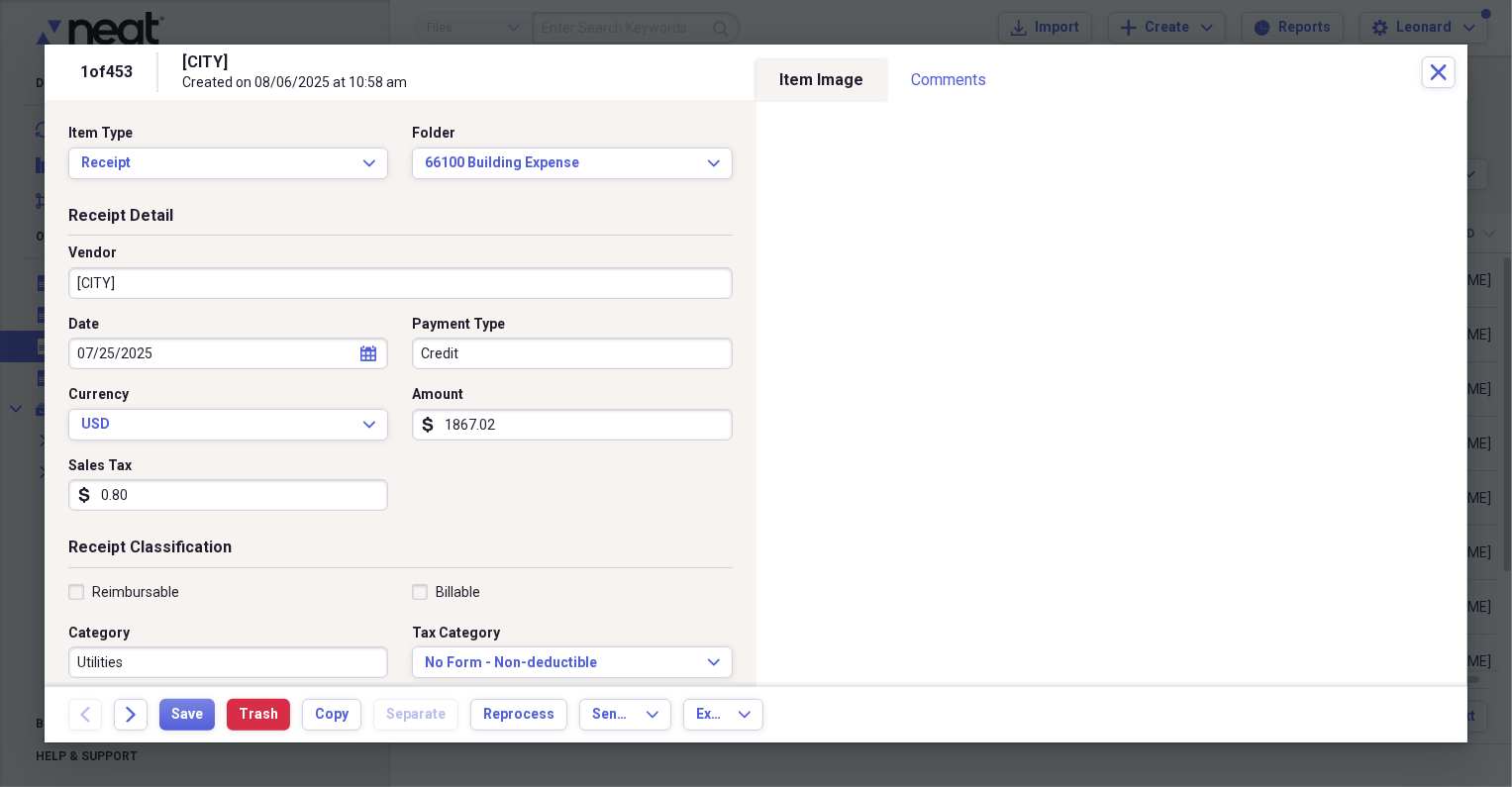 click on "[CITY]" at bounding box center [400, 283] 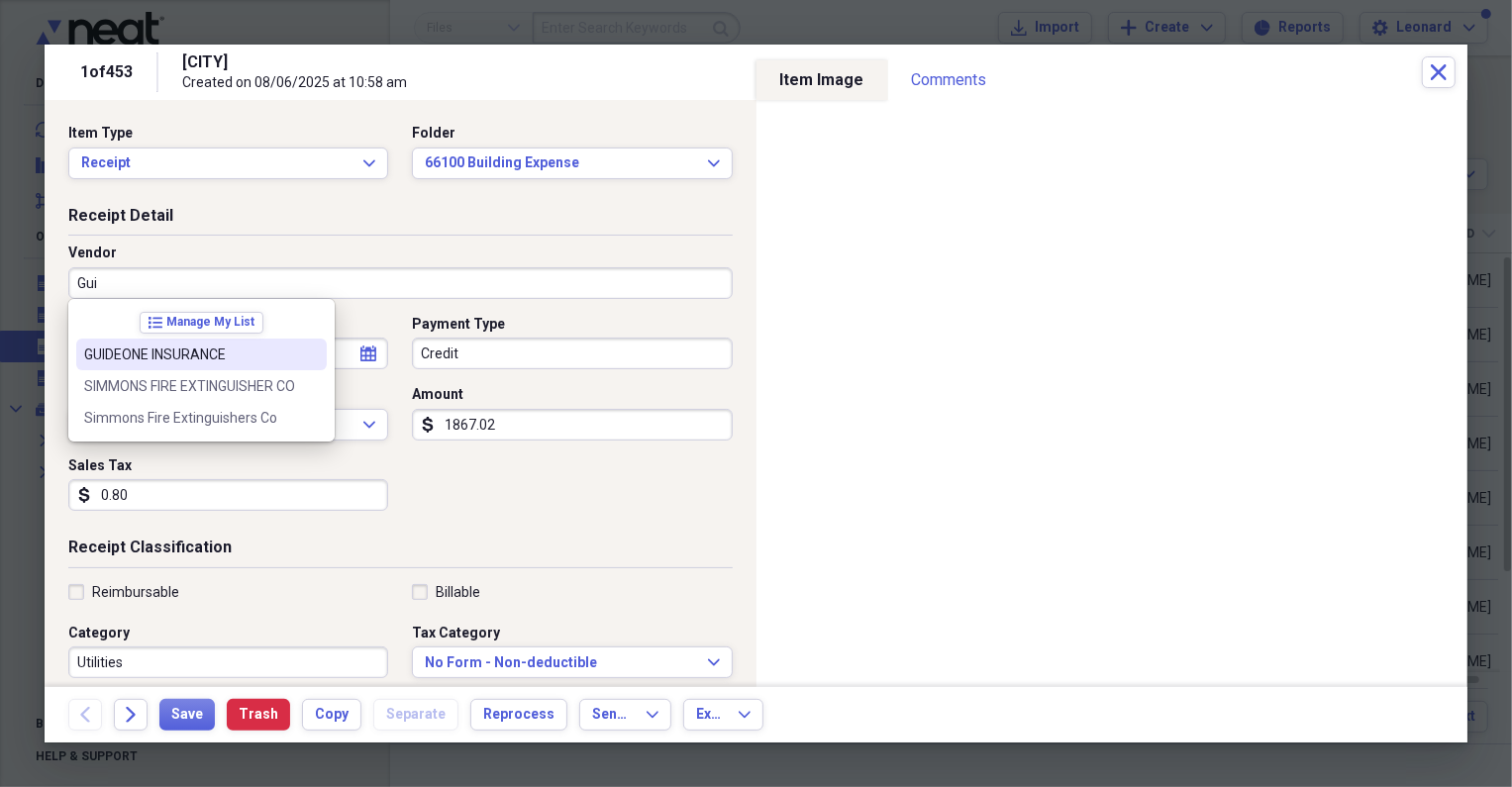 click on "GUIDEONE INSURANCE" at bounding box center (189, 354) 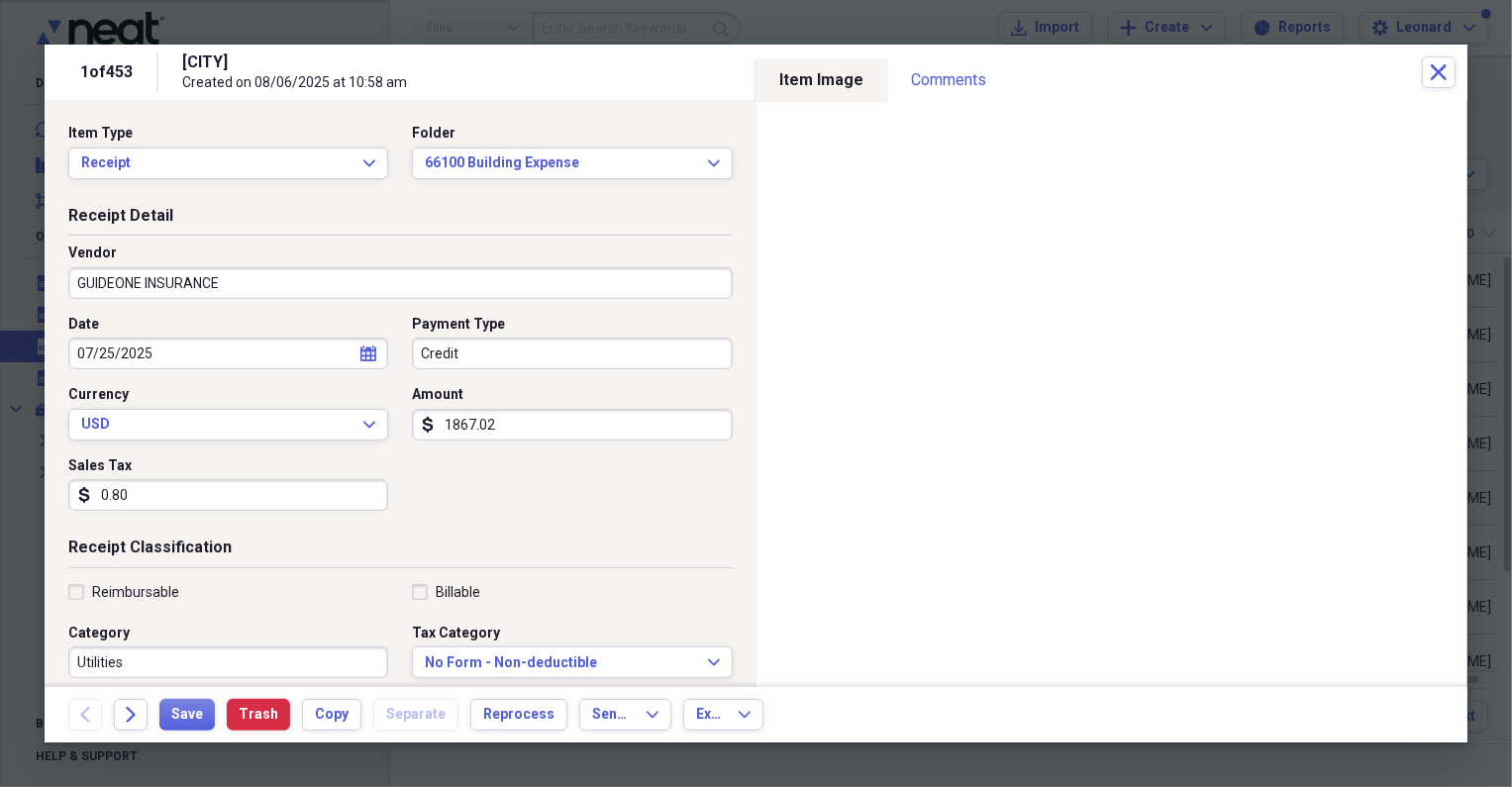 type on "Building Expense" 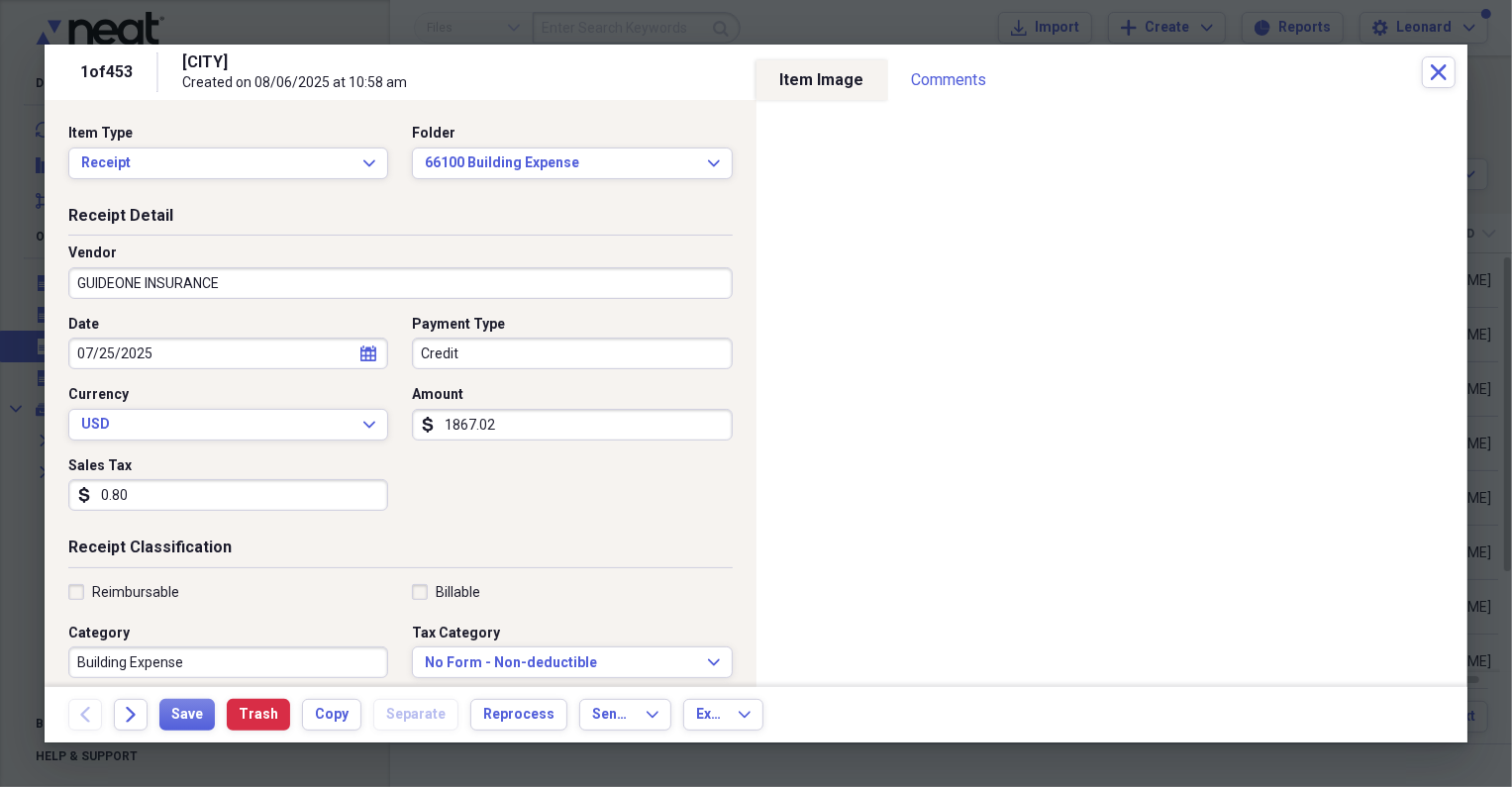 click on "Credit" at bounding box center [571, 353] 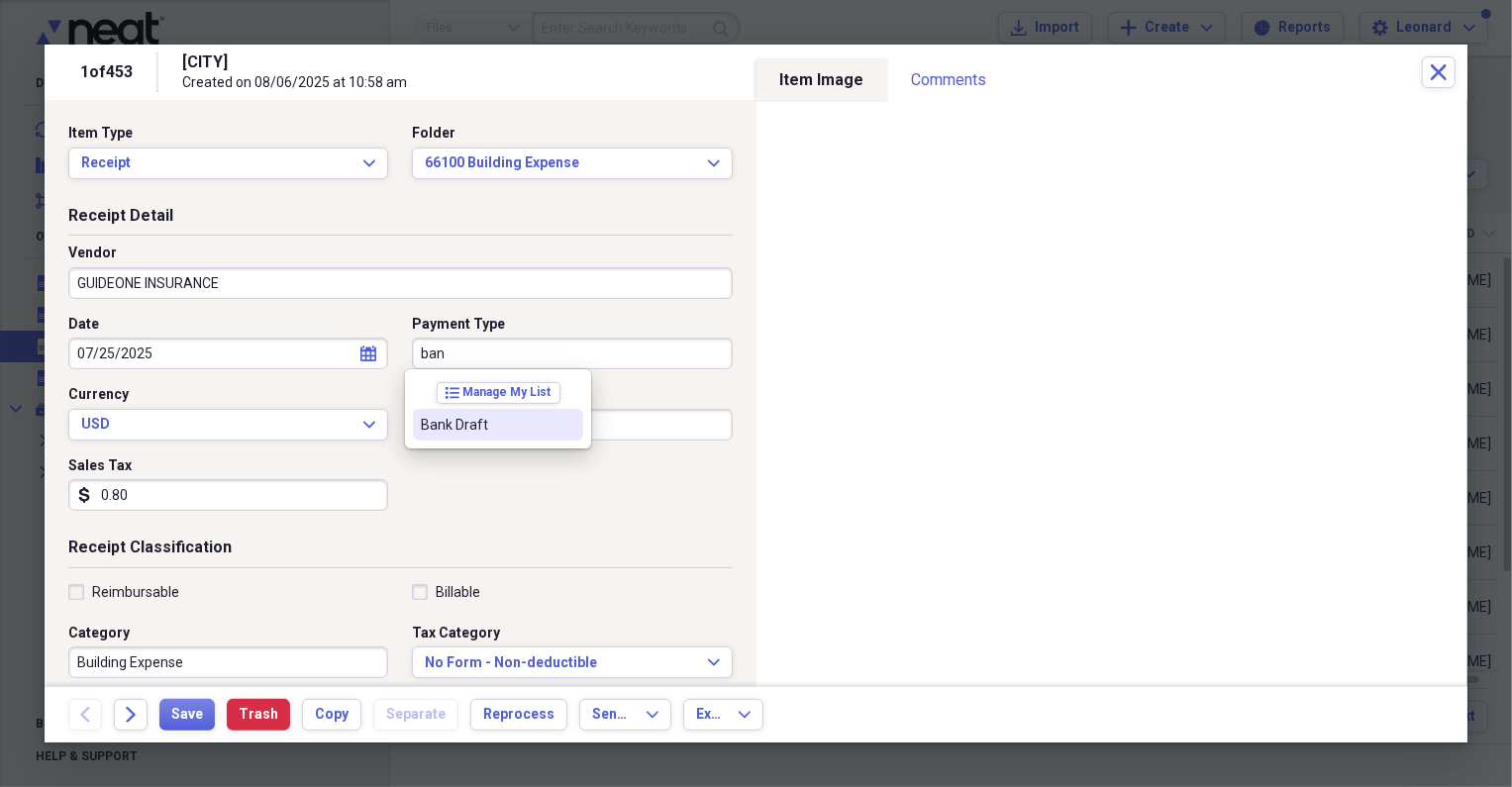click on "Bank Draft" at bounding box center [486, 425] 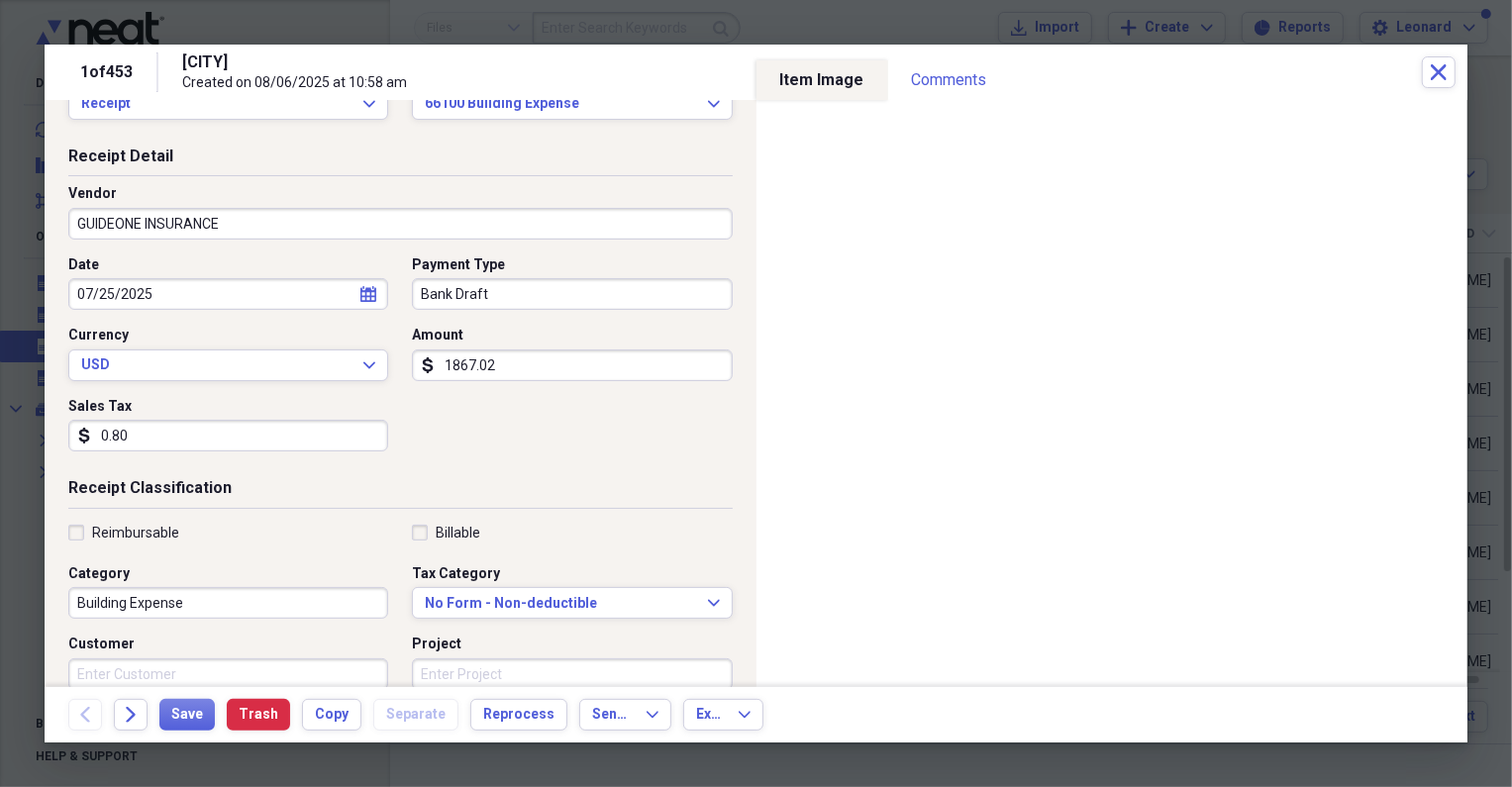 scroll, scrollTop: 0, scrollLeft: 0, axis: both 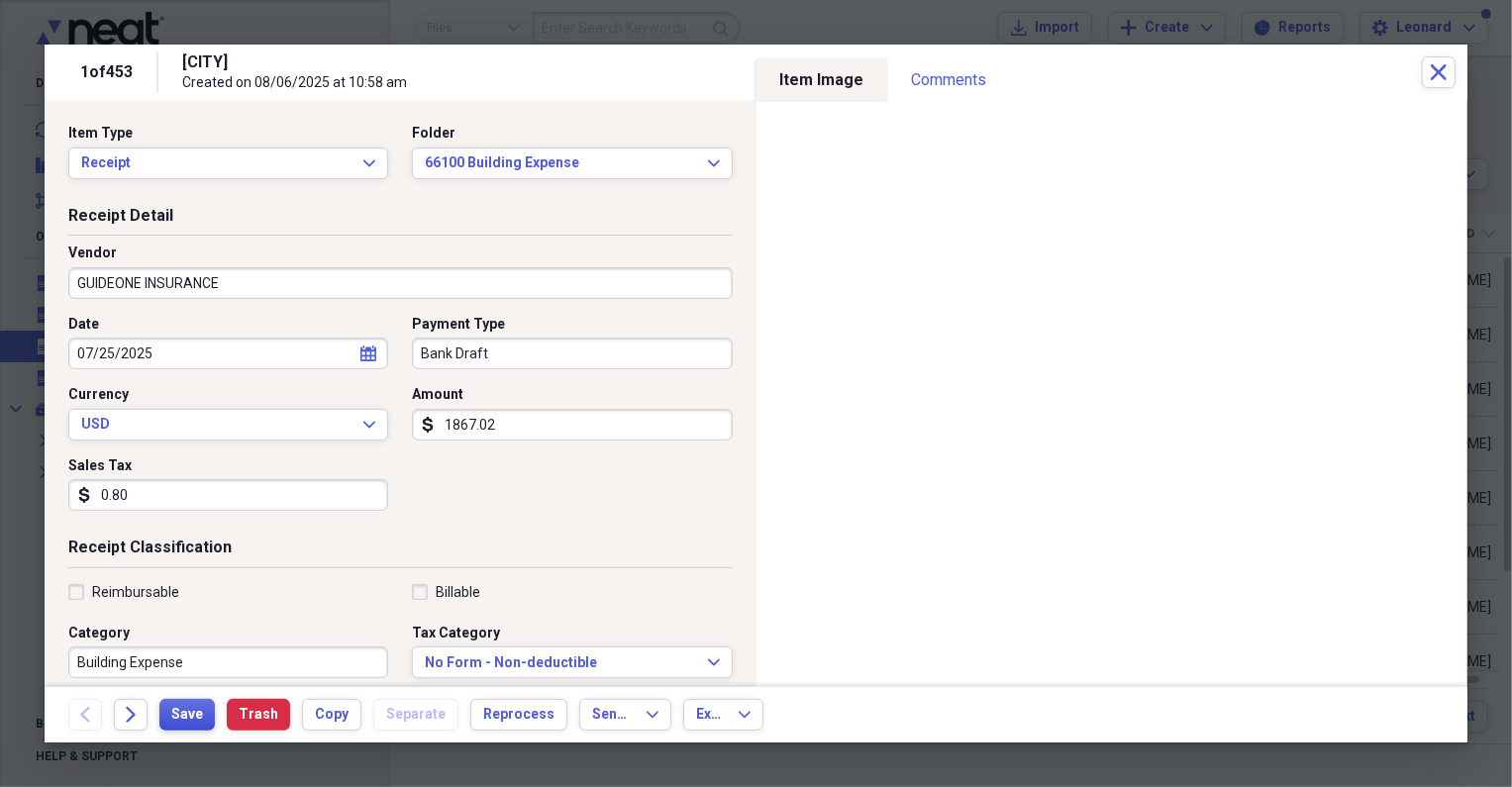 click on "Save" at bounding box center (187, 715) 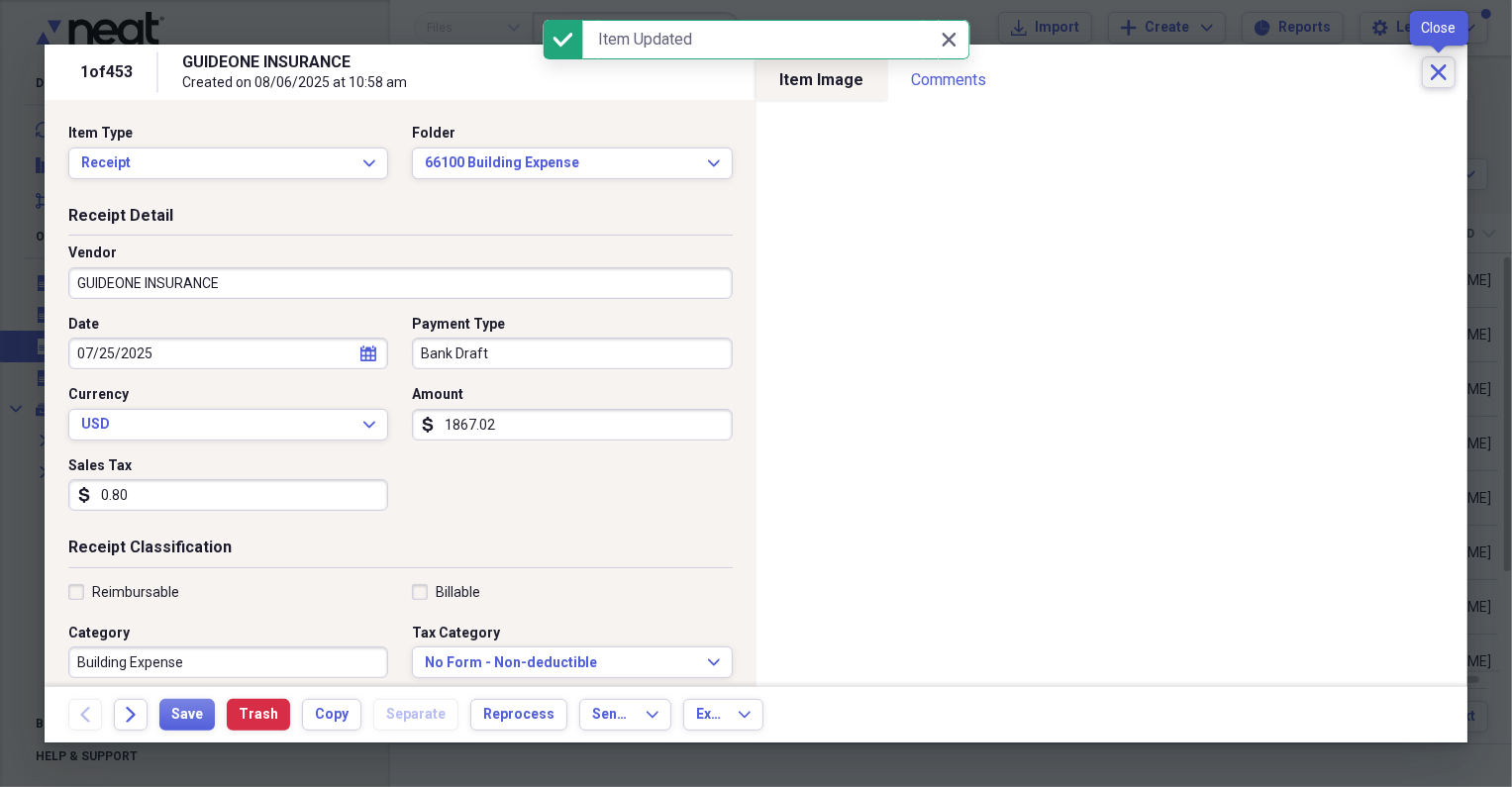 click on "Close" at bounding box center (1439, 72) 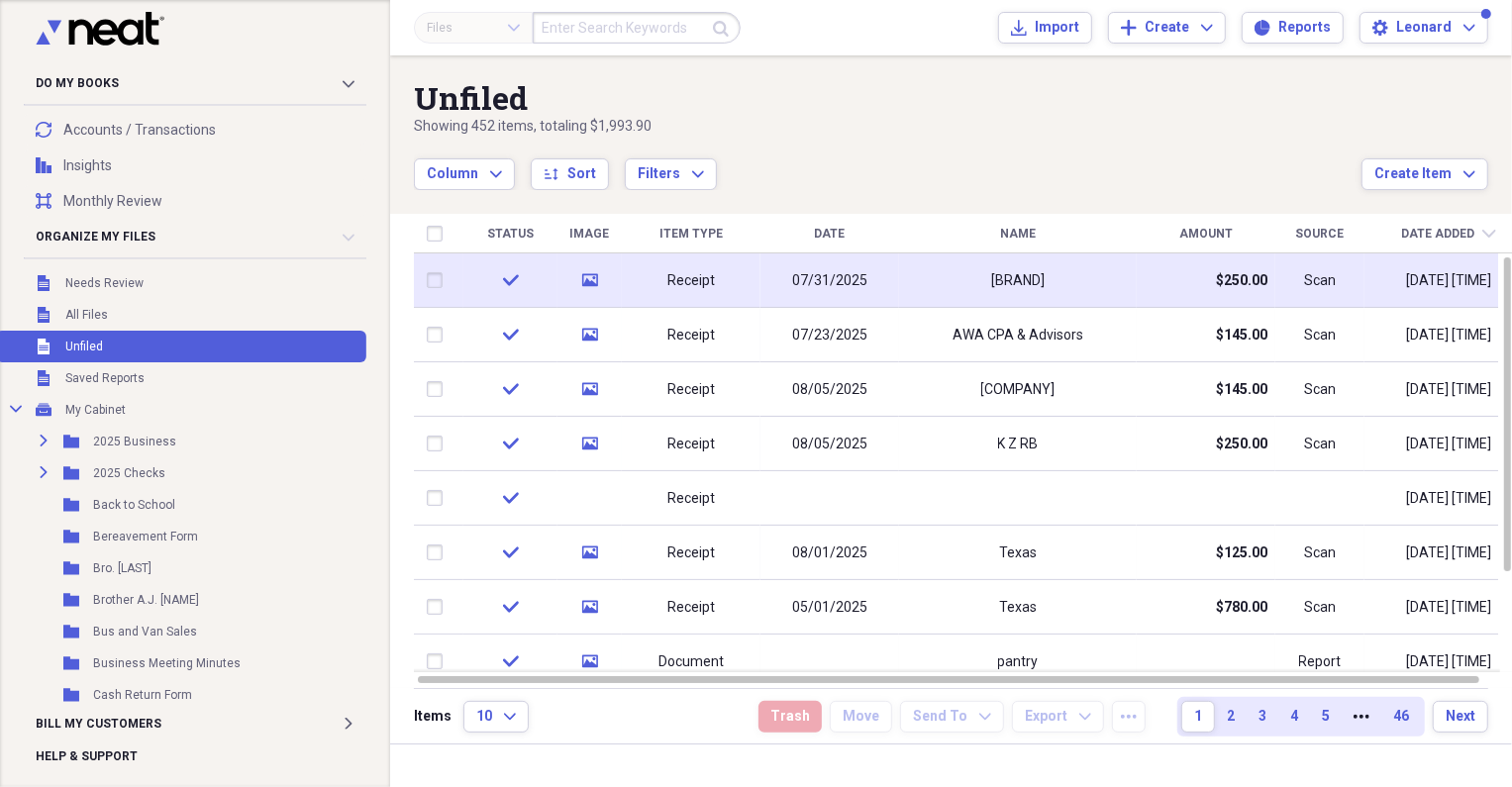 click on "07/31/2025" at bounding box center (830, 280) 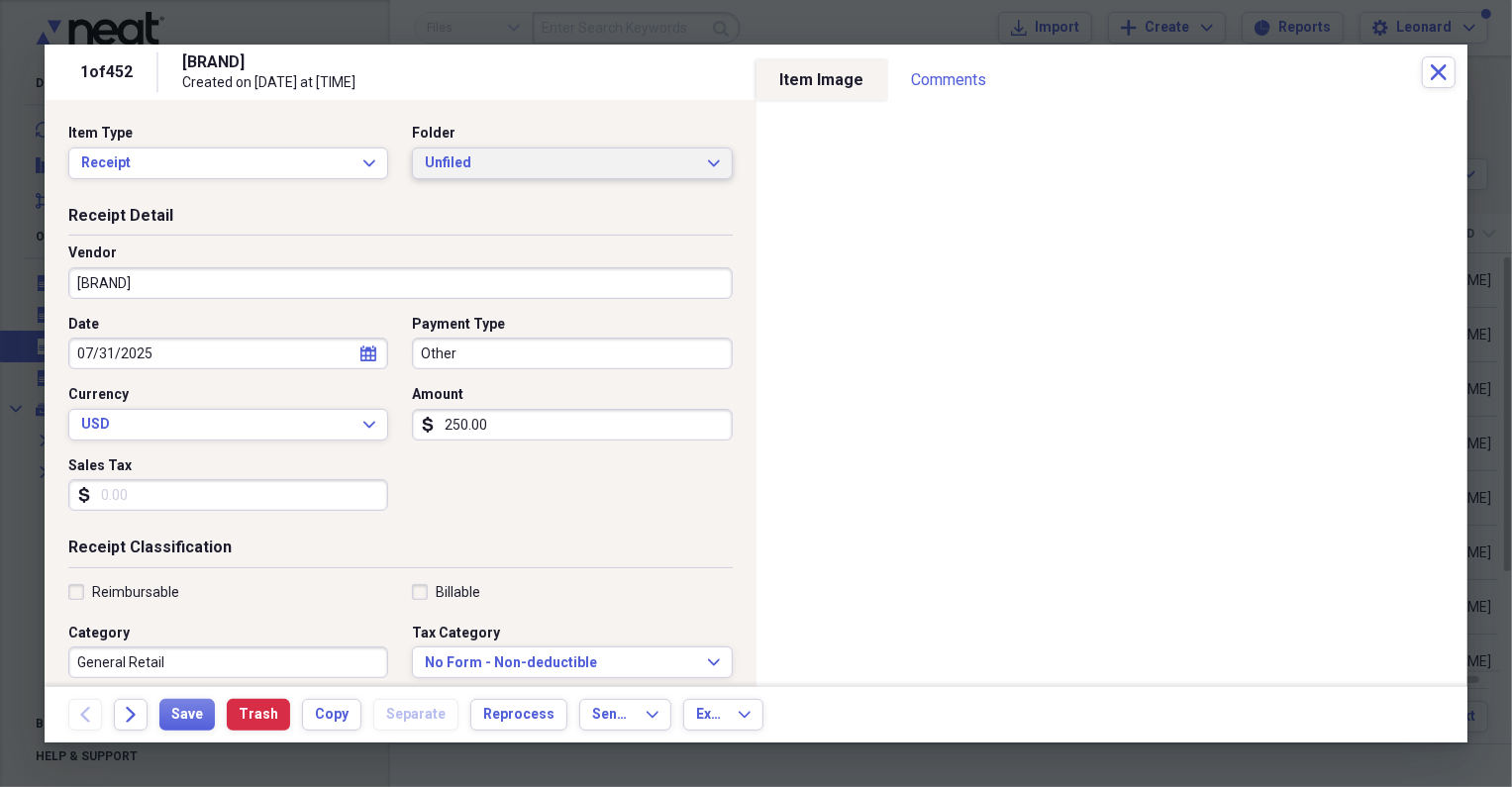 click on "Expand" 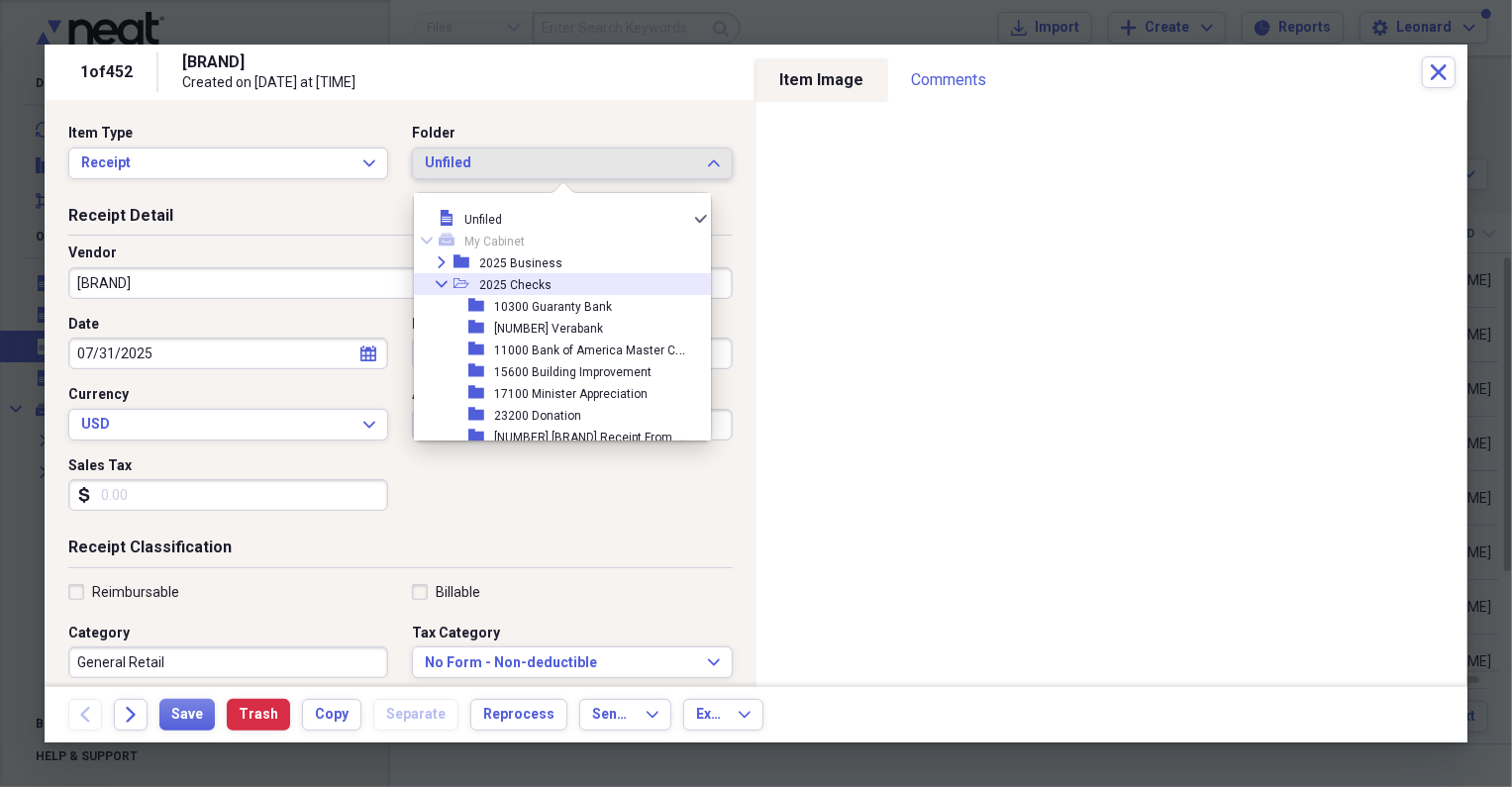 click on "Collapse" 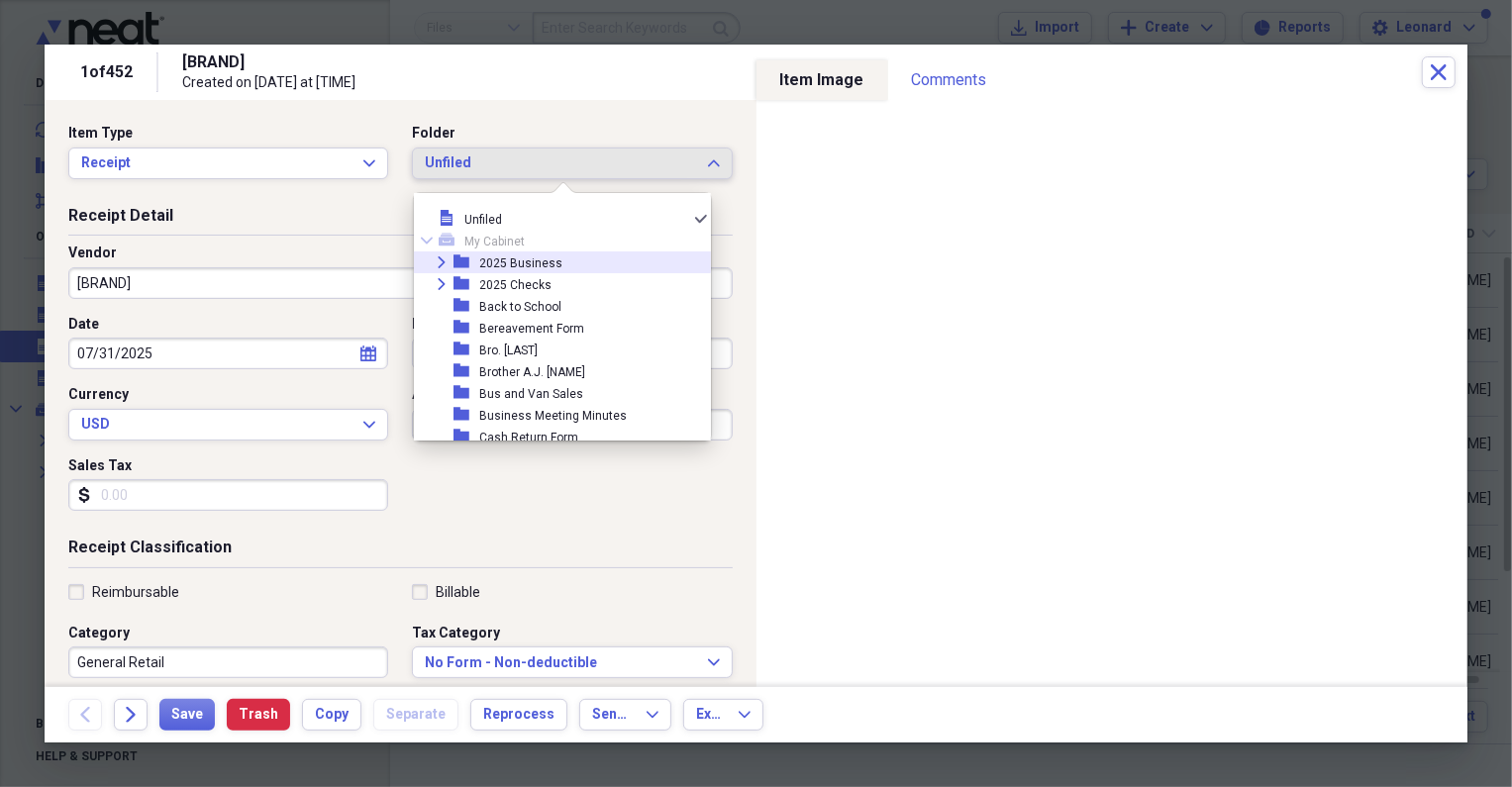 click on "Expand" 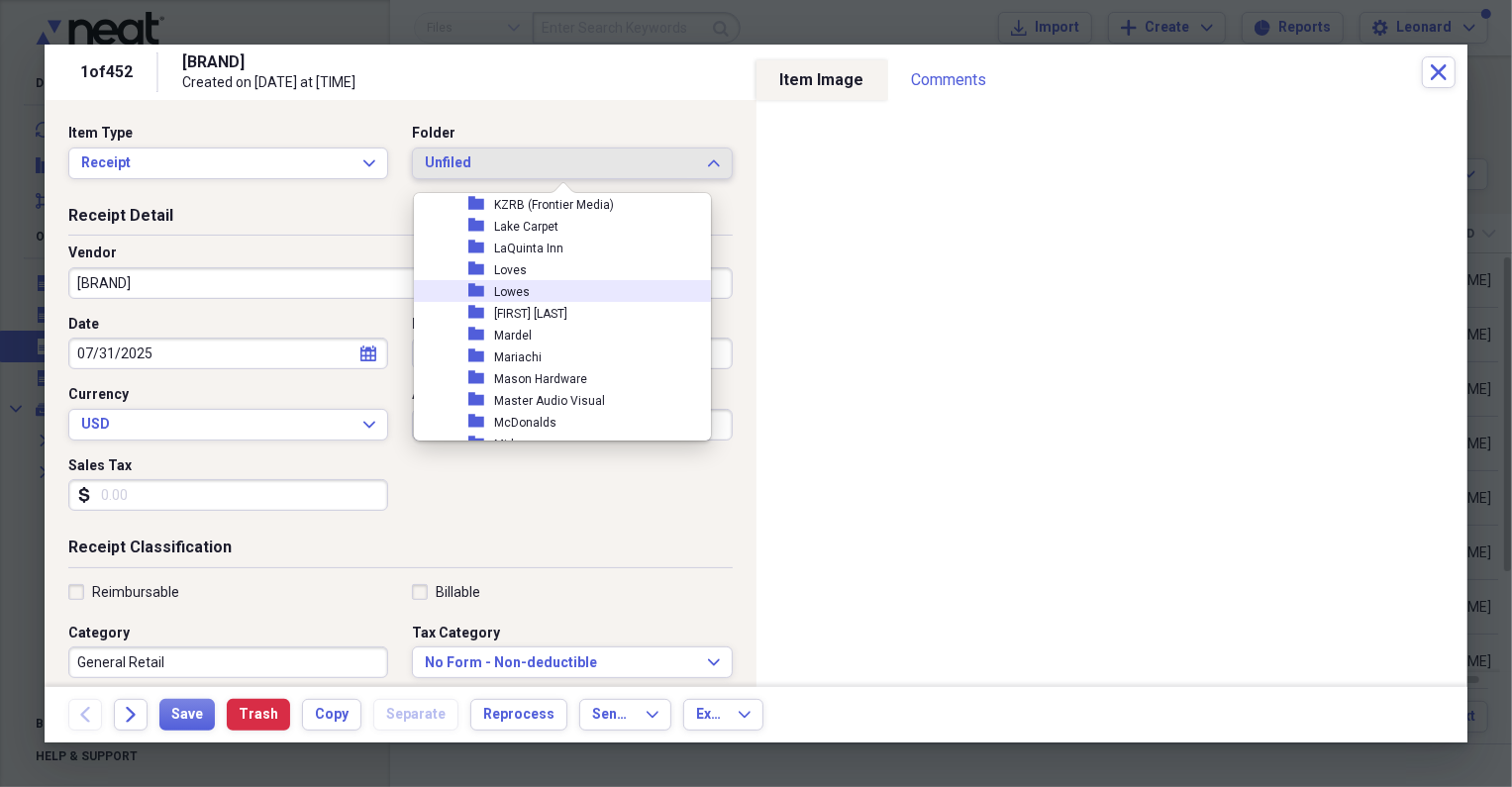 scroll, scrollTop: 1259, scrollLeft: 0, axis: vertical 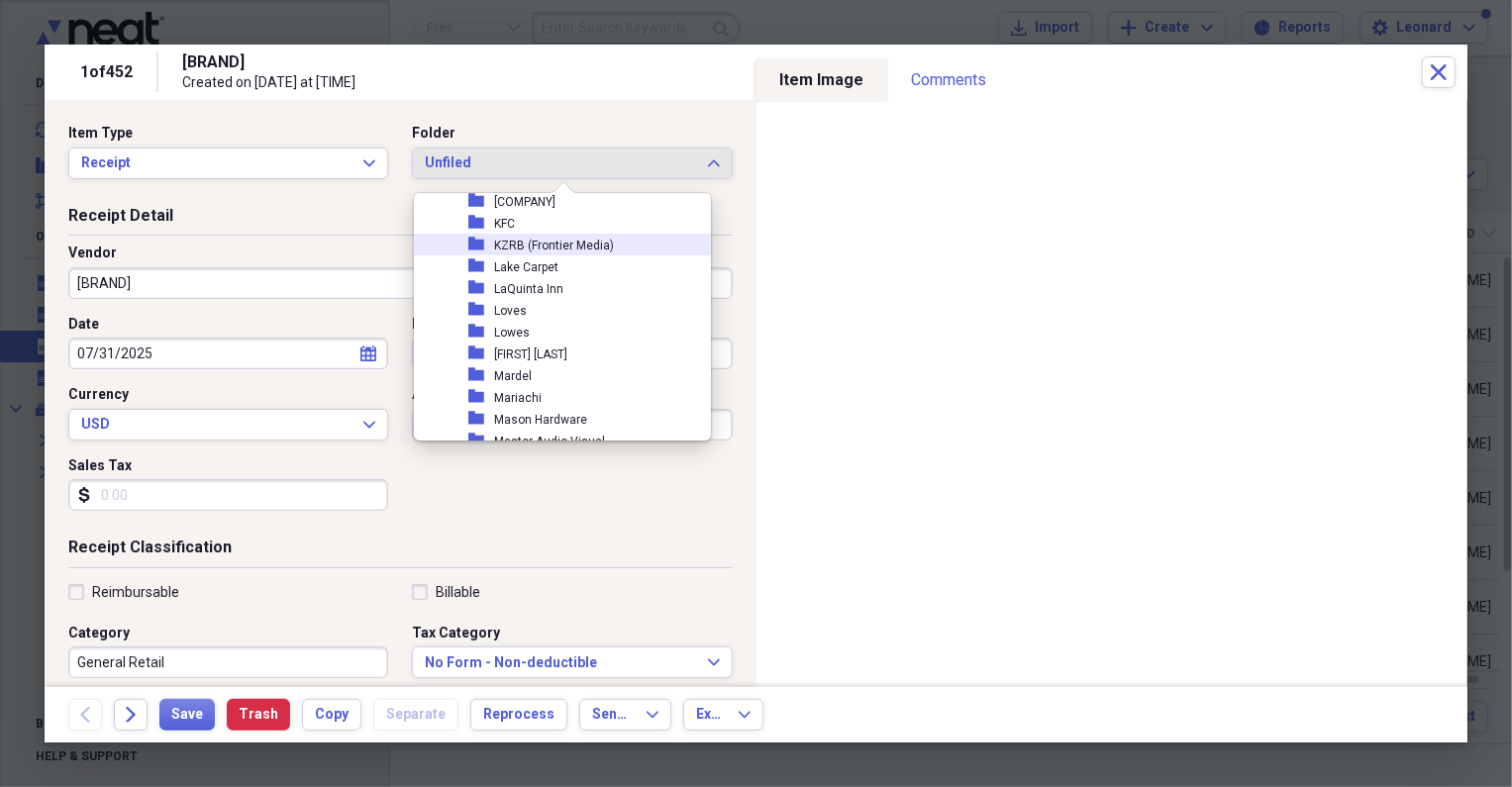click on "KZRB (Frontier Media)" at bounding box center (554, 246) 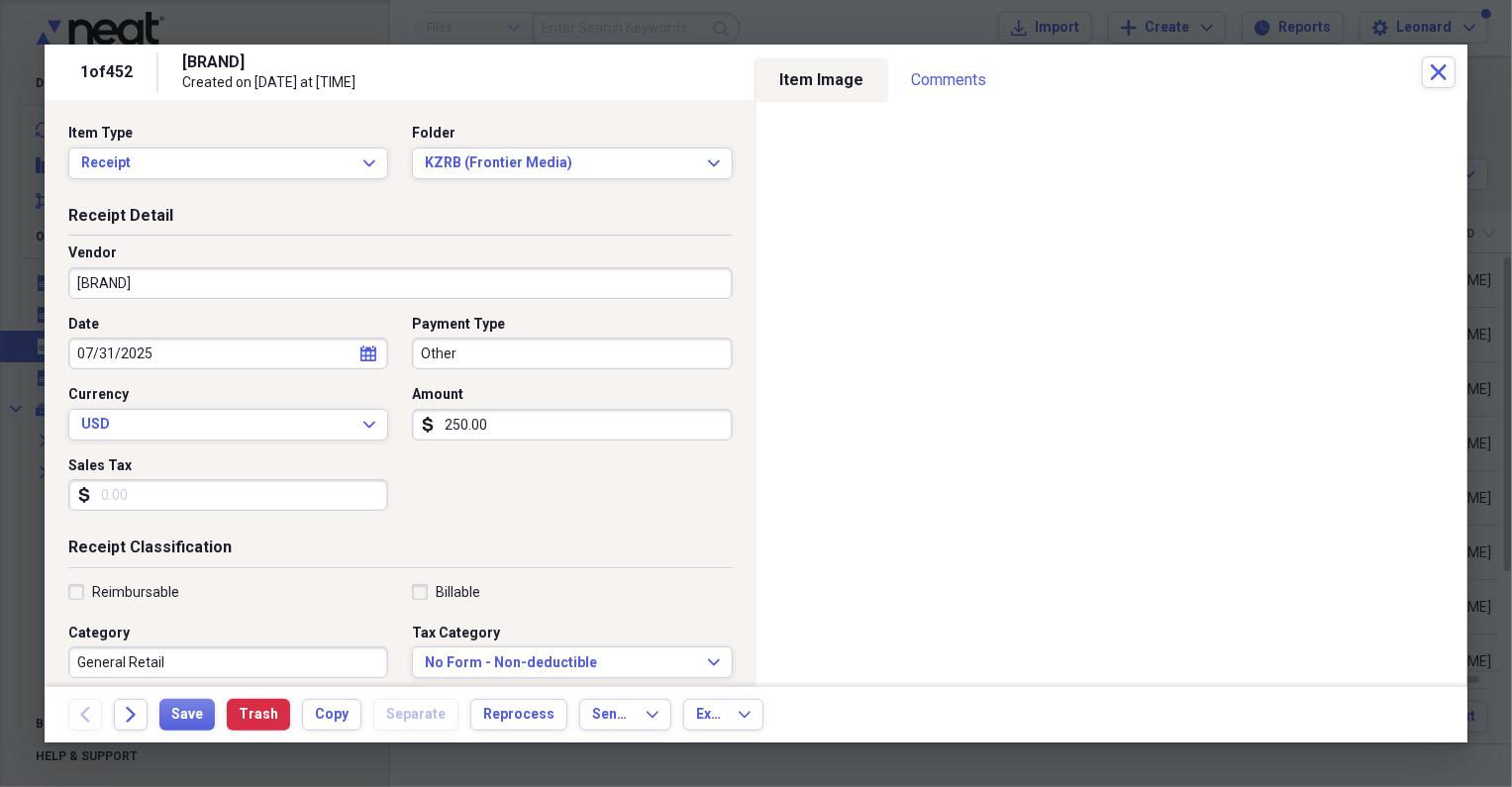 click on "Other" at bounding box center [571, 353] 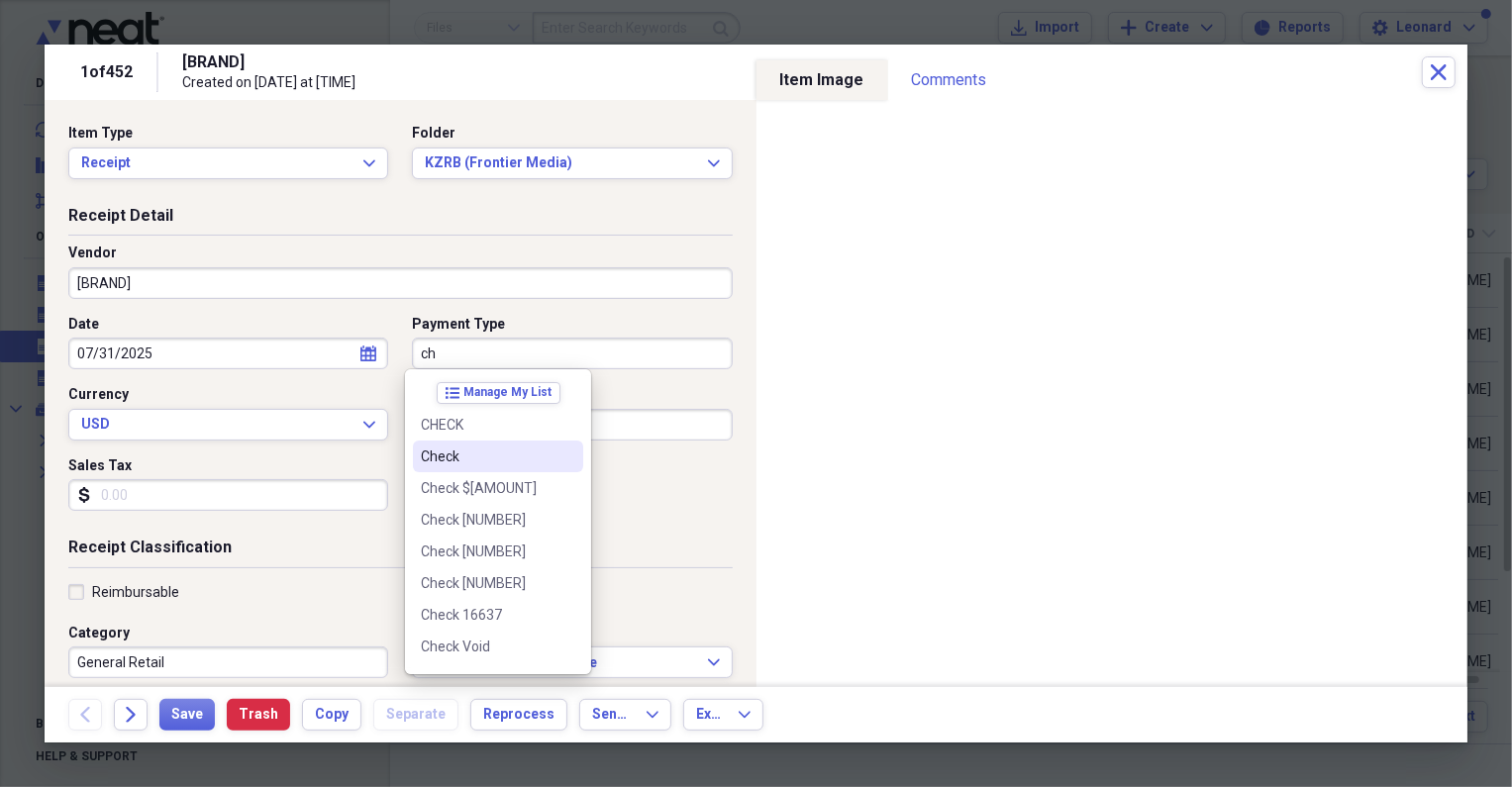click on "Check" at bounding box center [486, 456] 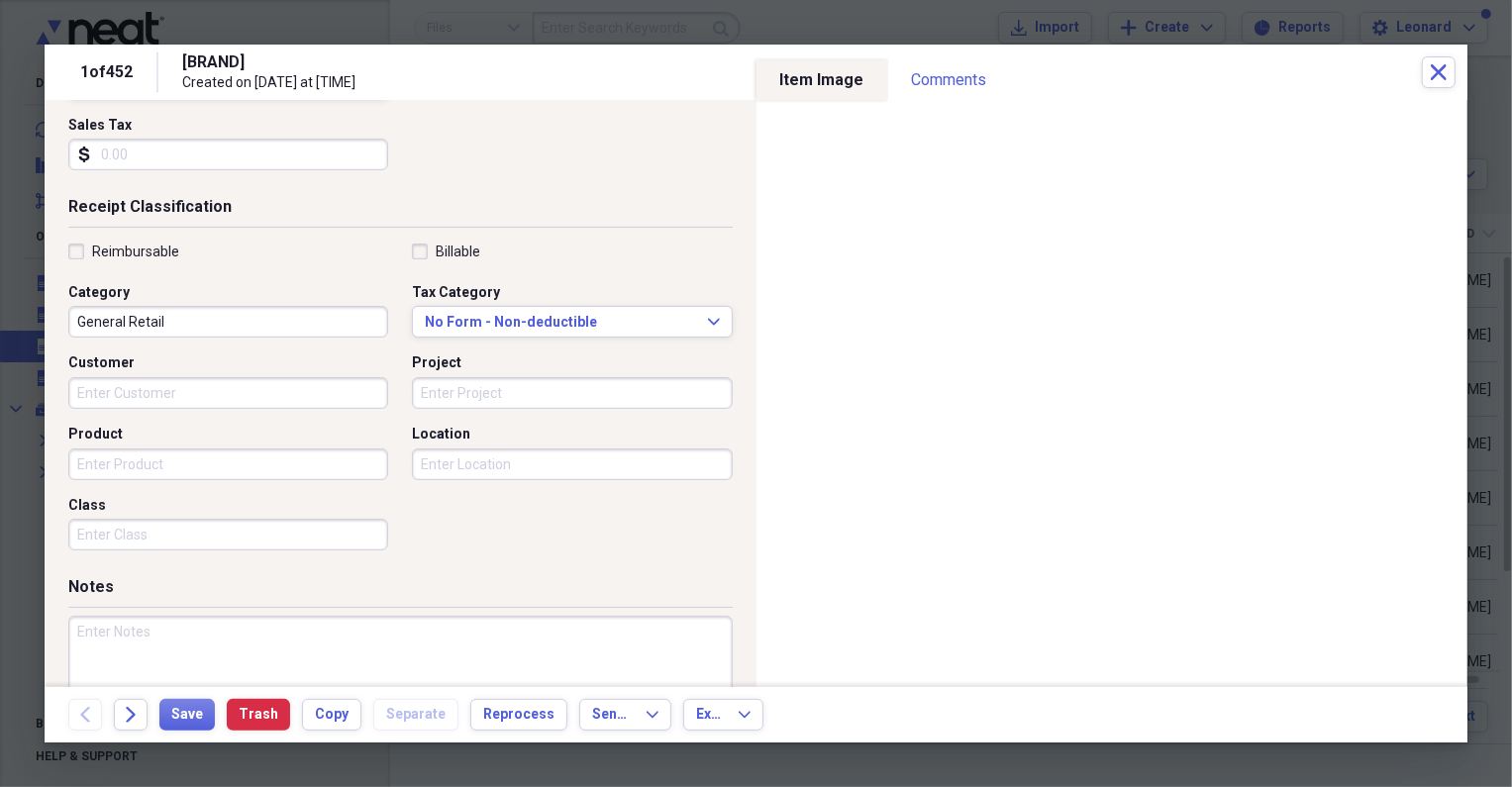 scroll, scrollTop: 359, scrollLeft: 0, axis: vertical 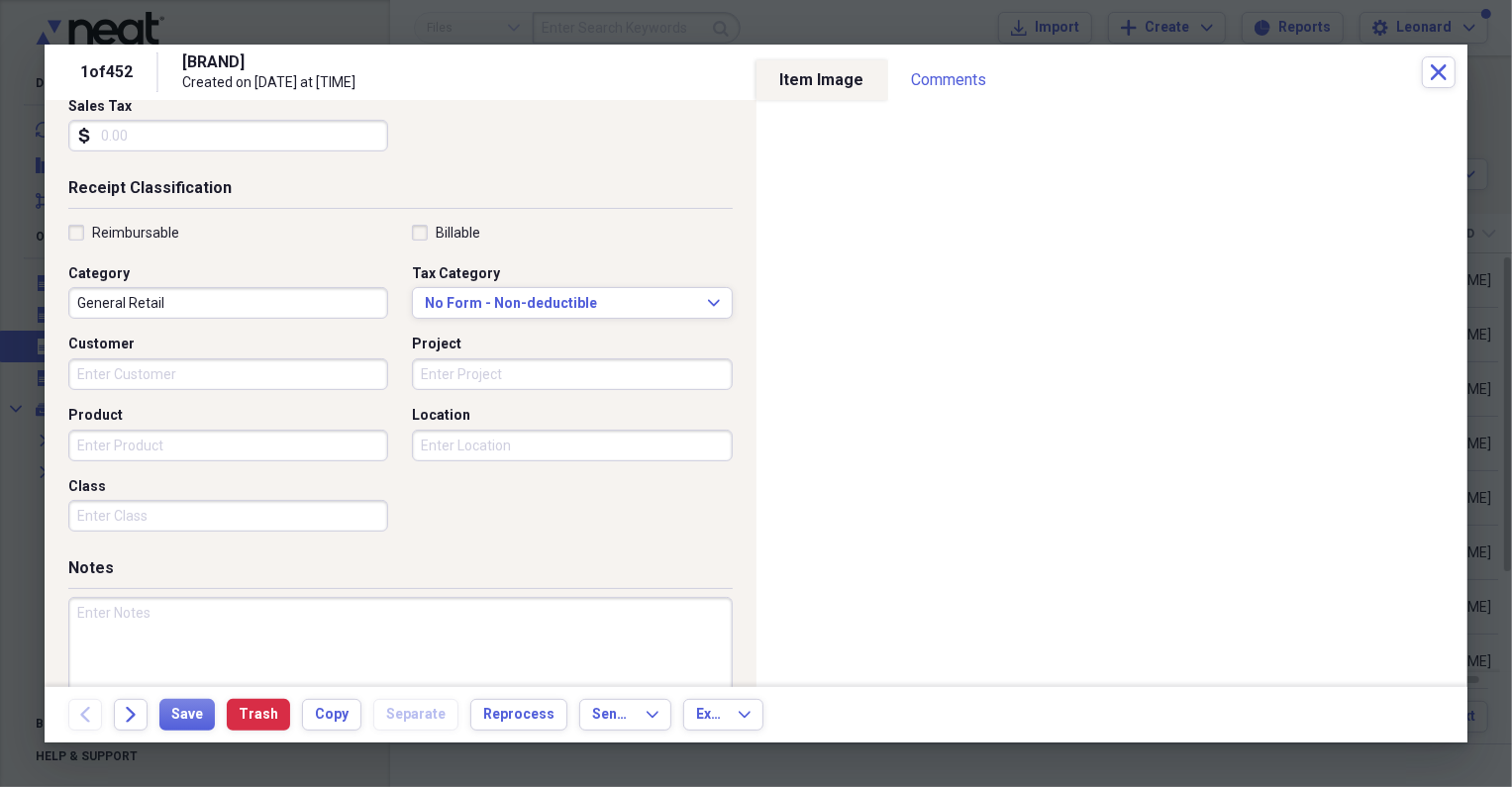 click on "General Retail" at bounding box center (228, 303) 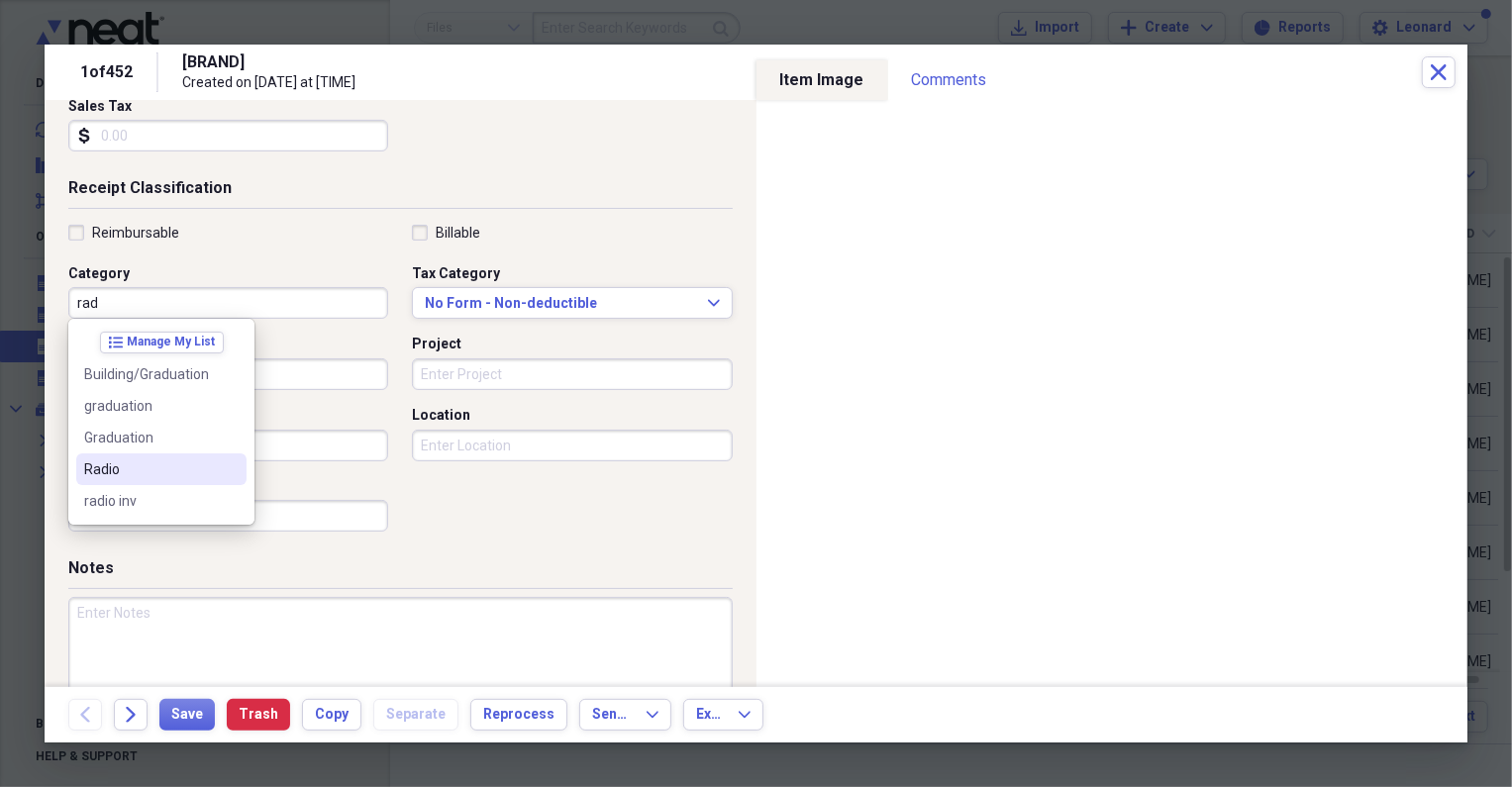 click on "Radio" at bounding box center [150, 469] 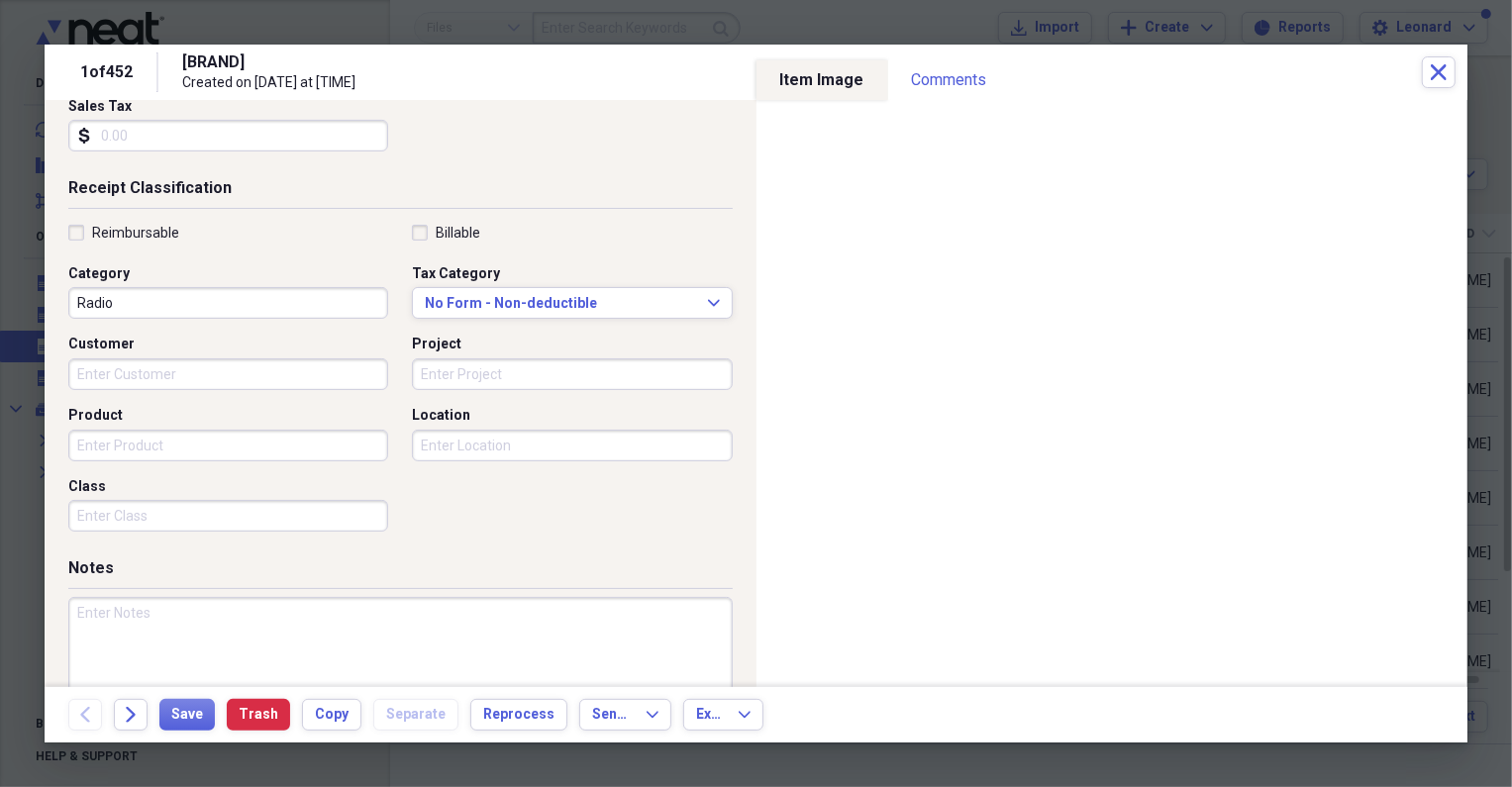 click at bounding box center [400, 661] 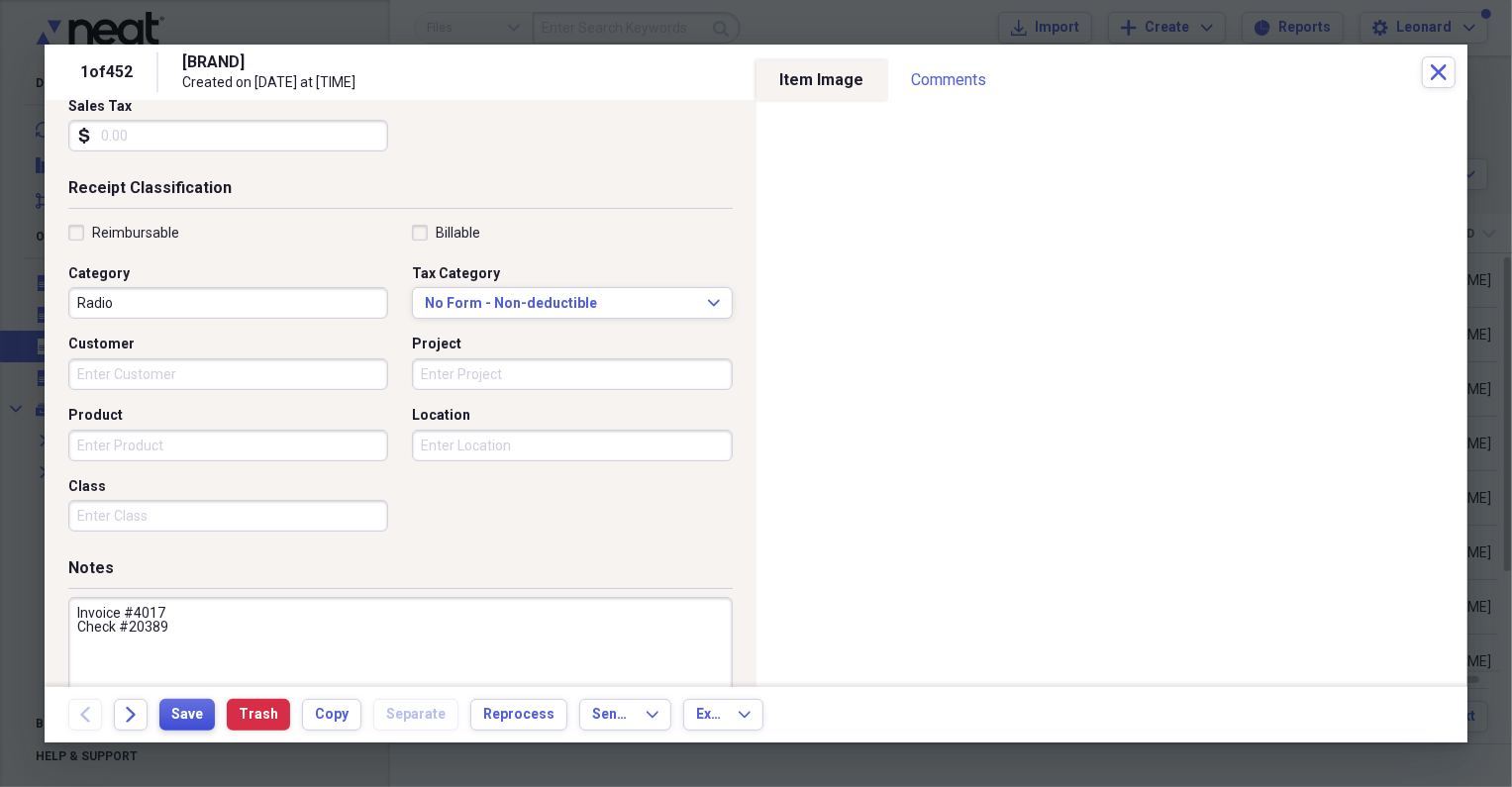 type on "Invoice #4017
Check #20389" 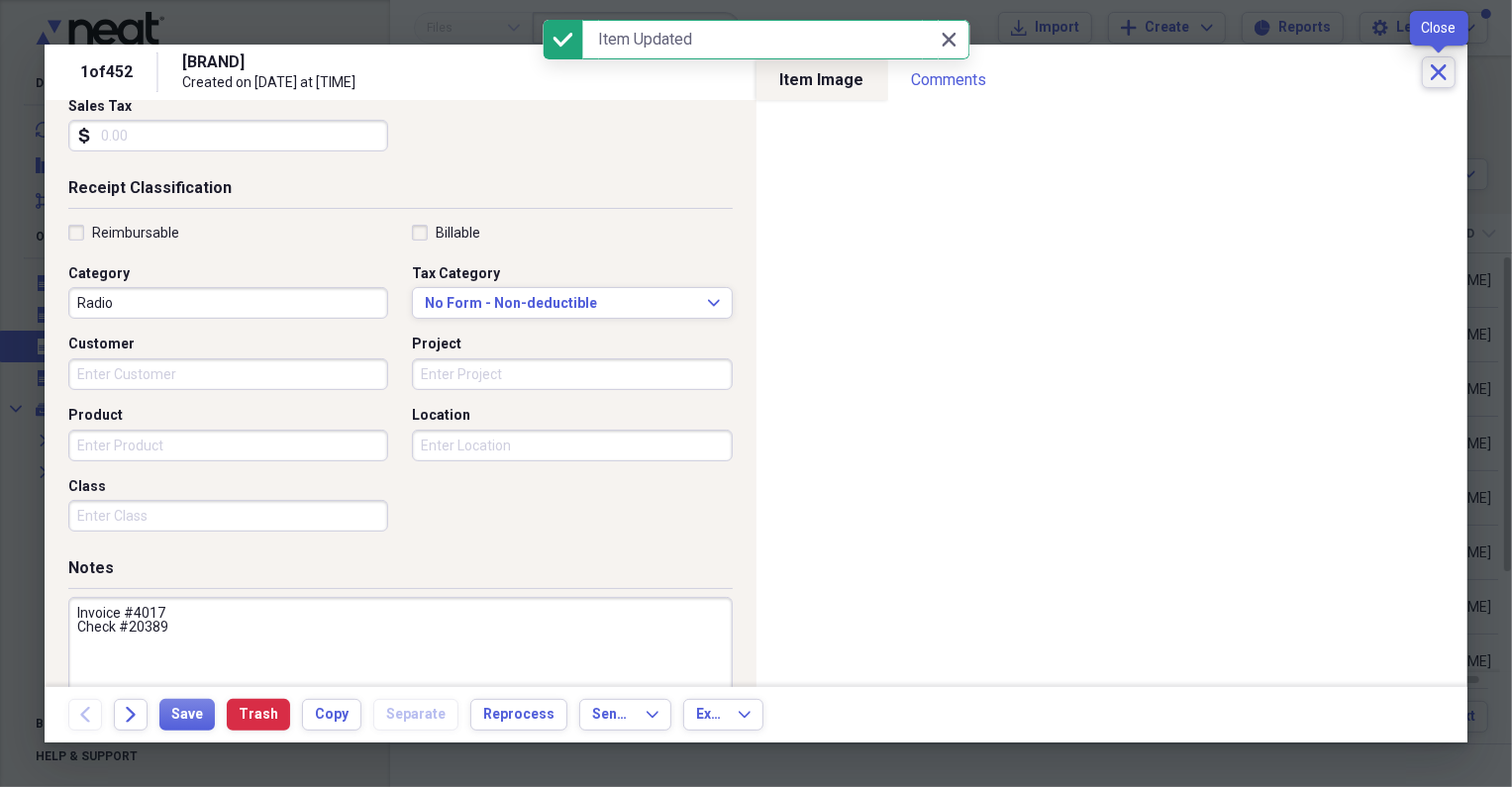 click on "Close" 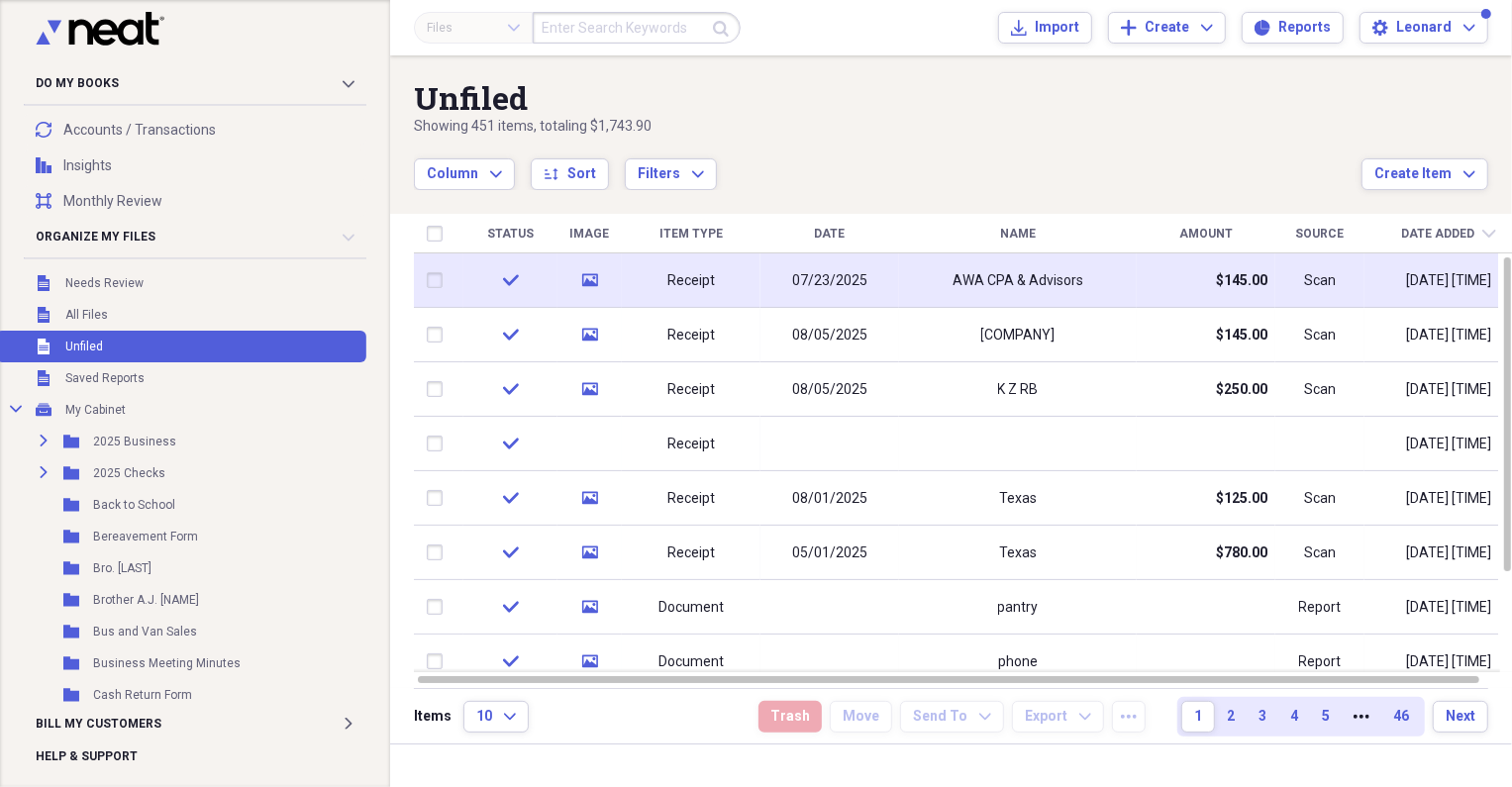 click on "AWA CPA & Advisors" at bounding box center (1018, 281) 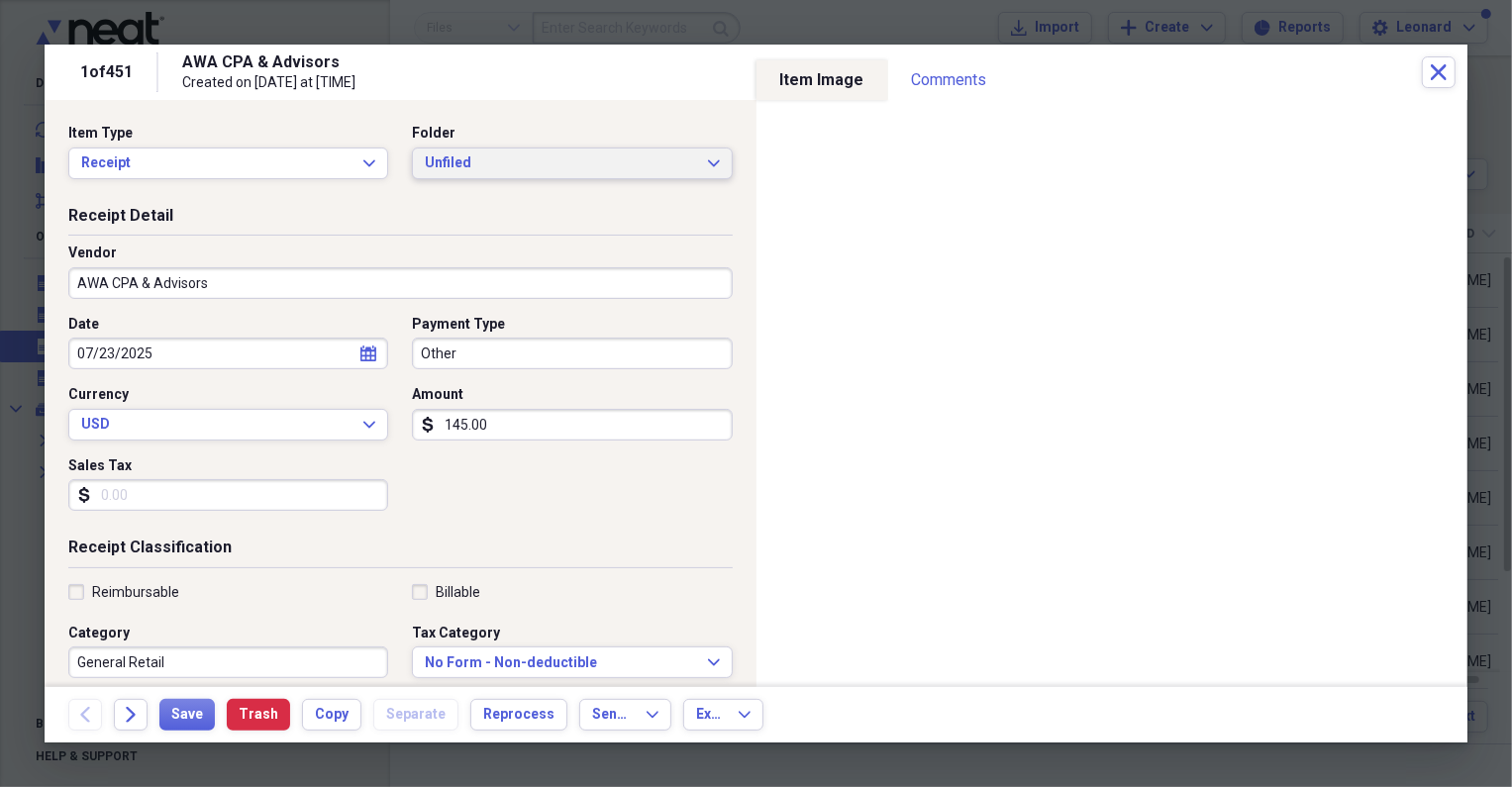 click on "Expand" 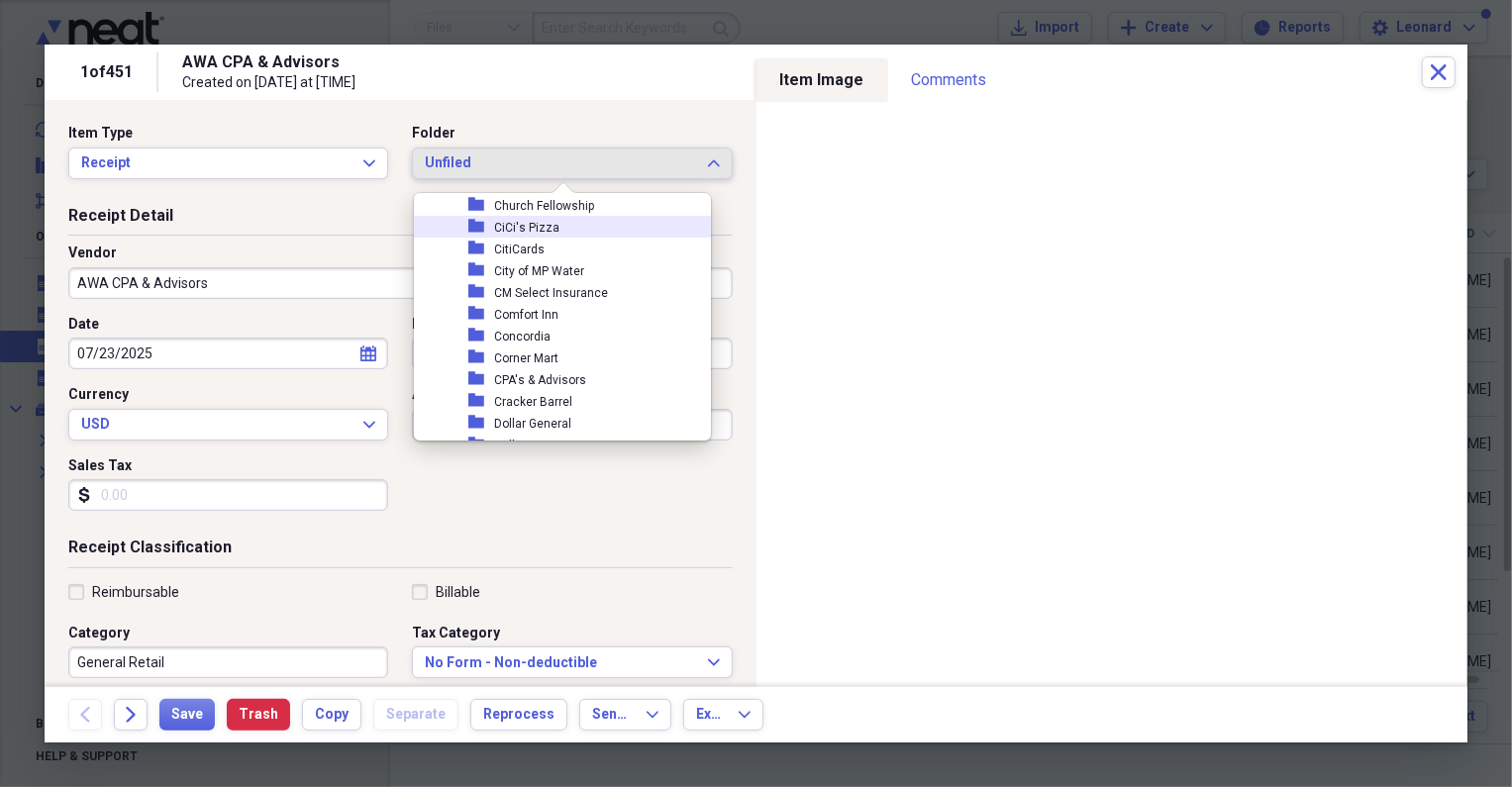 scroll, scrollTop: 540, scrollLeft: 0, axis: vertical 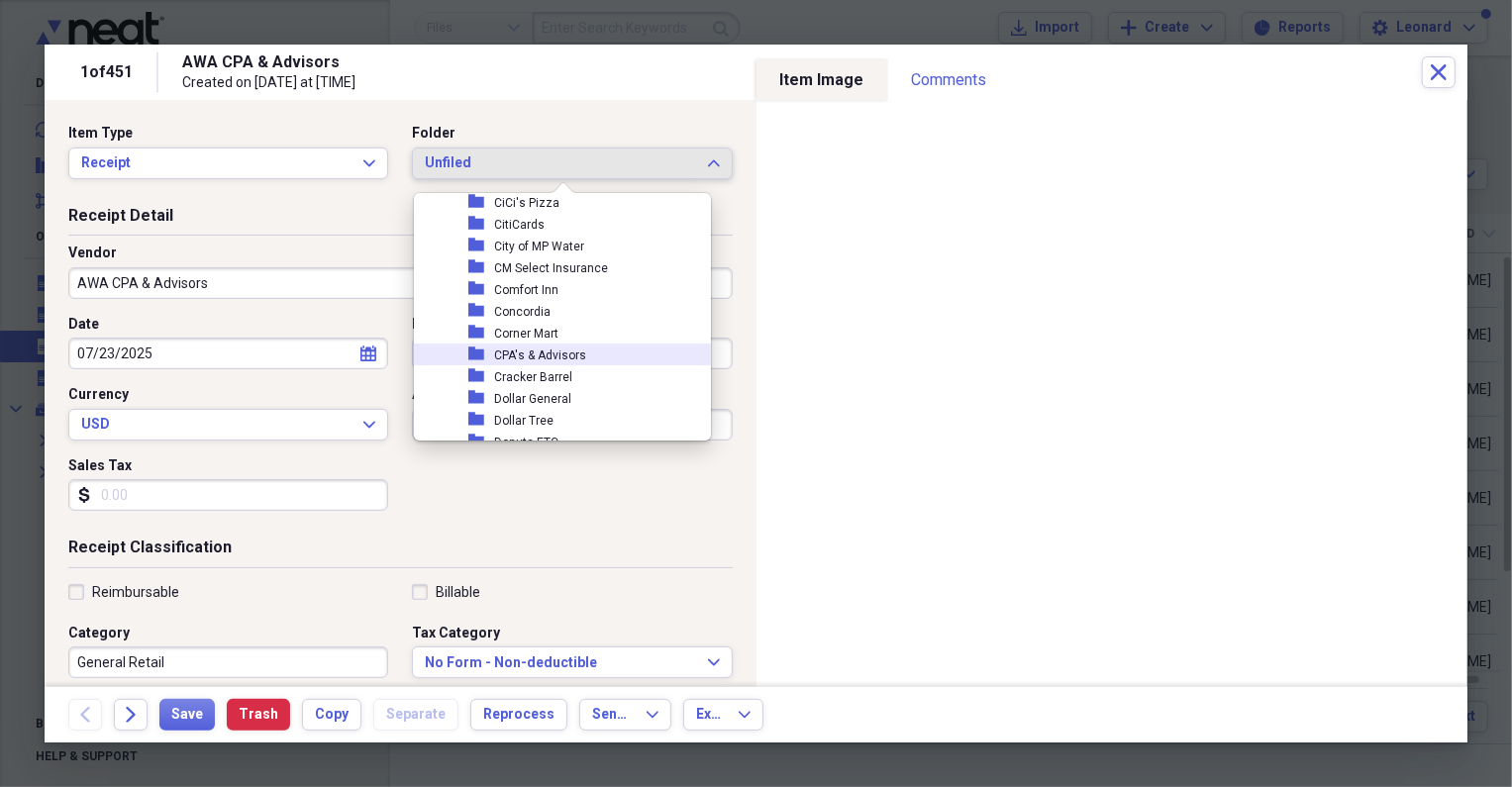 click on "CPA's & Advisors" at bounding box center (540, 355) 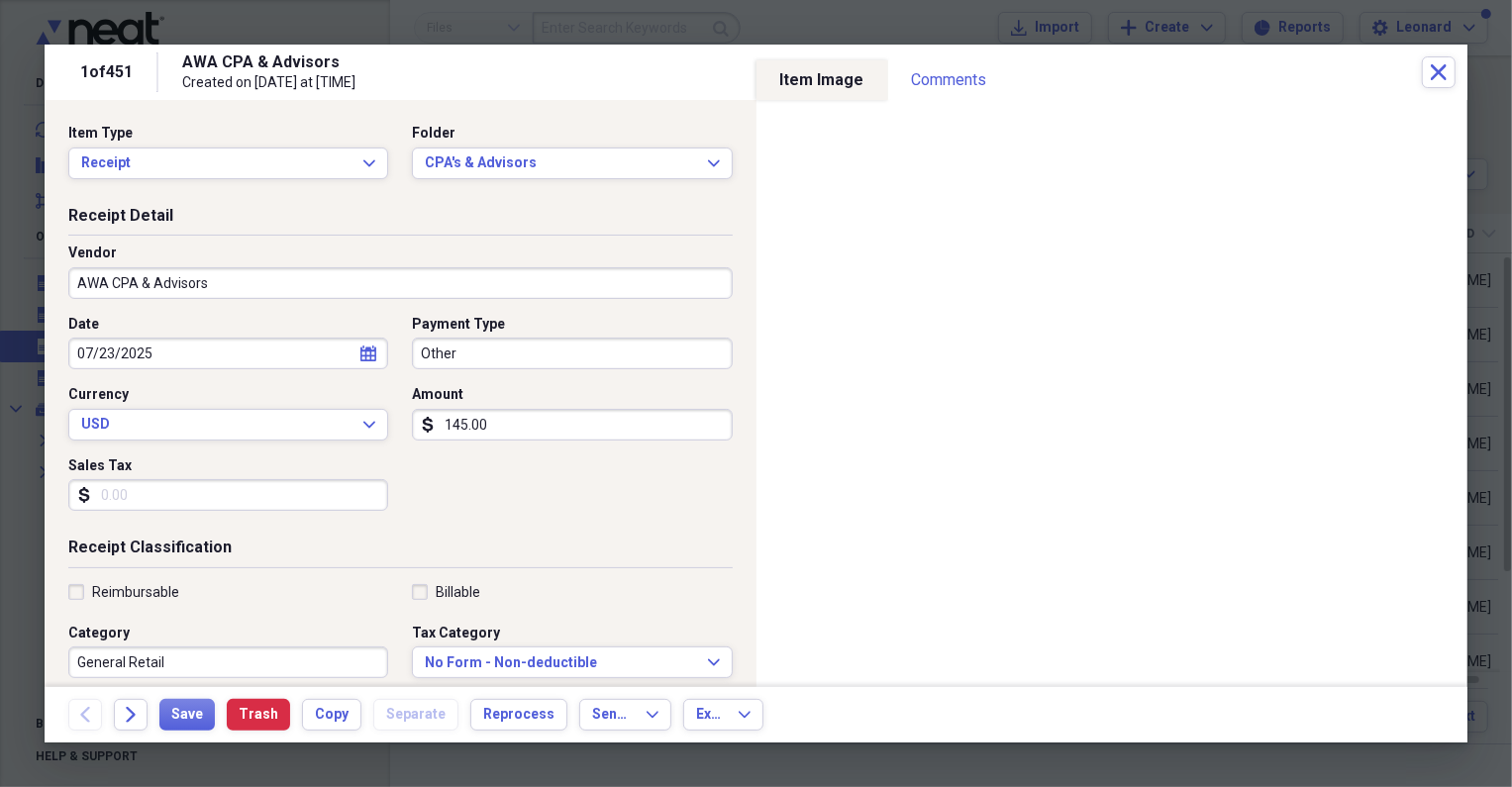 click on "Other" at bounding box center (571, 353) 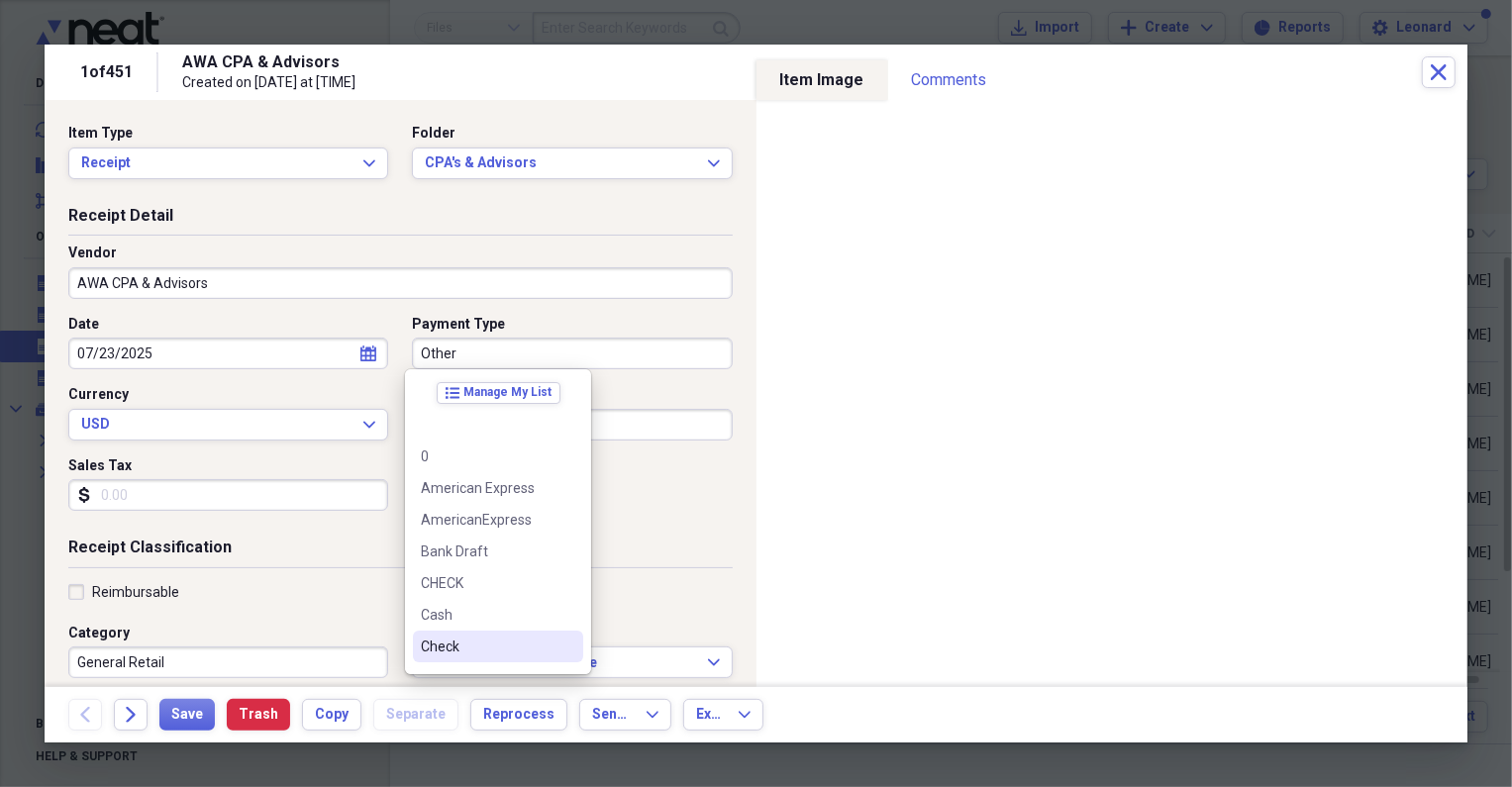 click on "Check" at bounding box center [486, 646] 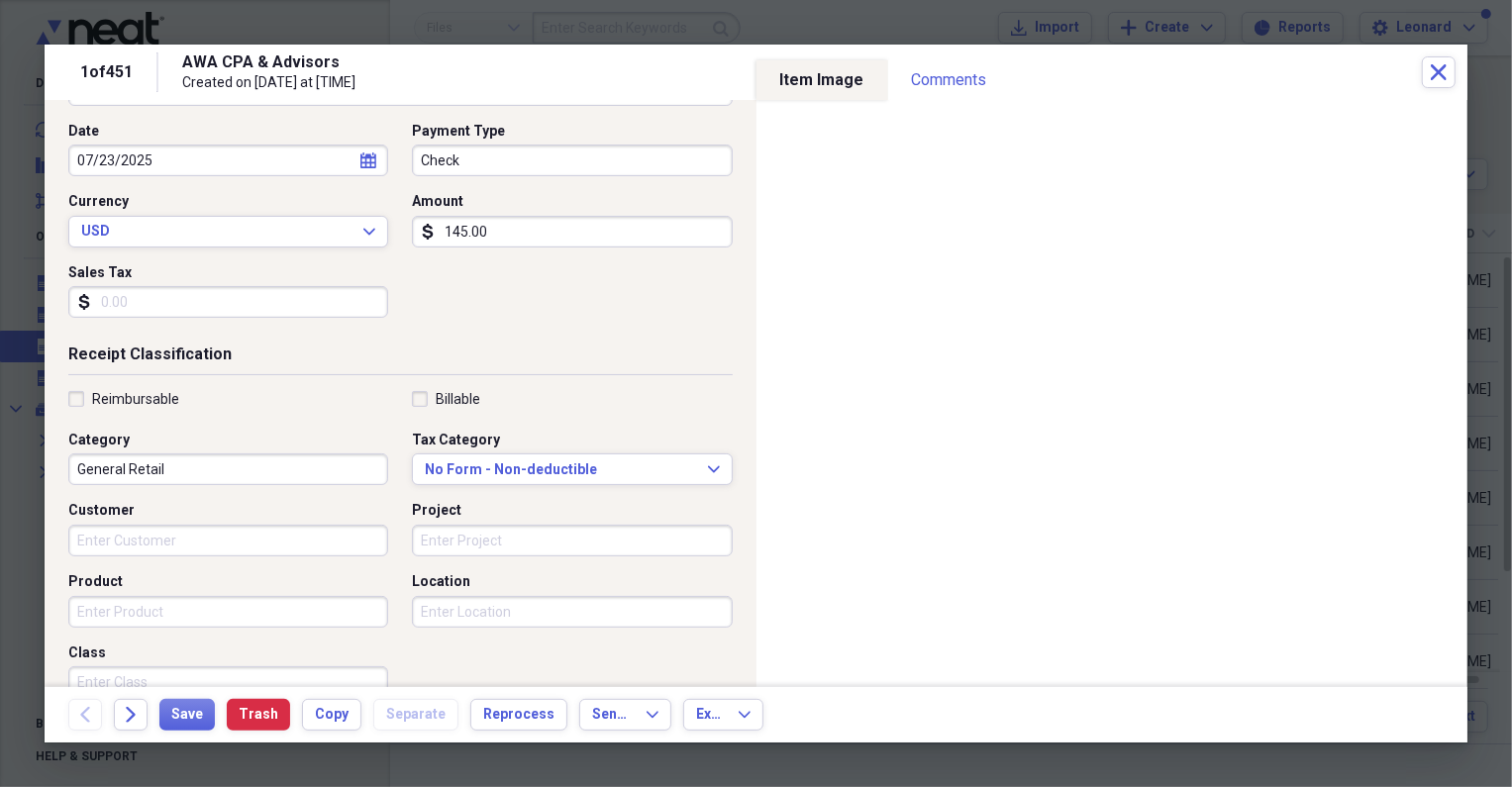 scroll, scrollTop: 359, scrollLeft: 0, axis: vertical 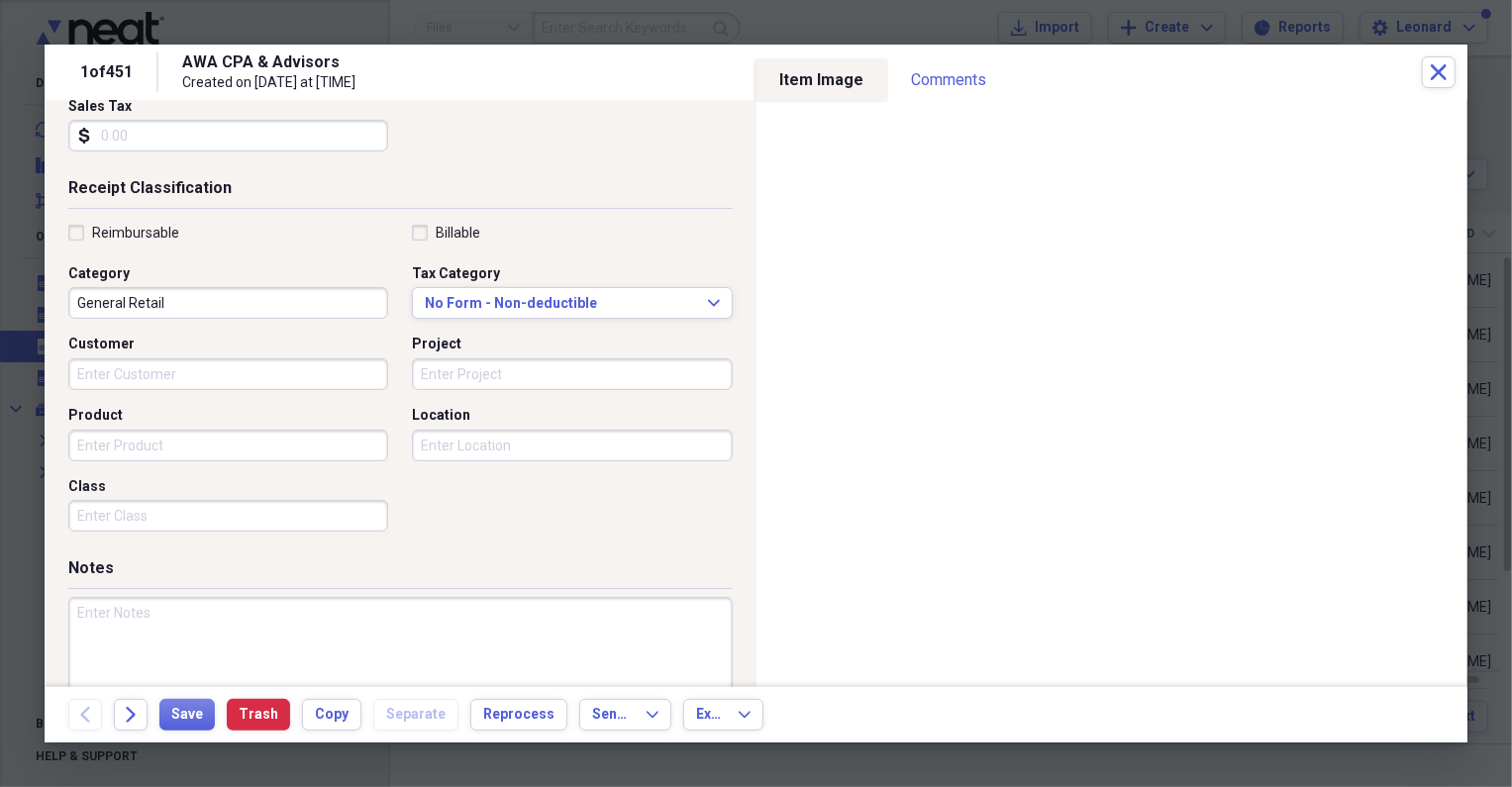 click on "General Retail" at bounding box center (228, 303) 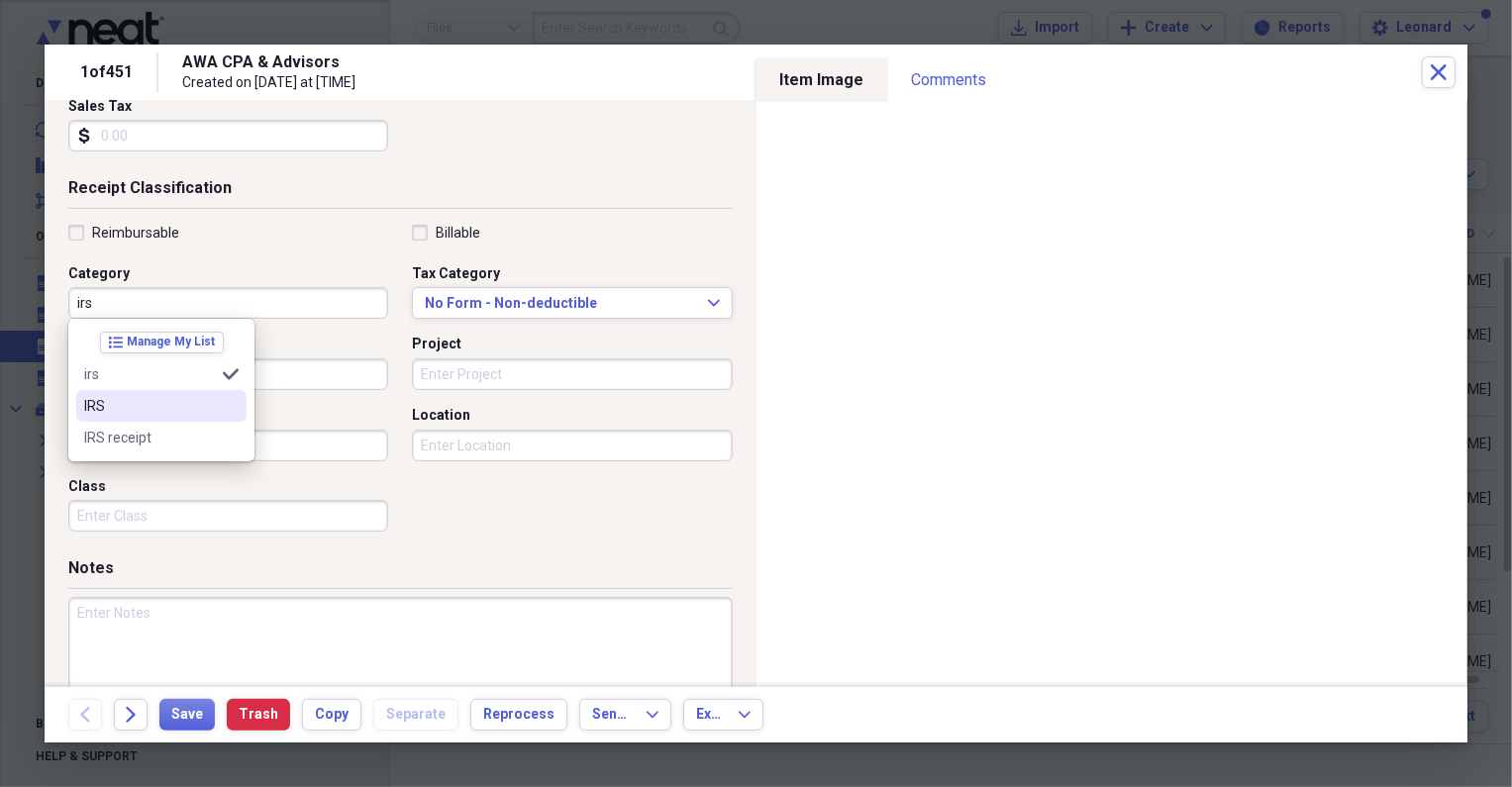 click on "IRS" at bounding box center (150, 406) 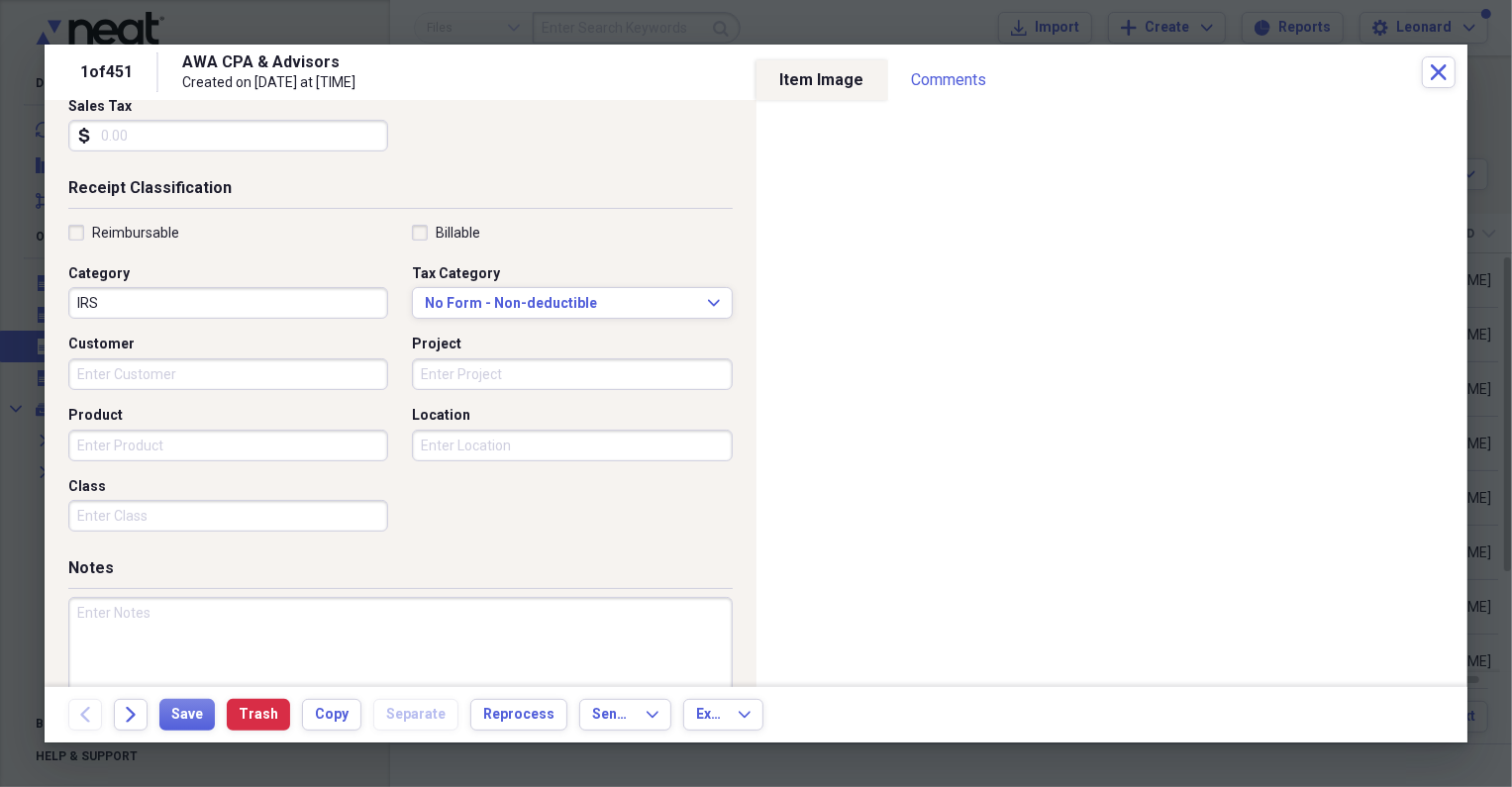 click at bounding box center [400, 661] 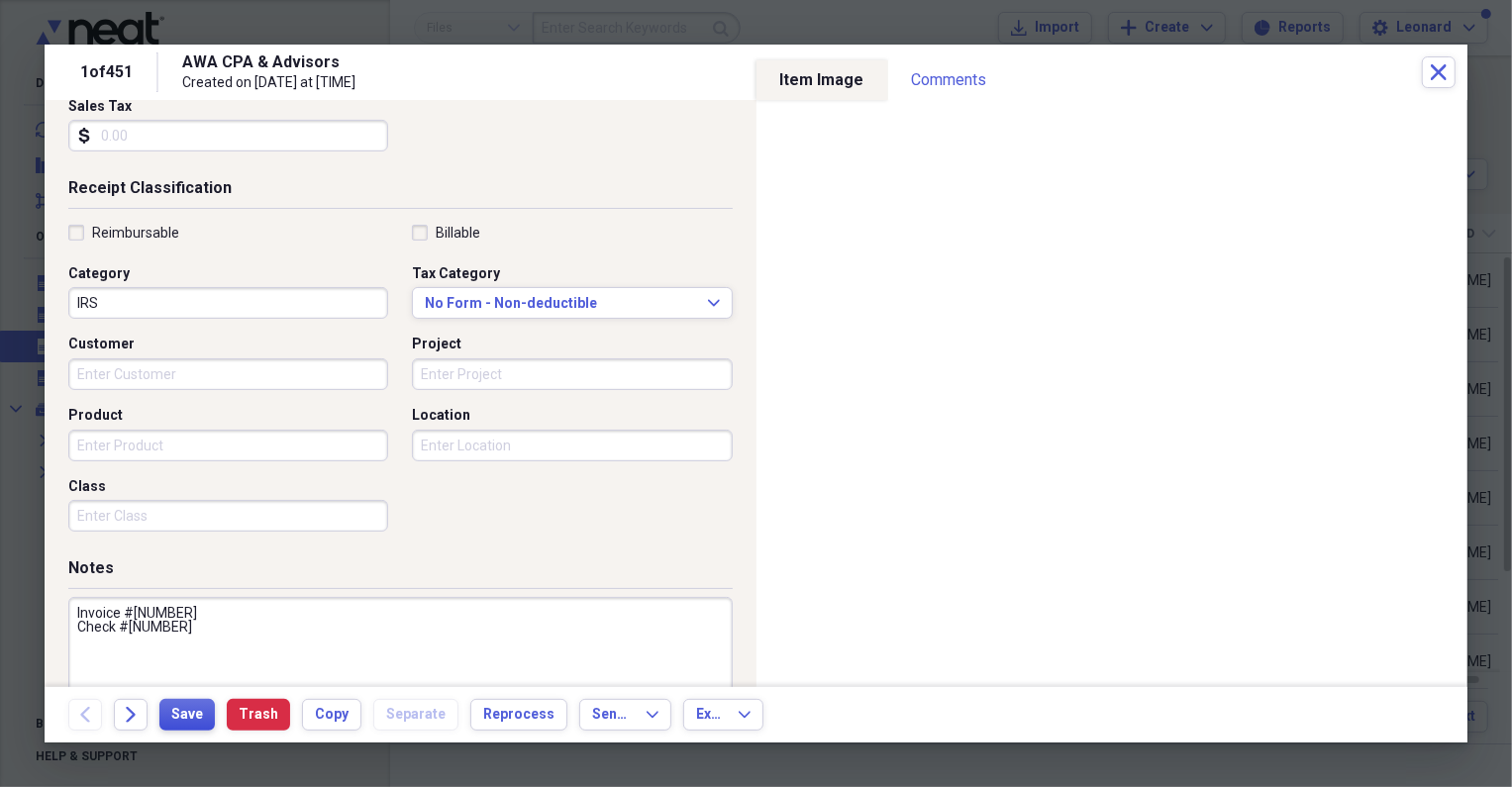 type on "Invoice #[NUMBER]
Check #[NUMBER]" 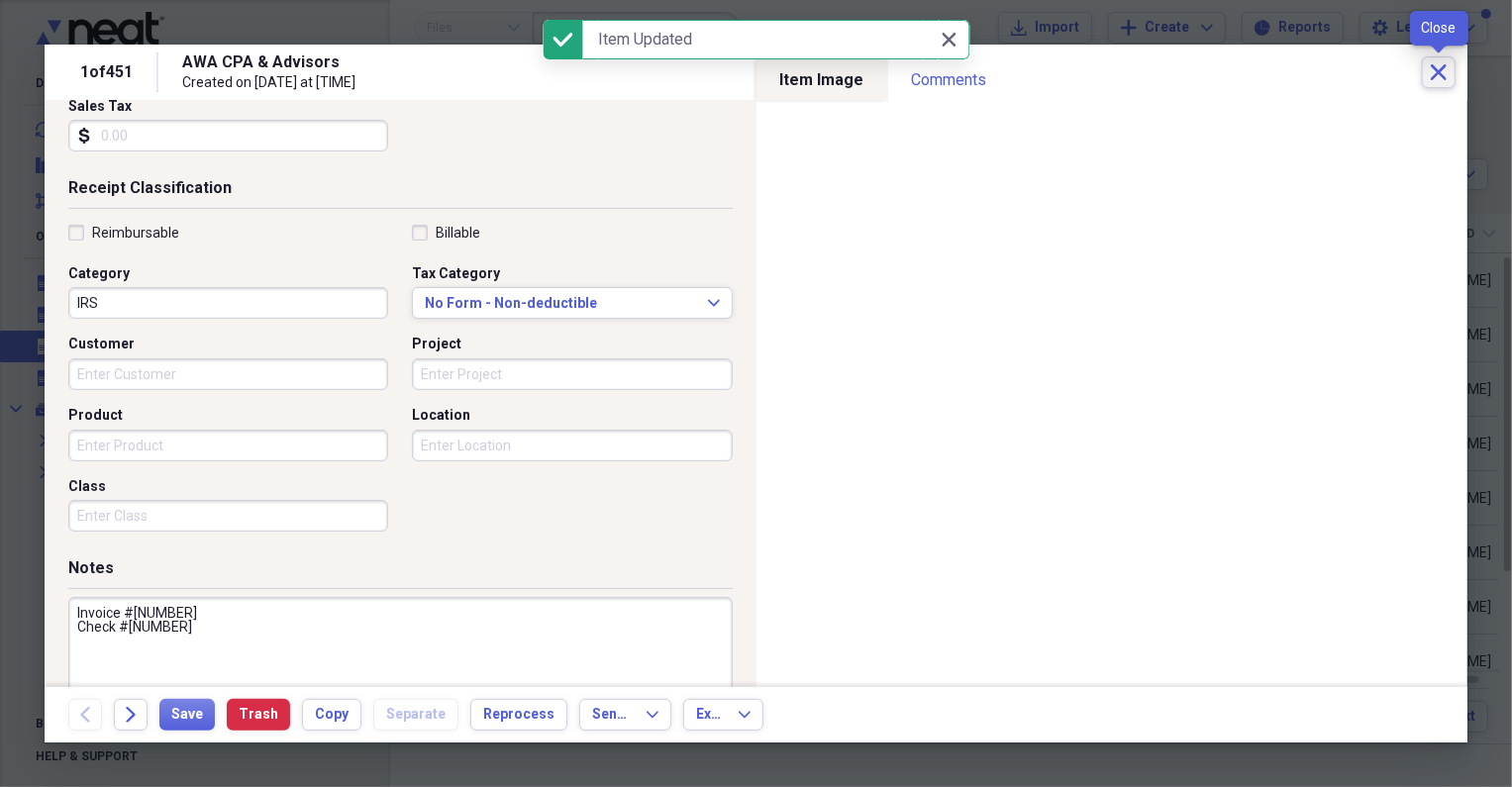 click 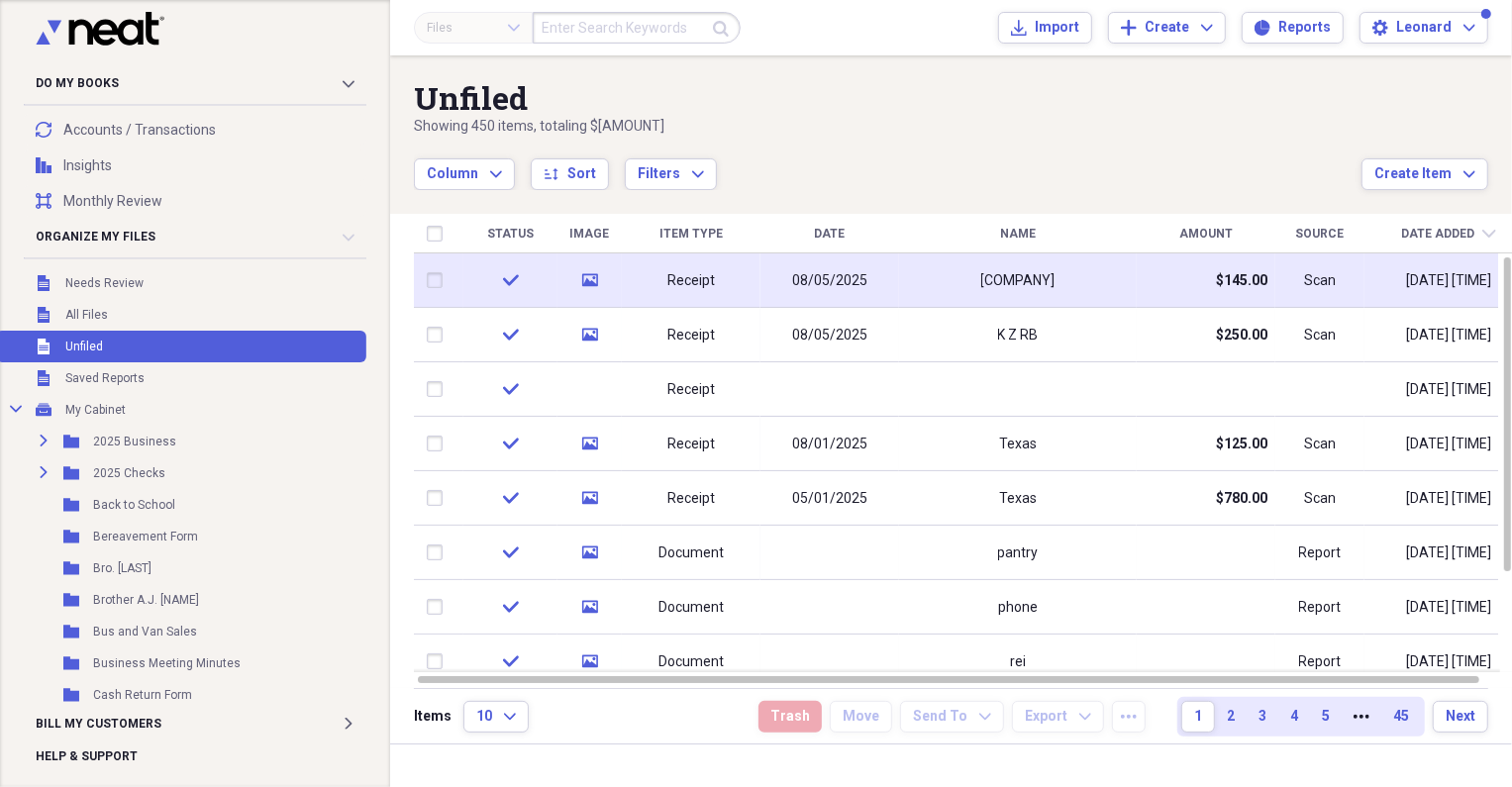 click on "[COMPANY]" at bounding box center [1018, 281] 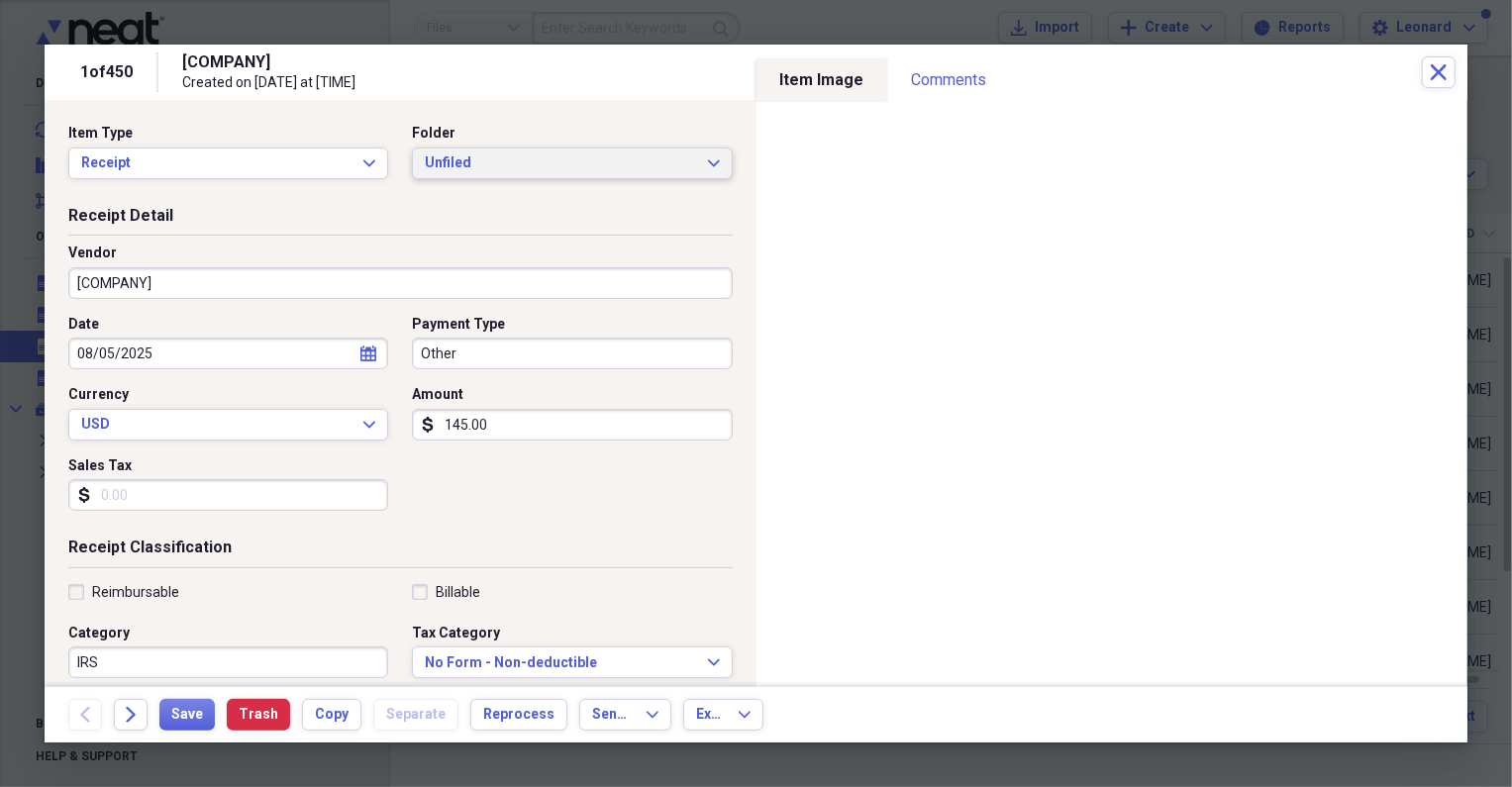 click on "Expand" 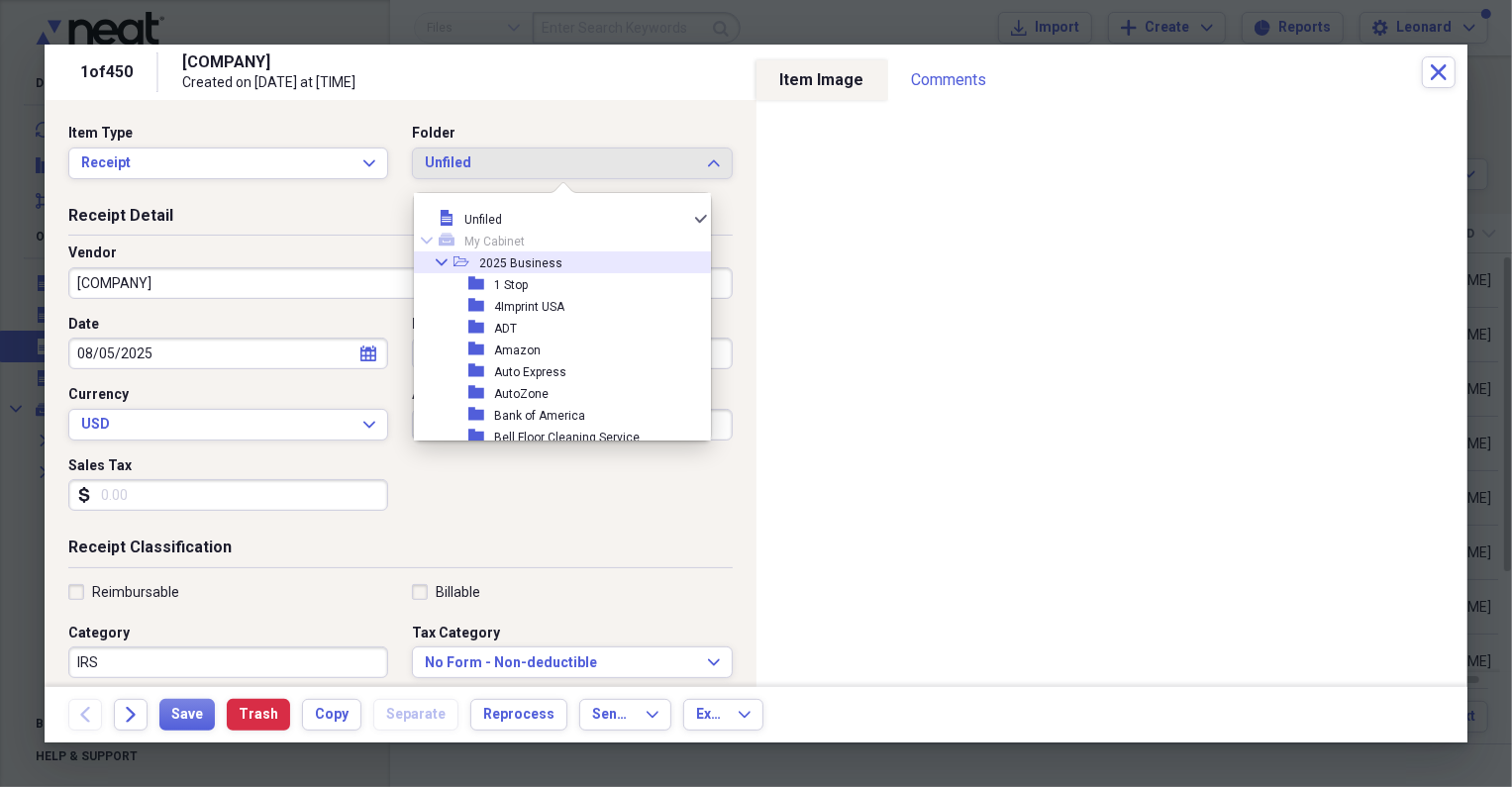 click on "Collapse" 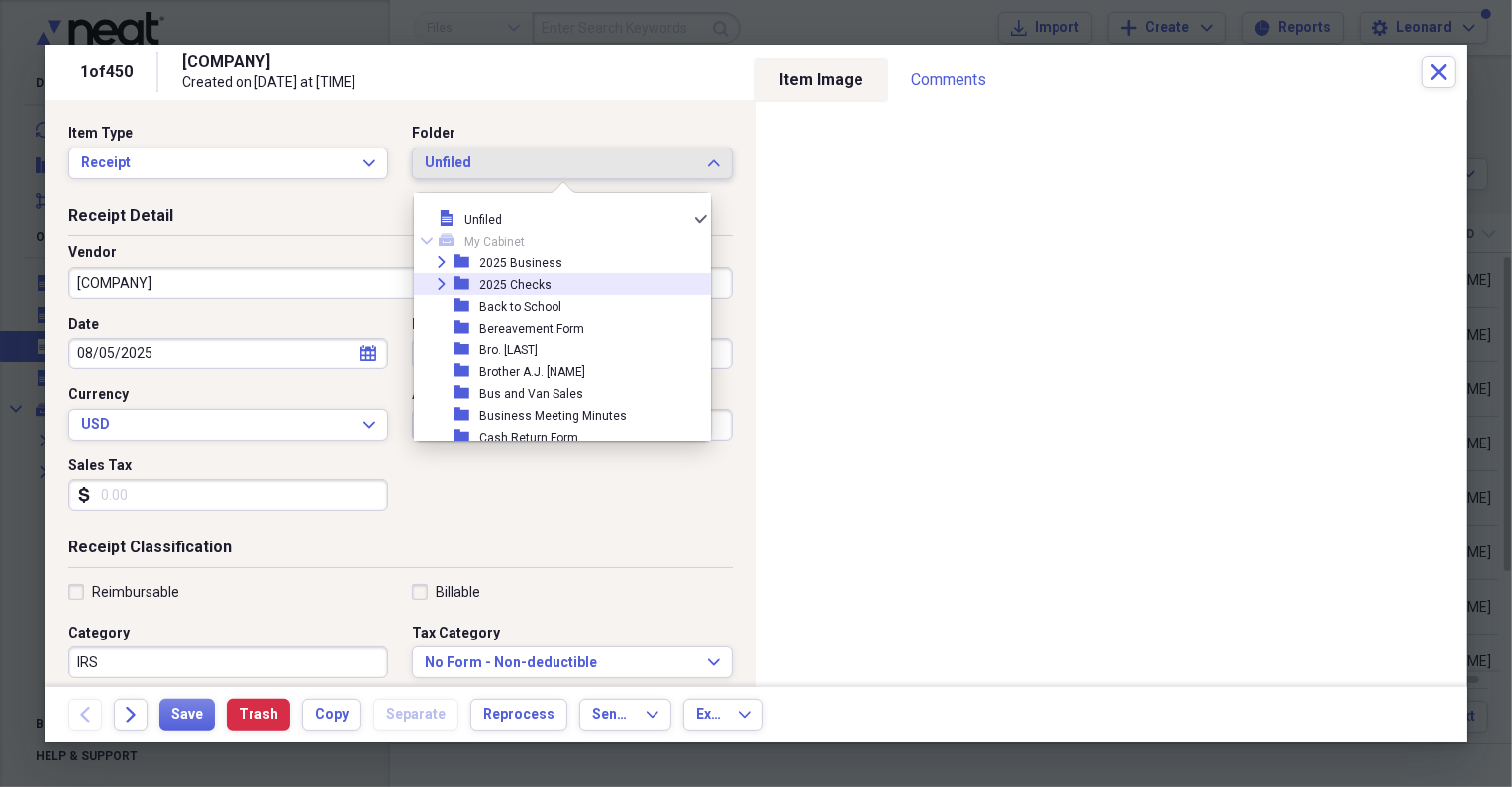 click 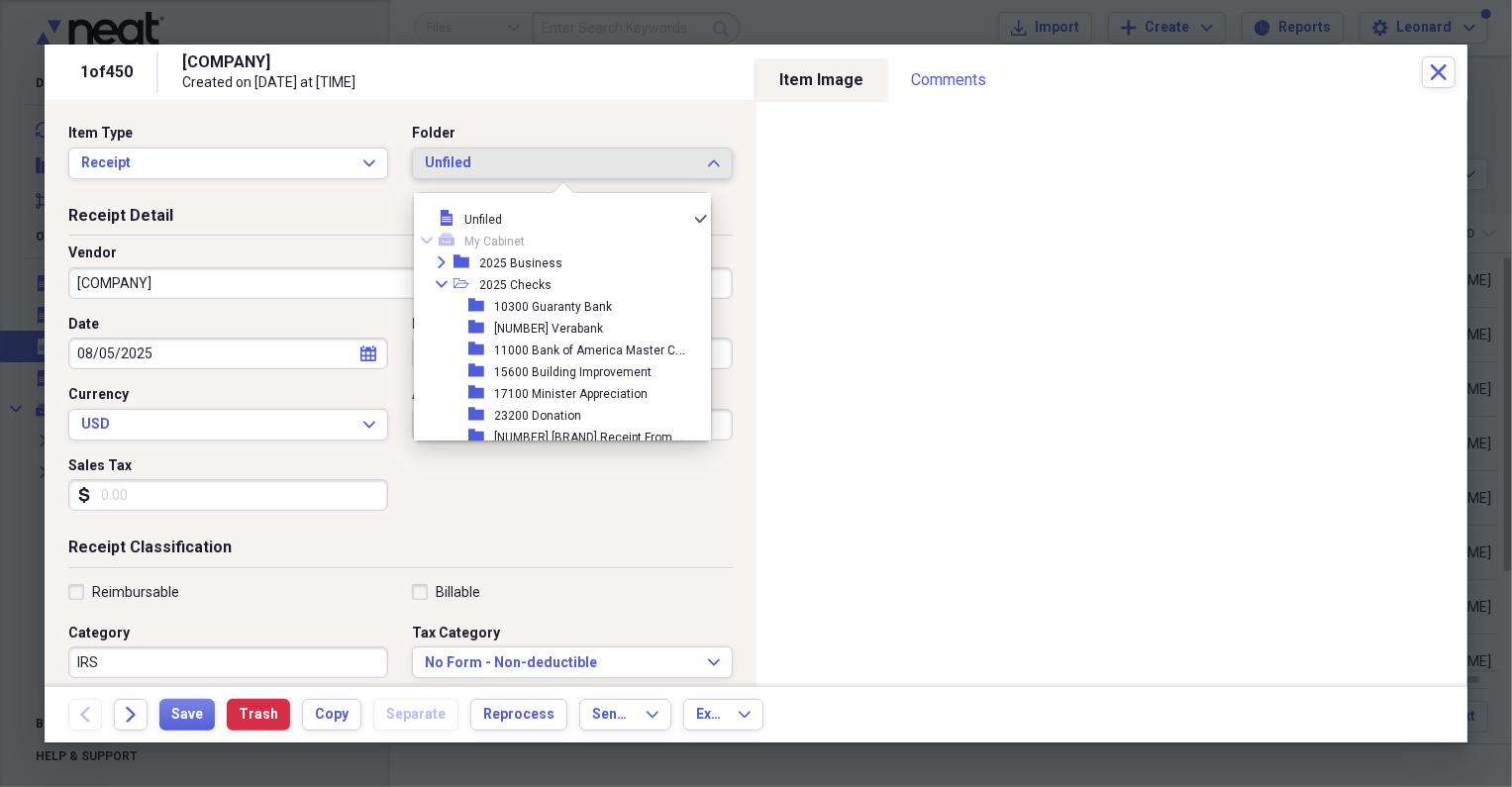 scroll, scrollTop: 179, scrollLeft: 0, axis: vertical 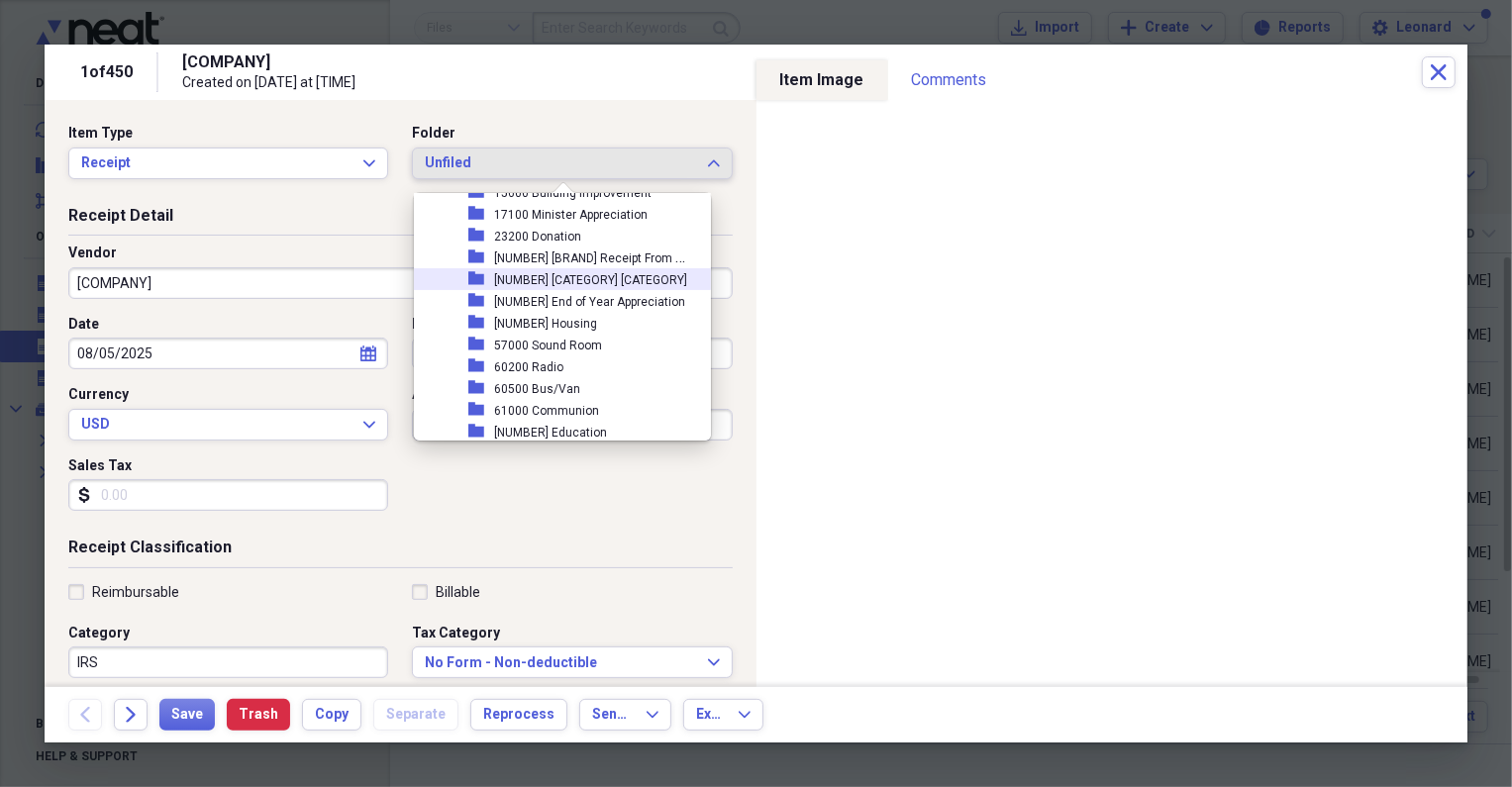click on "[NUMBER] [CATEGORY] [CATEGORY]" at bounding box center [590, 280] 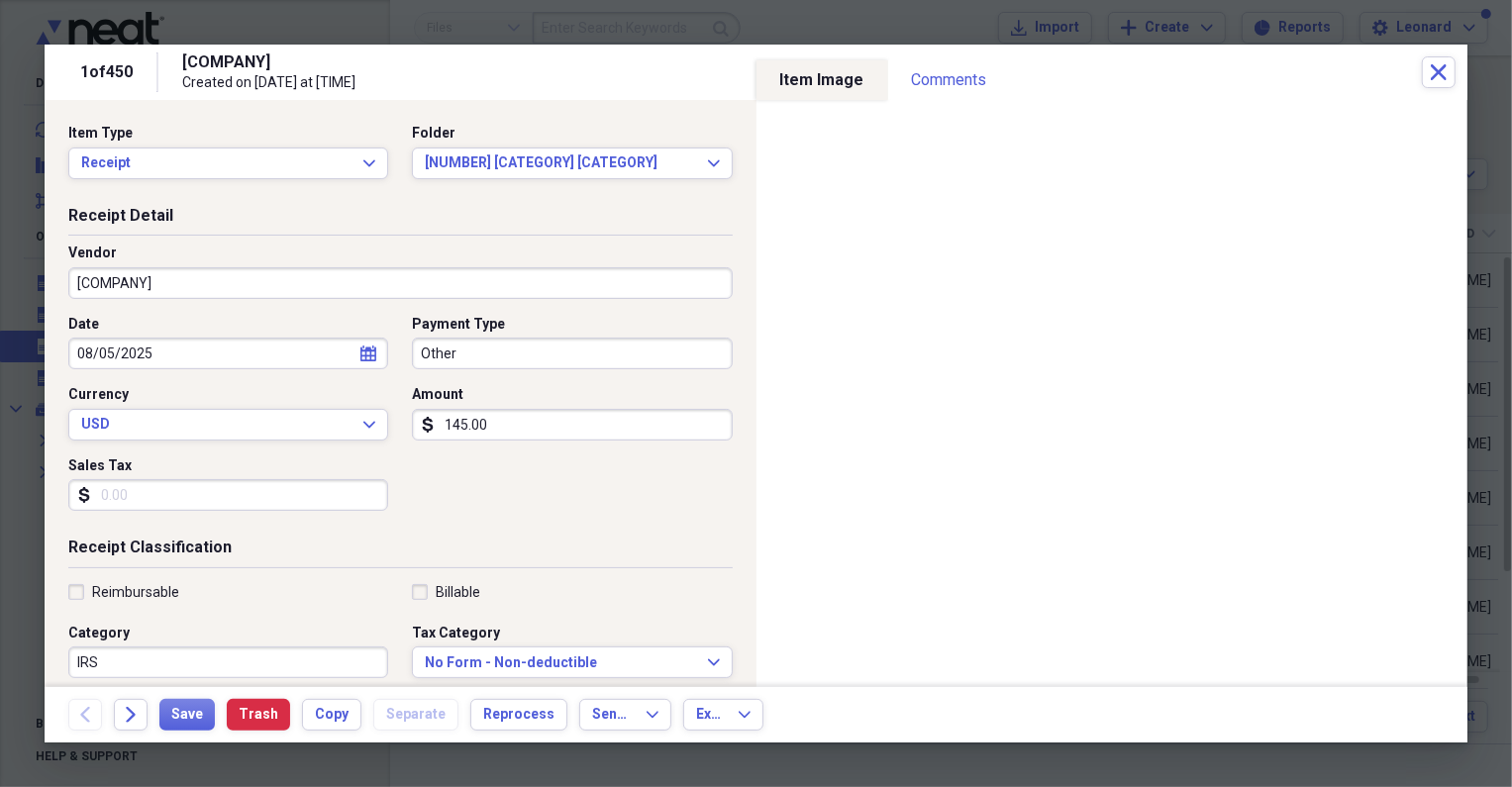 click on "Other" at bounding box center (571, 353) 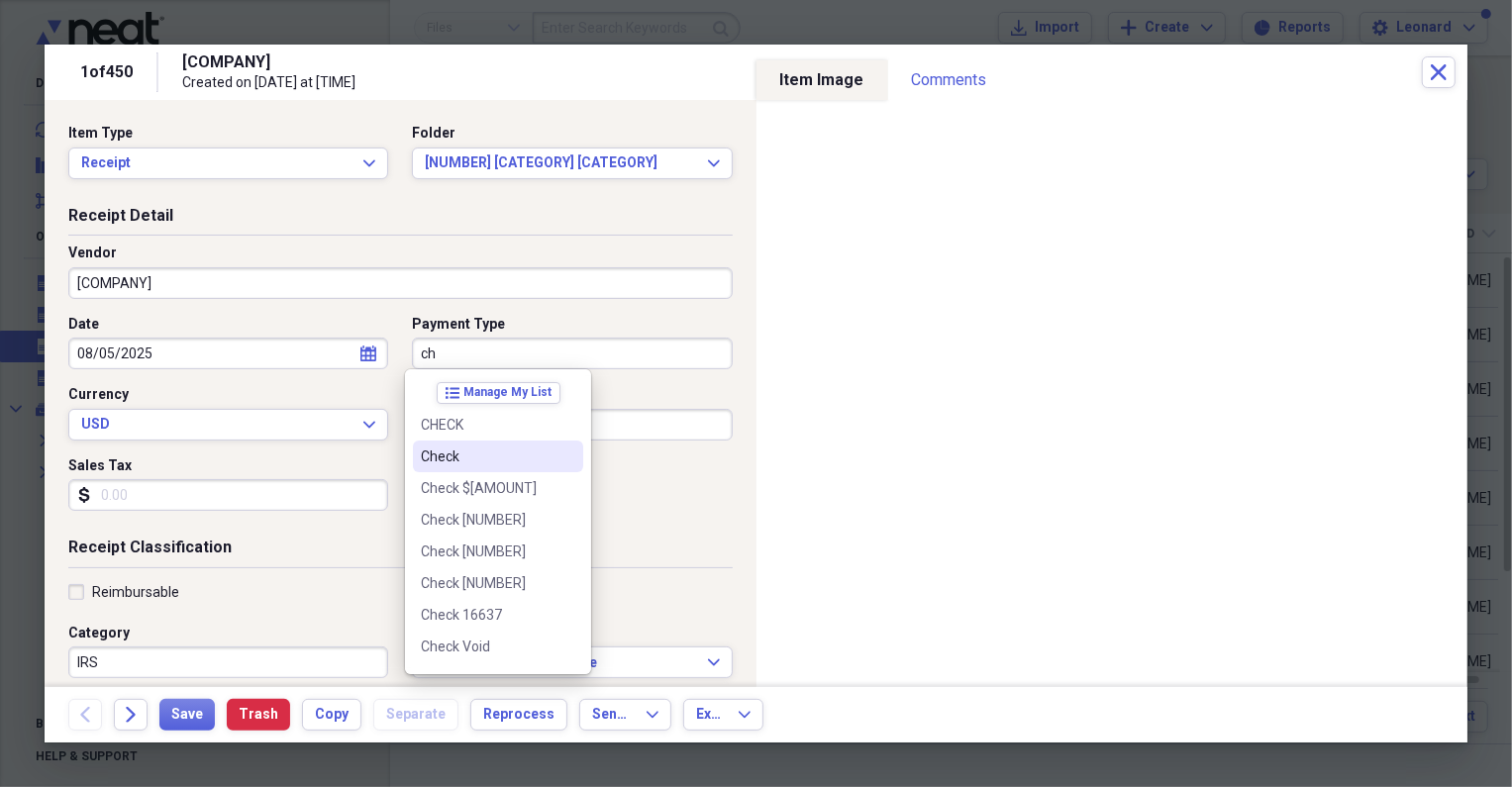 click on "Check" at bounding box center [486, 456] 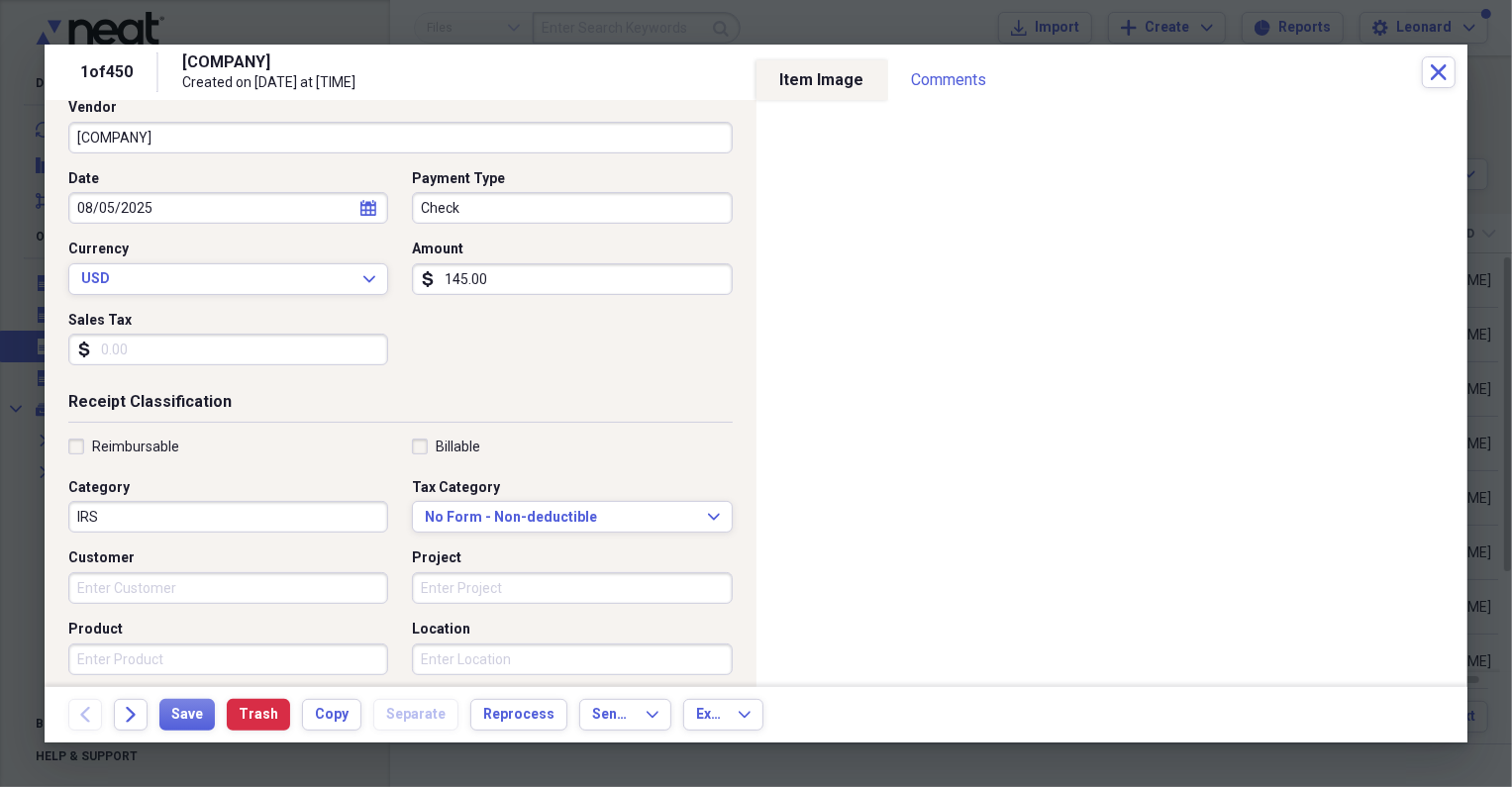 scroll, scrollTop: 359, scrollLeft: 0, axis: vertical 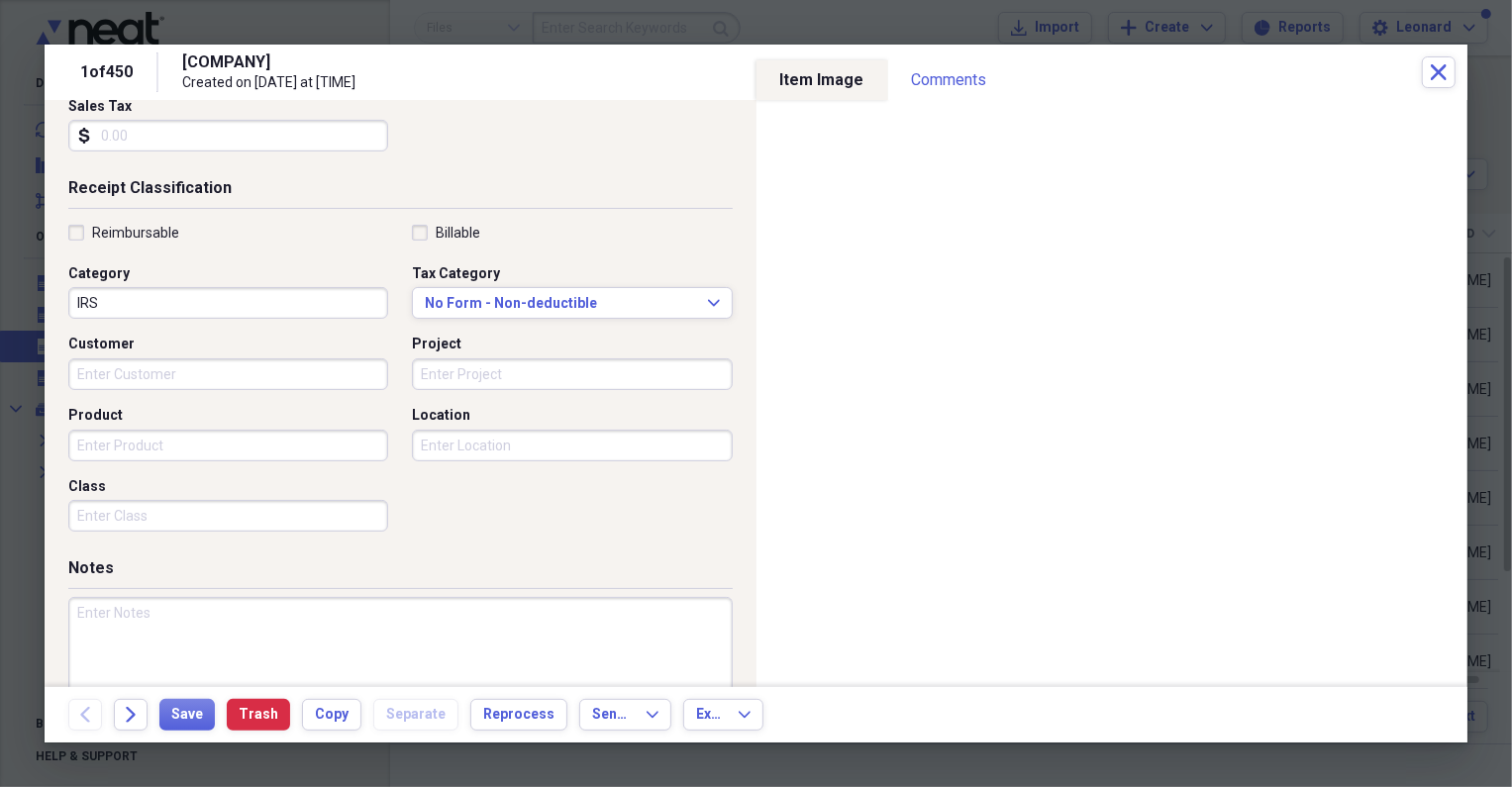 click at bounding box center (400, 661) 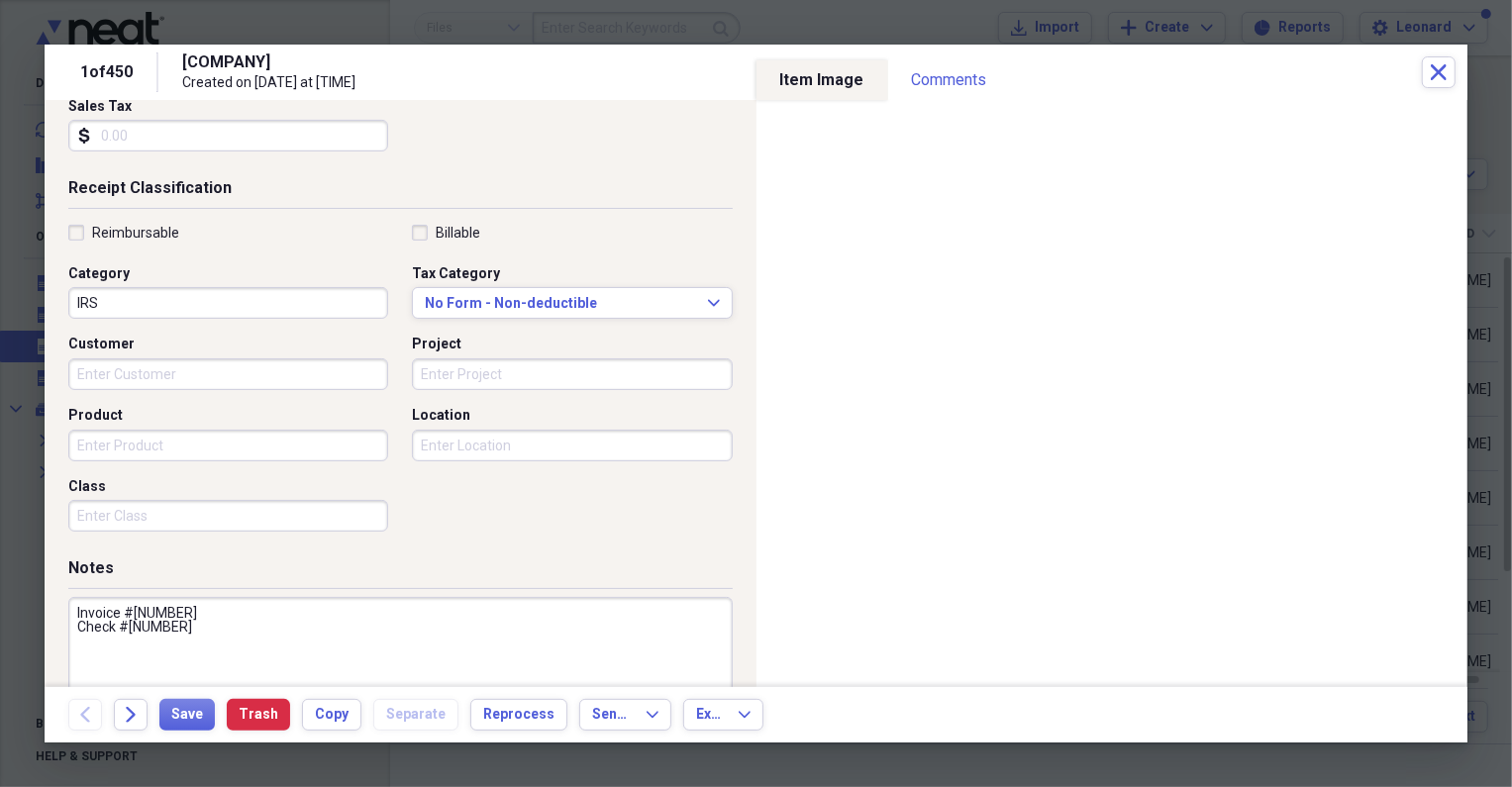 scroll, scrollTop: 0, scrollLeft: 0, axis: both 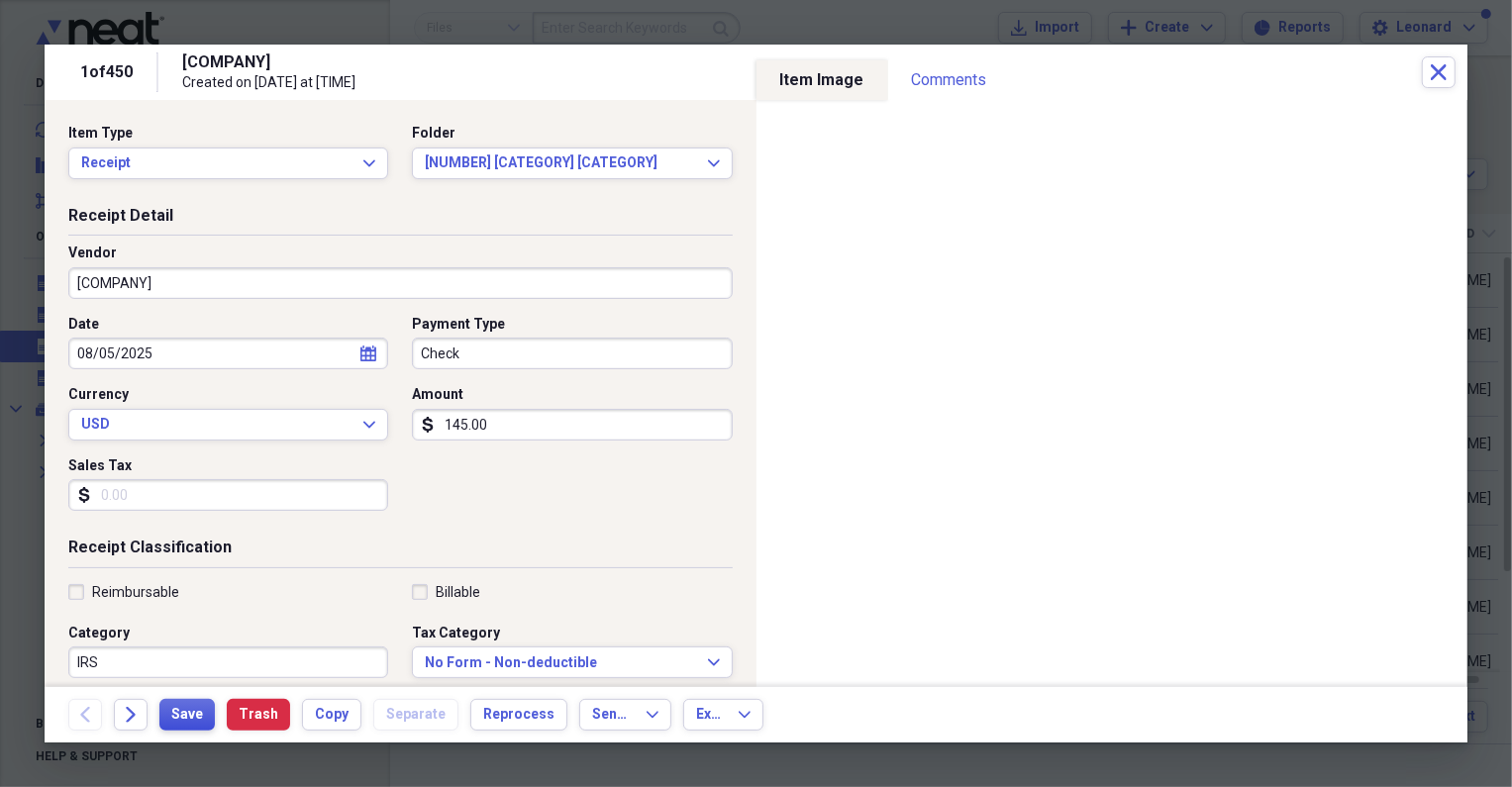 type on "Invoice #[NUMBER]
Check #[NUMBER]" 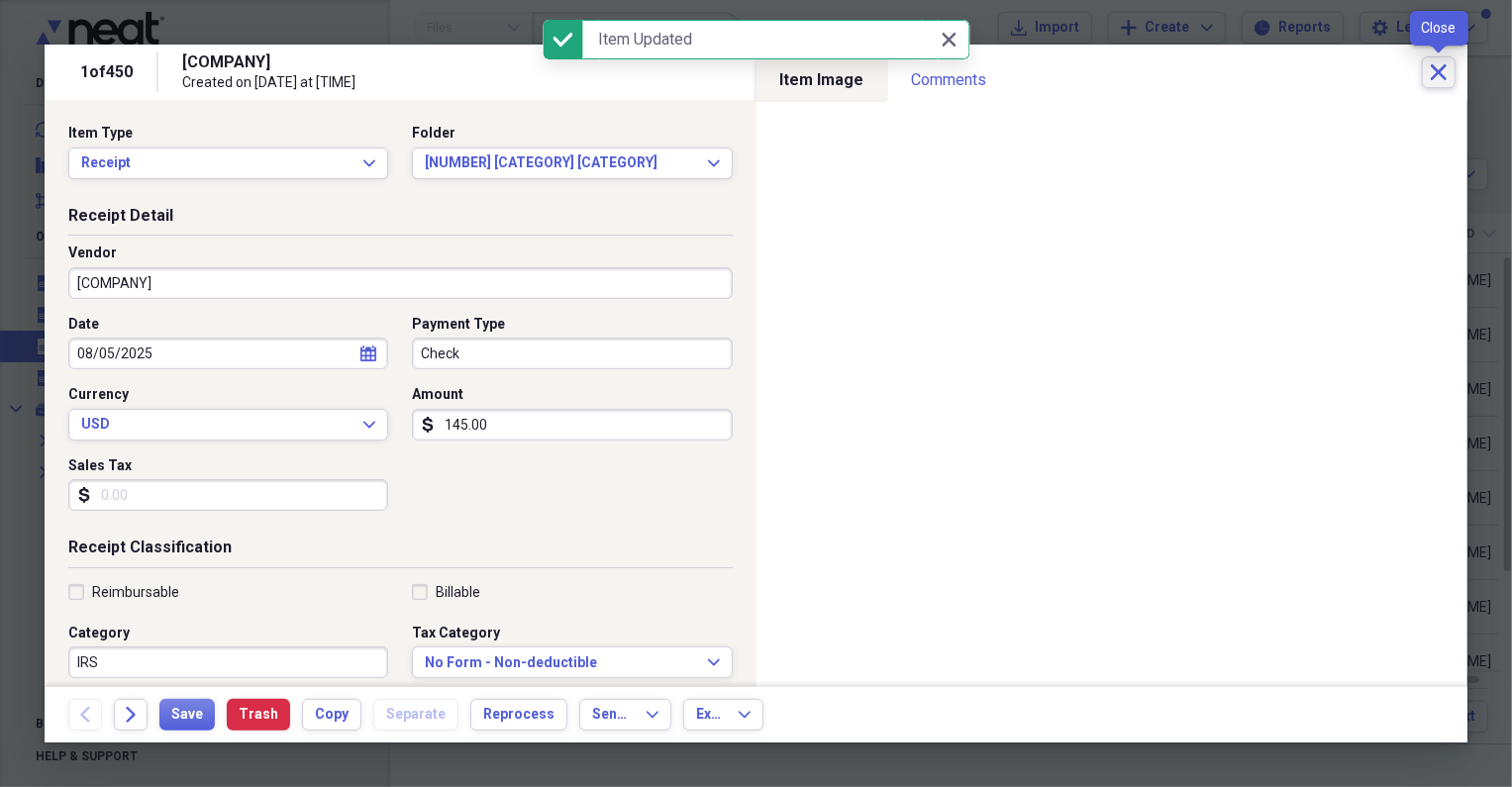 click 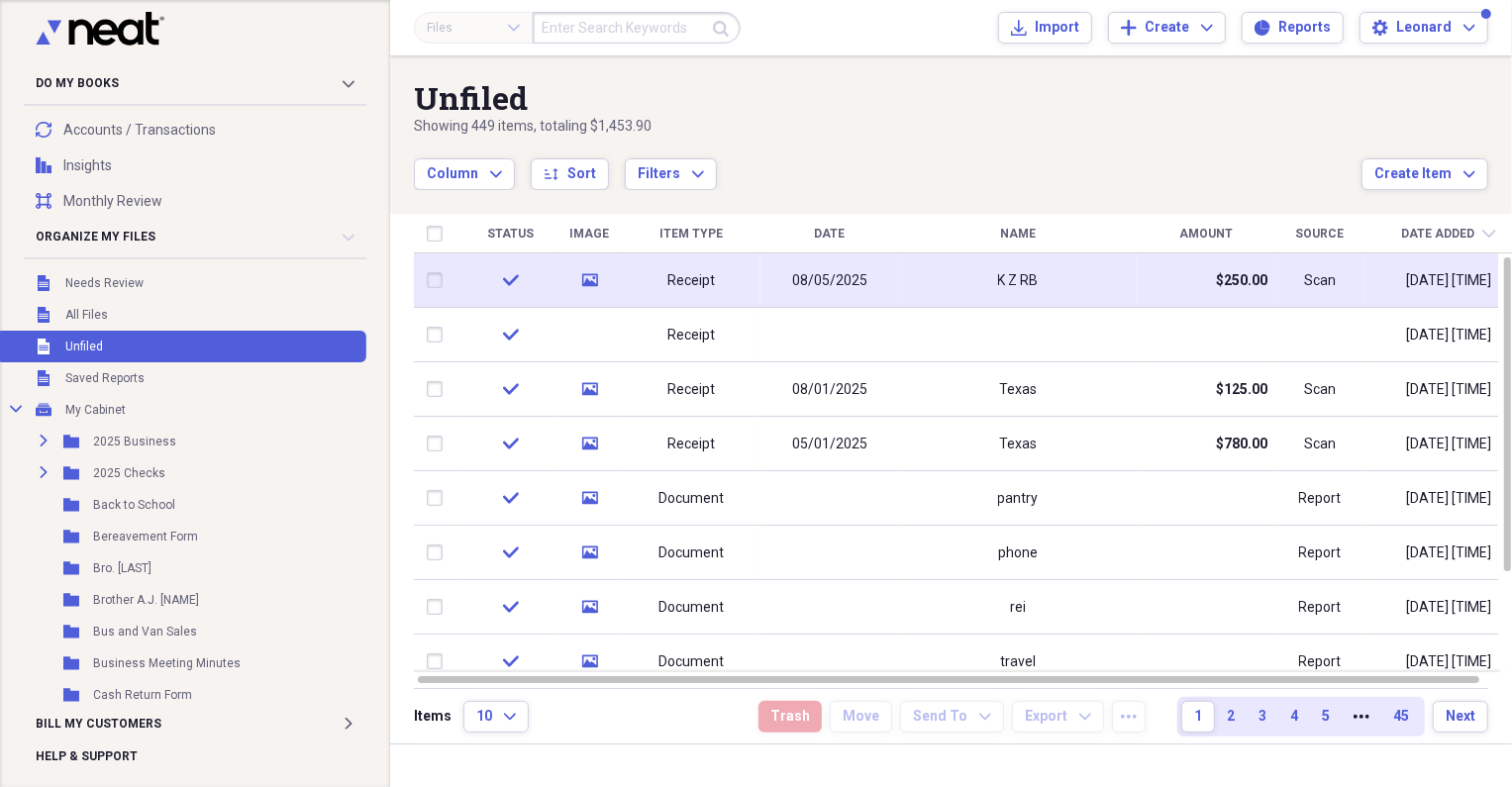 click on "K Z RB" at bounding box center [1018, 280] 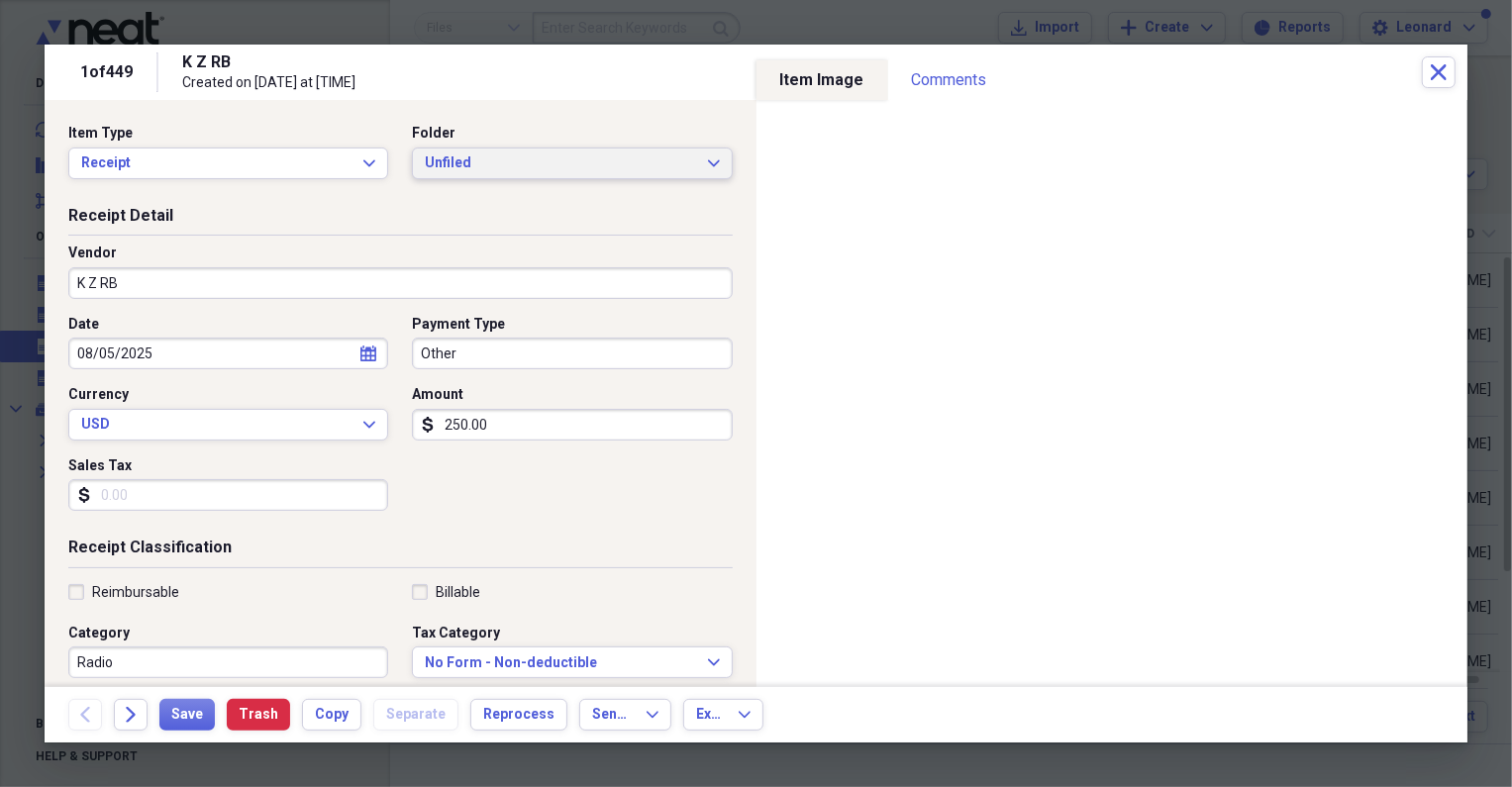 click on "Unfiled Expand" at bounding box center [571, 163] 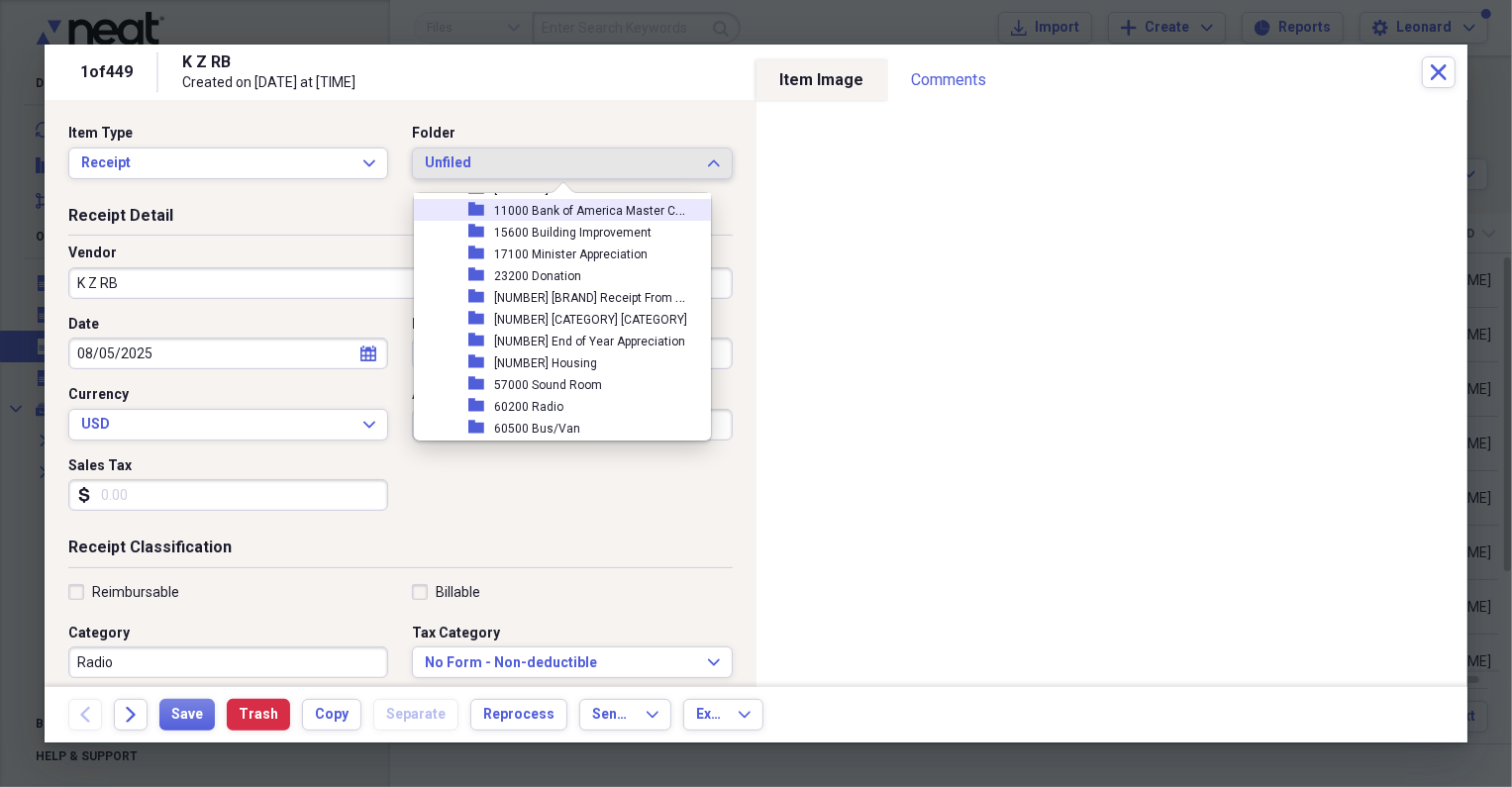 scroll, scrollTop: 179, scrollLeft: 0, axis: vertical 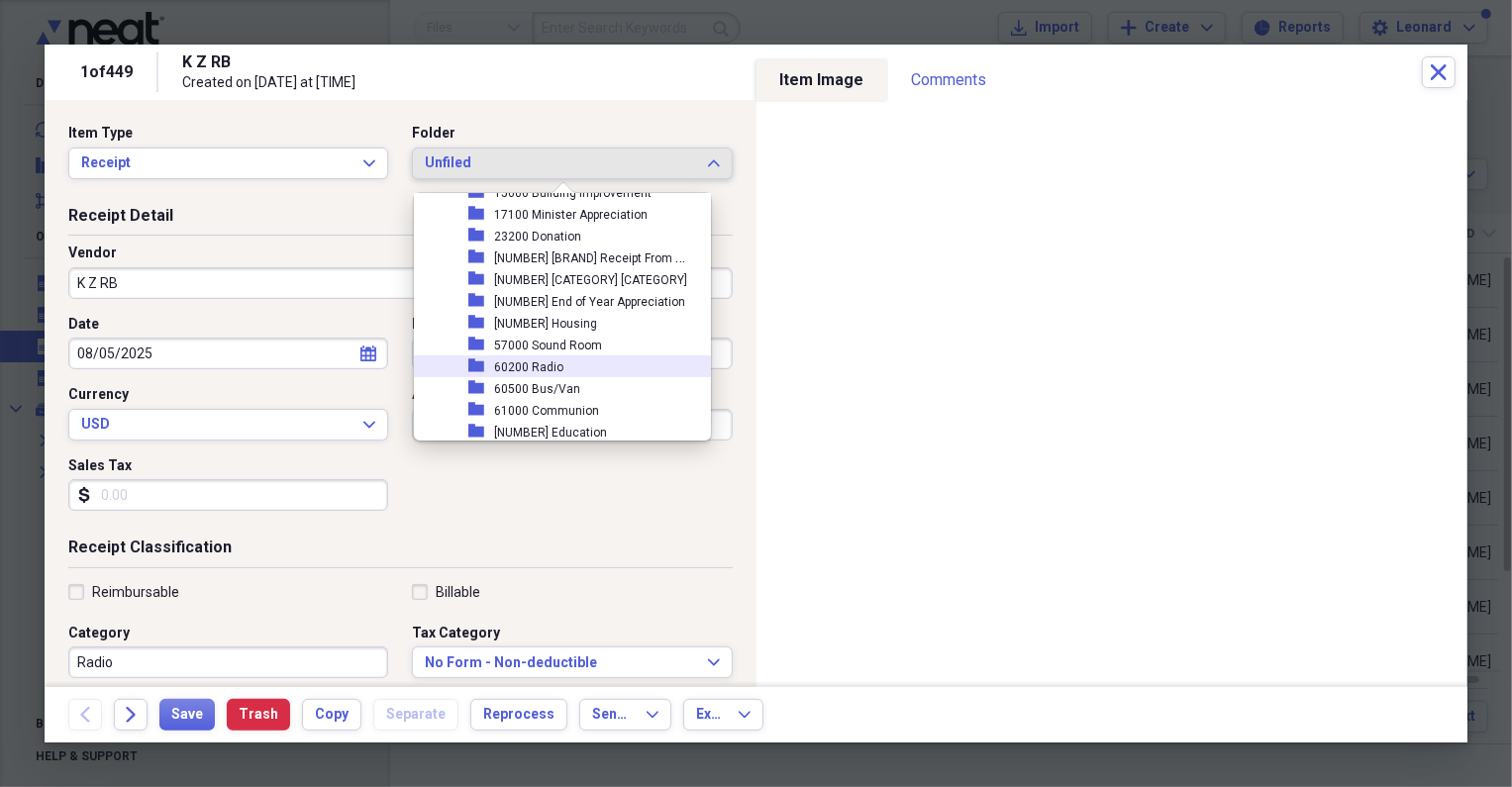 click on "60200 Radio" at bounding box center [529, 367] 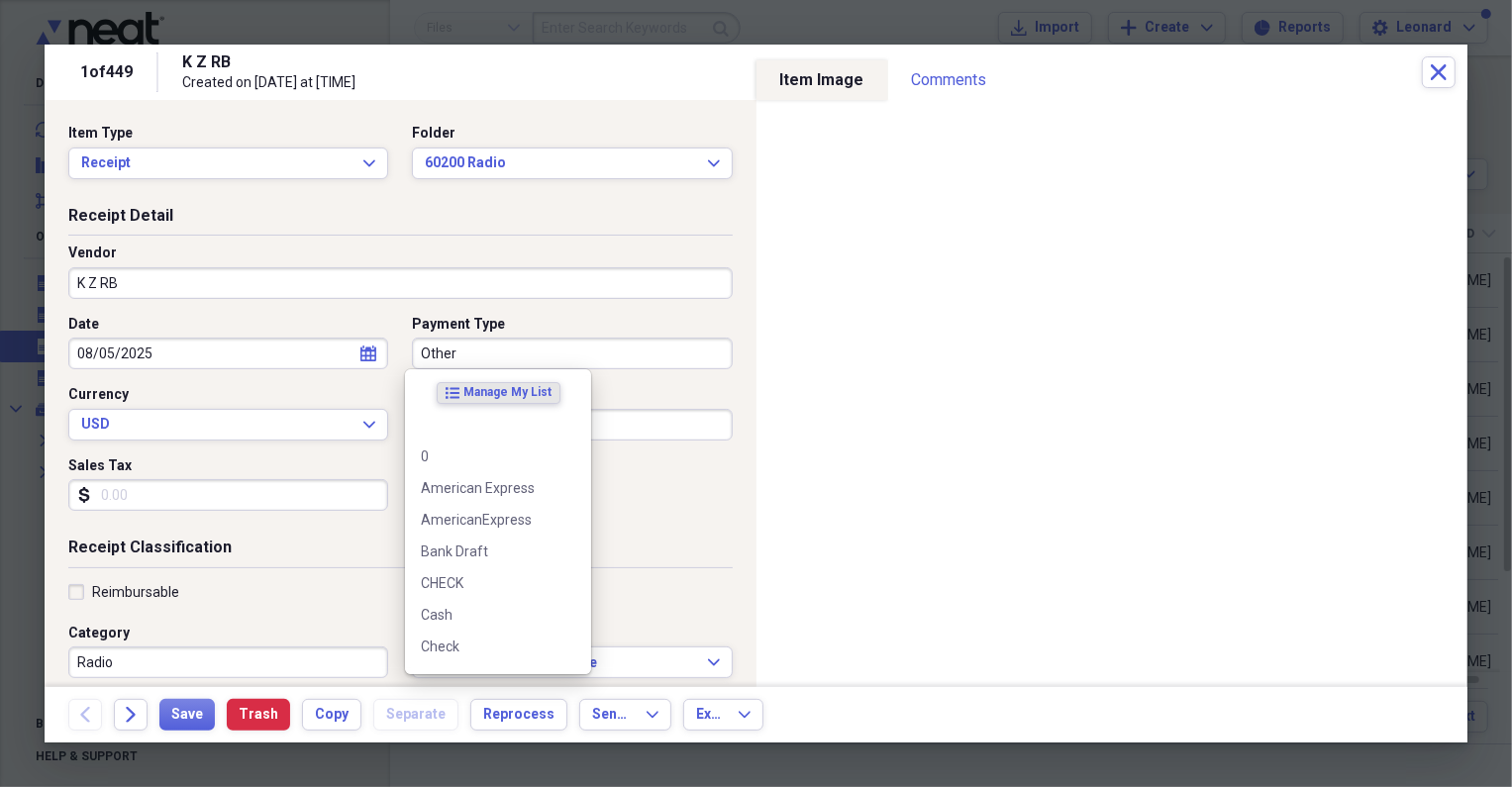 click on "Other" at bounding box center (571, 353) 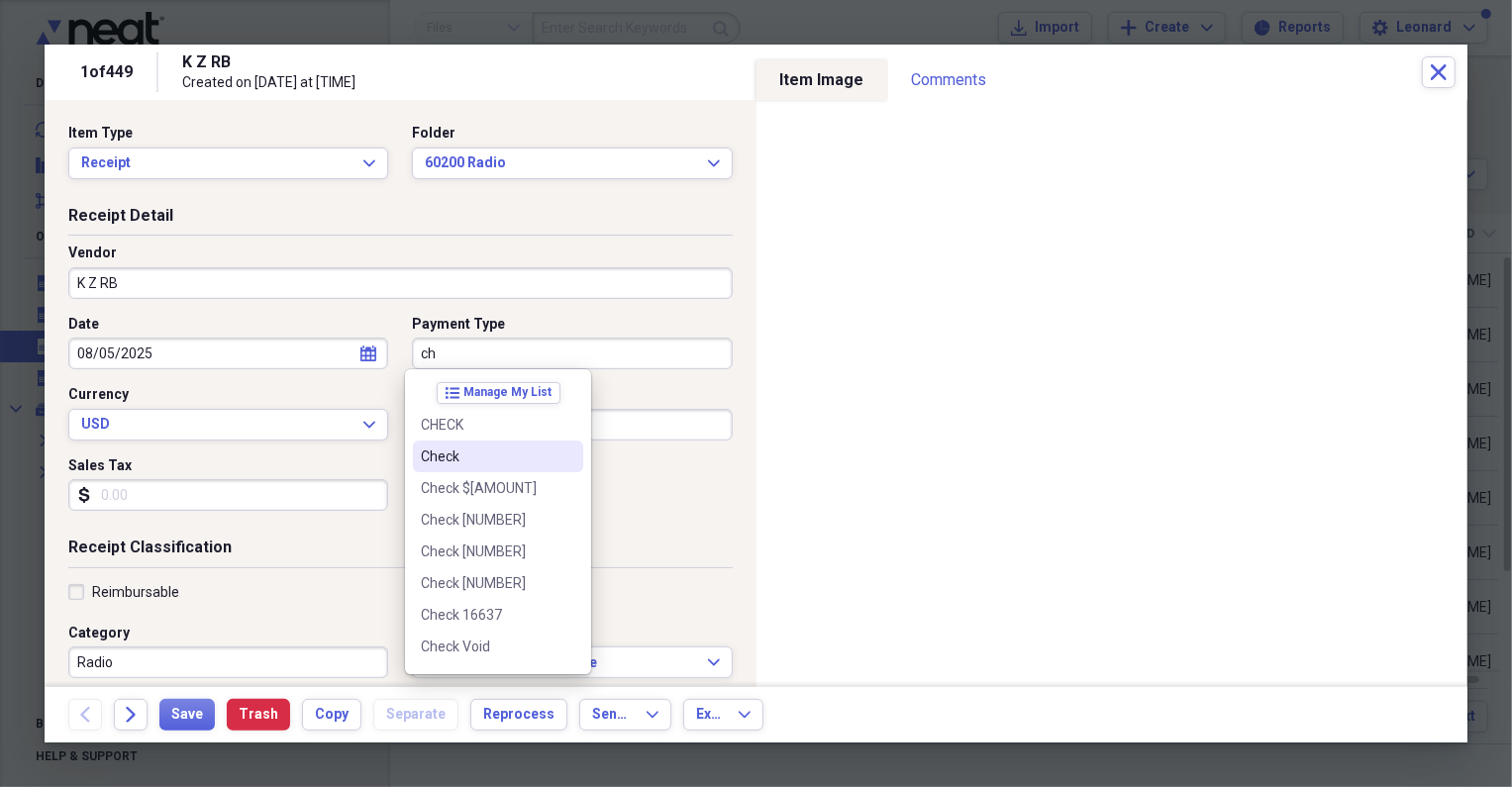 click on "Check" at bounding box center [486, 456] 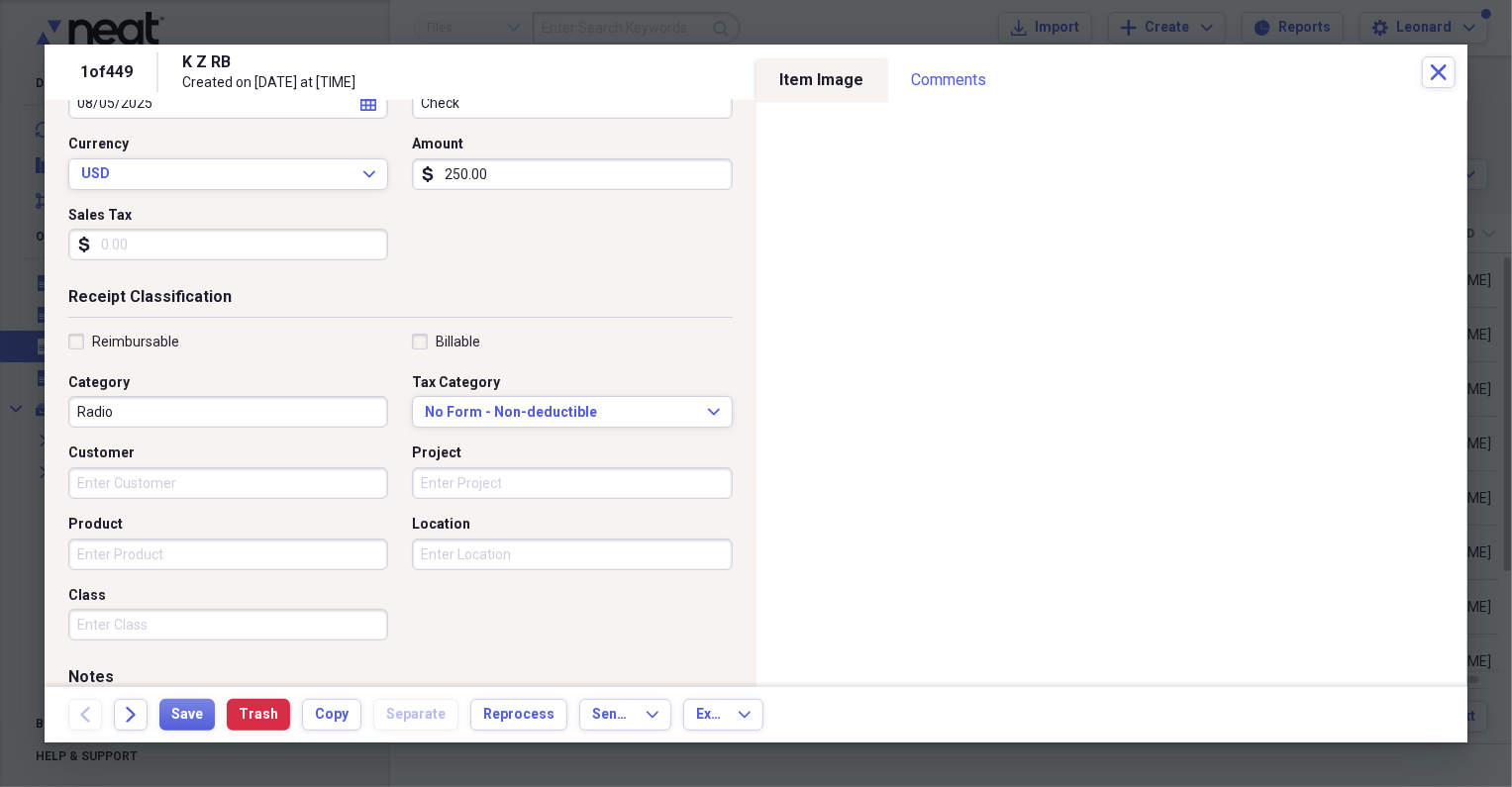 scroll, scrollTop: 359, scrollLeft: 0, axis: vertical 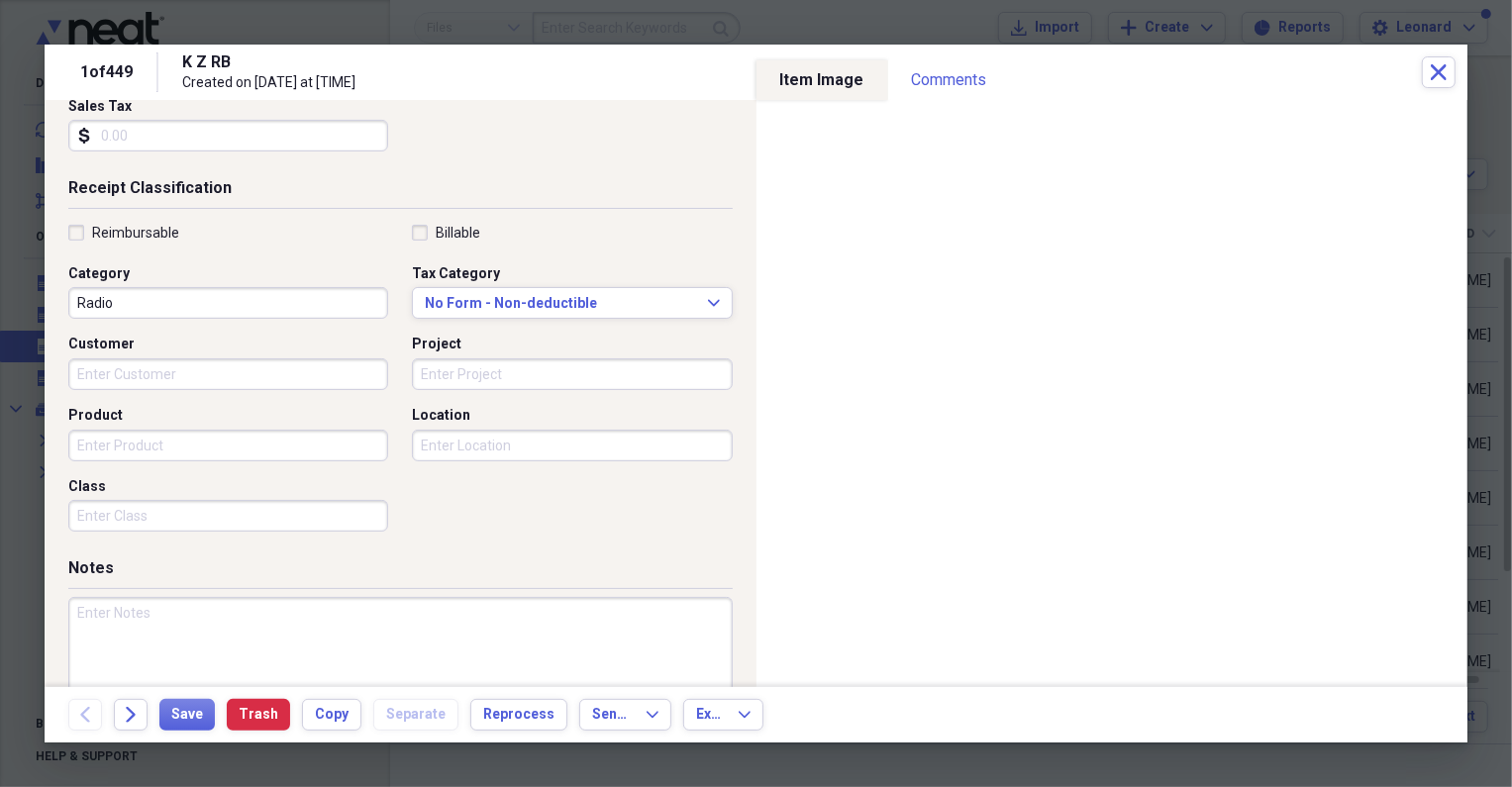 click at bounding box center [400, 661] 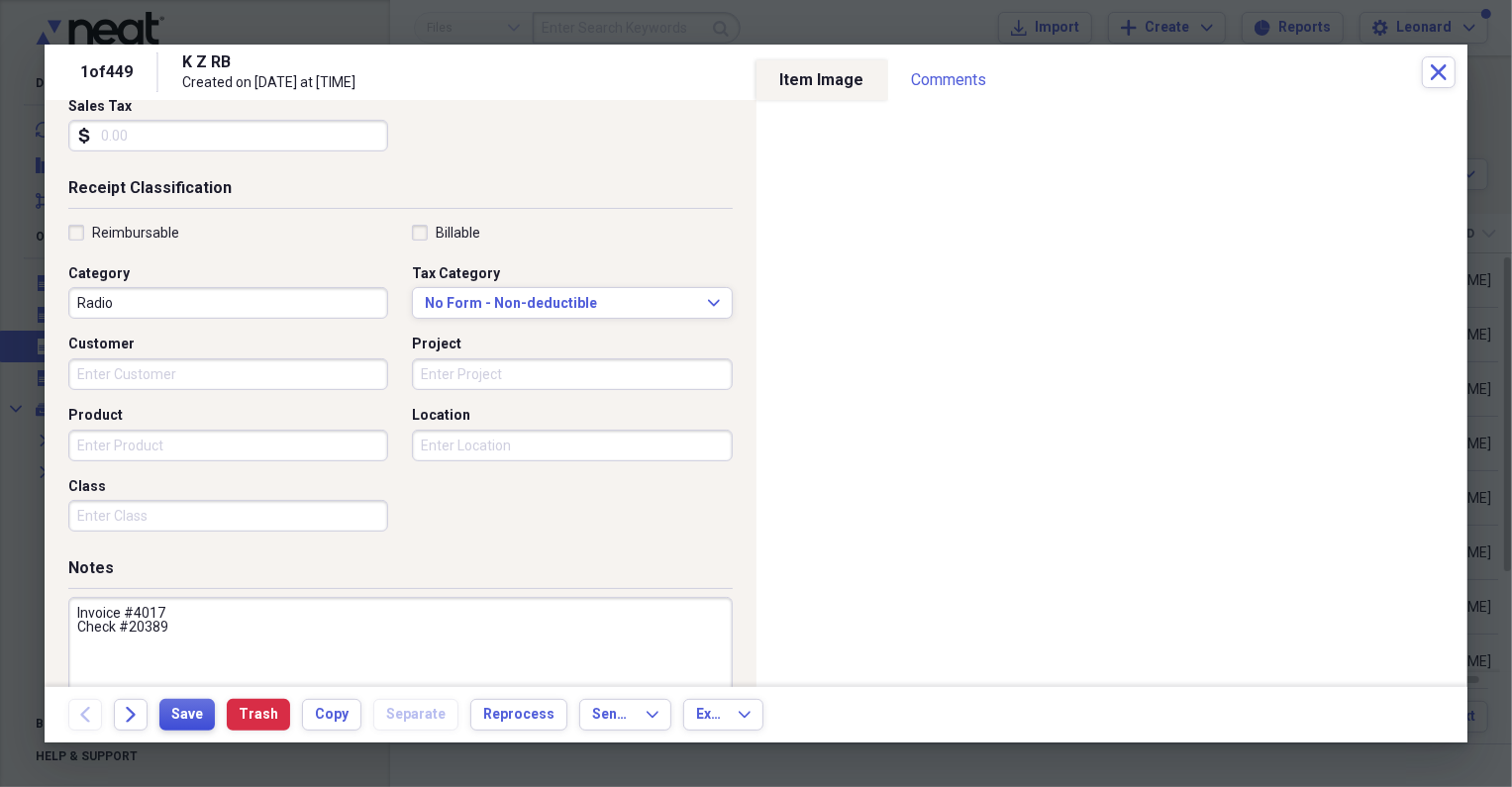 type on "Invoice #4017
Check #20389" 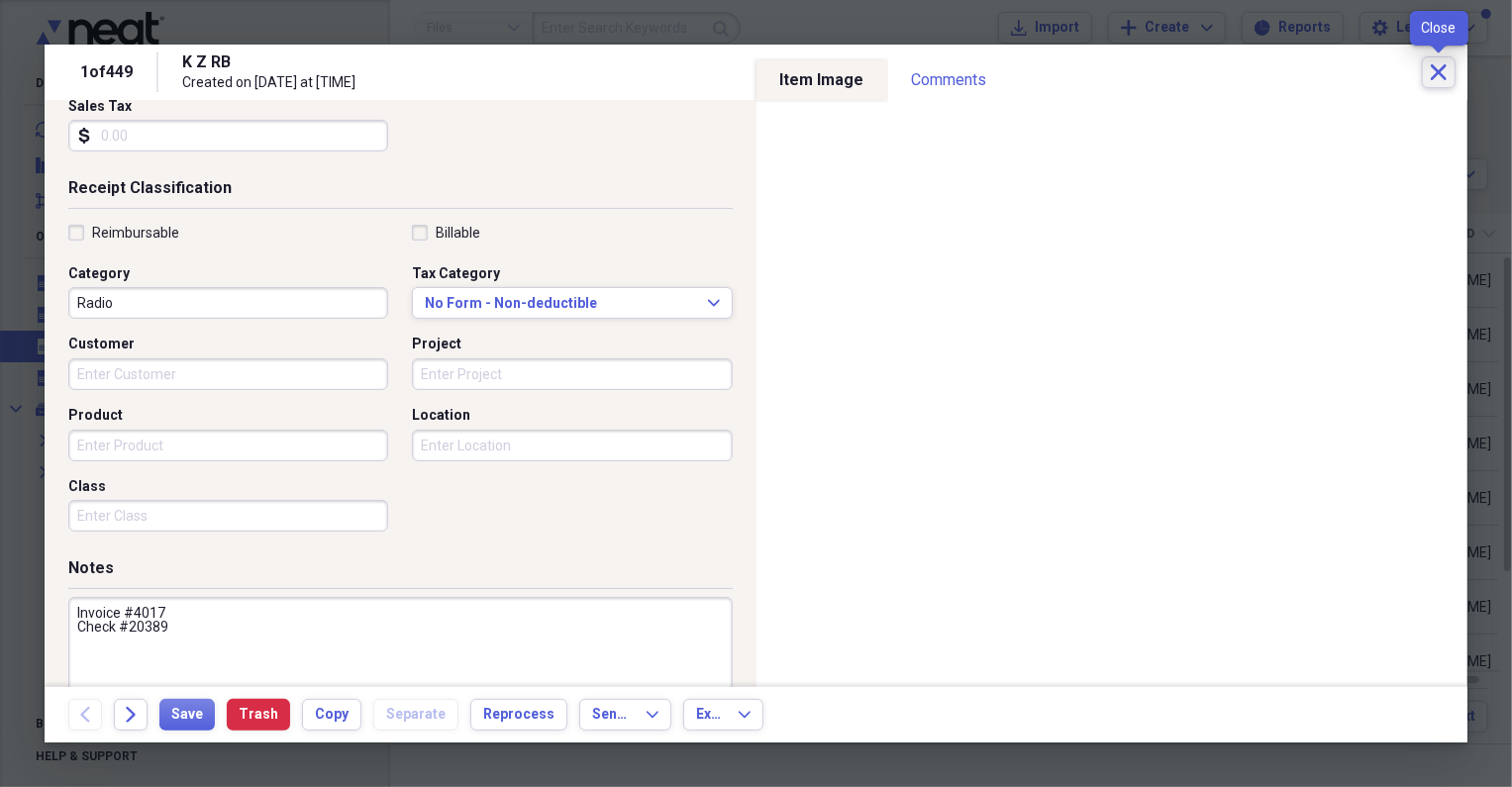 click 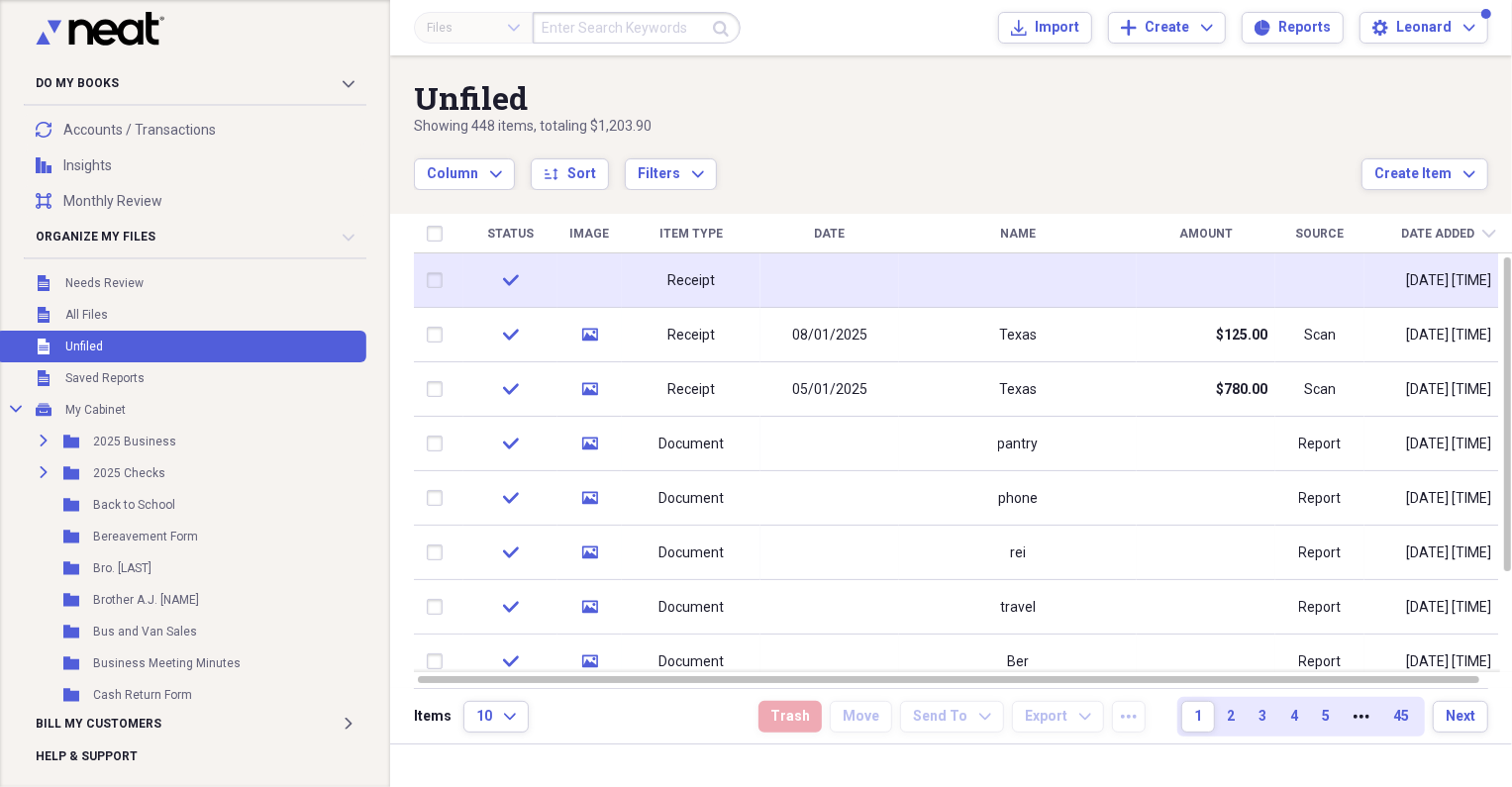 click at bounding box center (1018, 280) 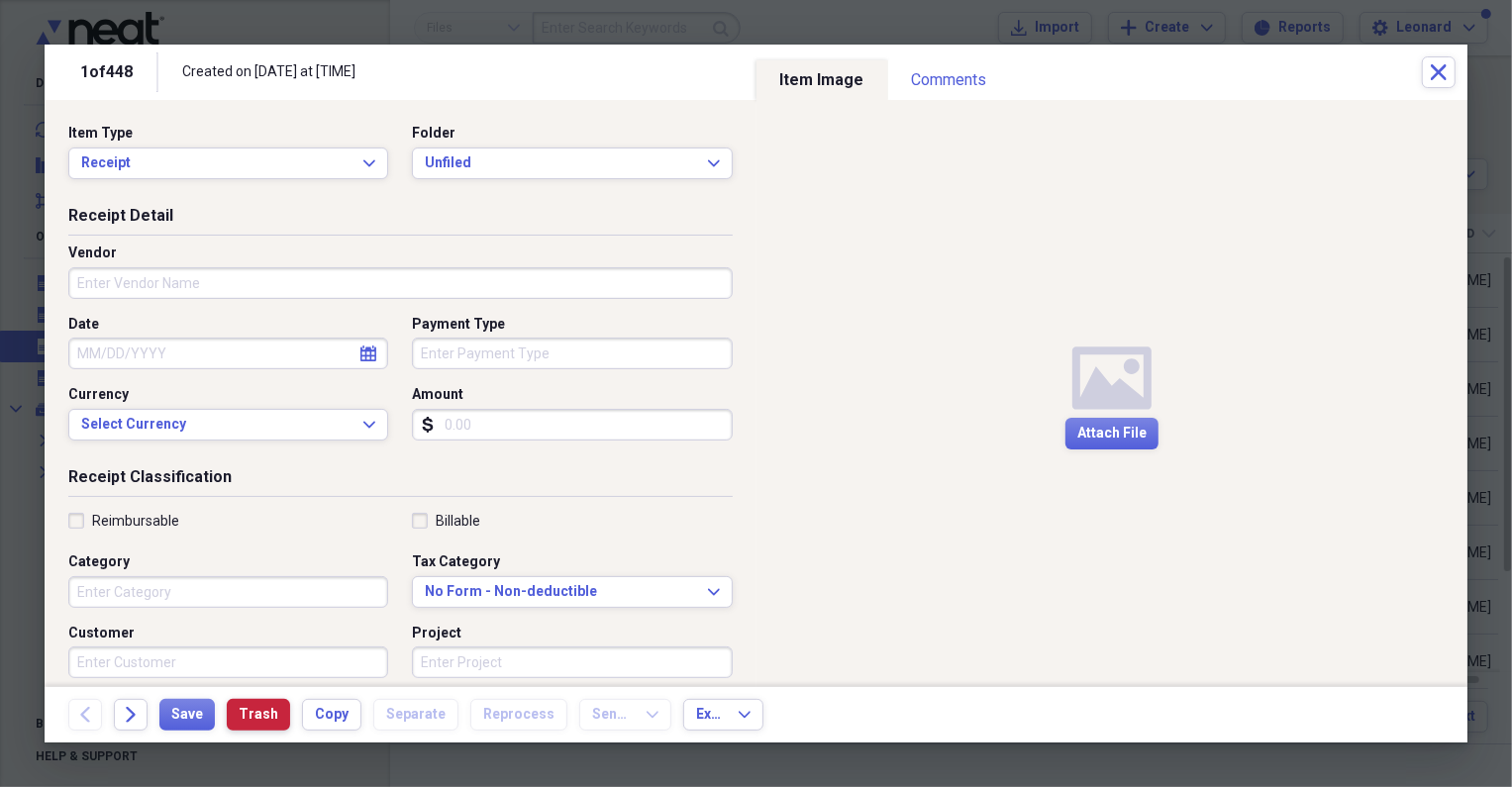 click on "Trash" at bounding box center (258, 715) 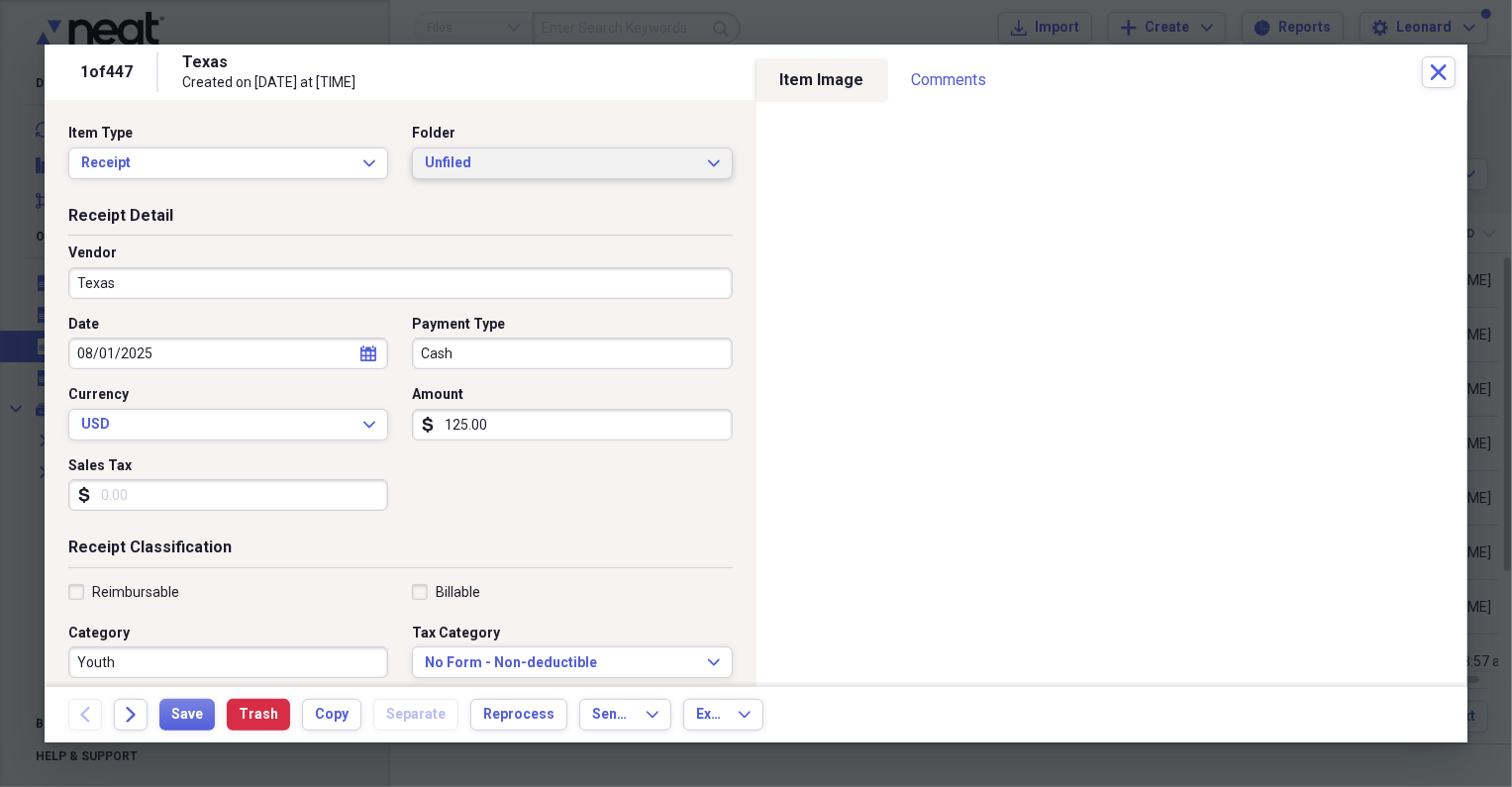 click on "Expand" 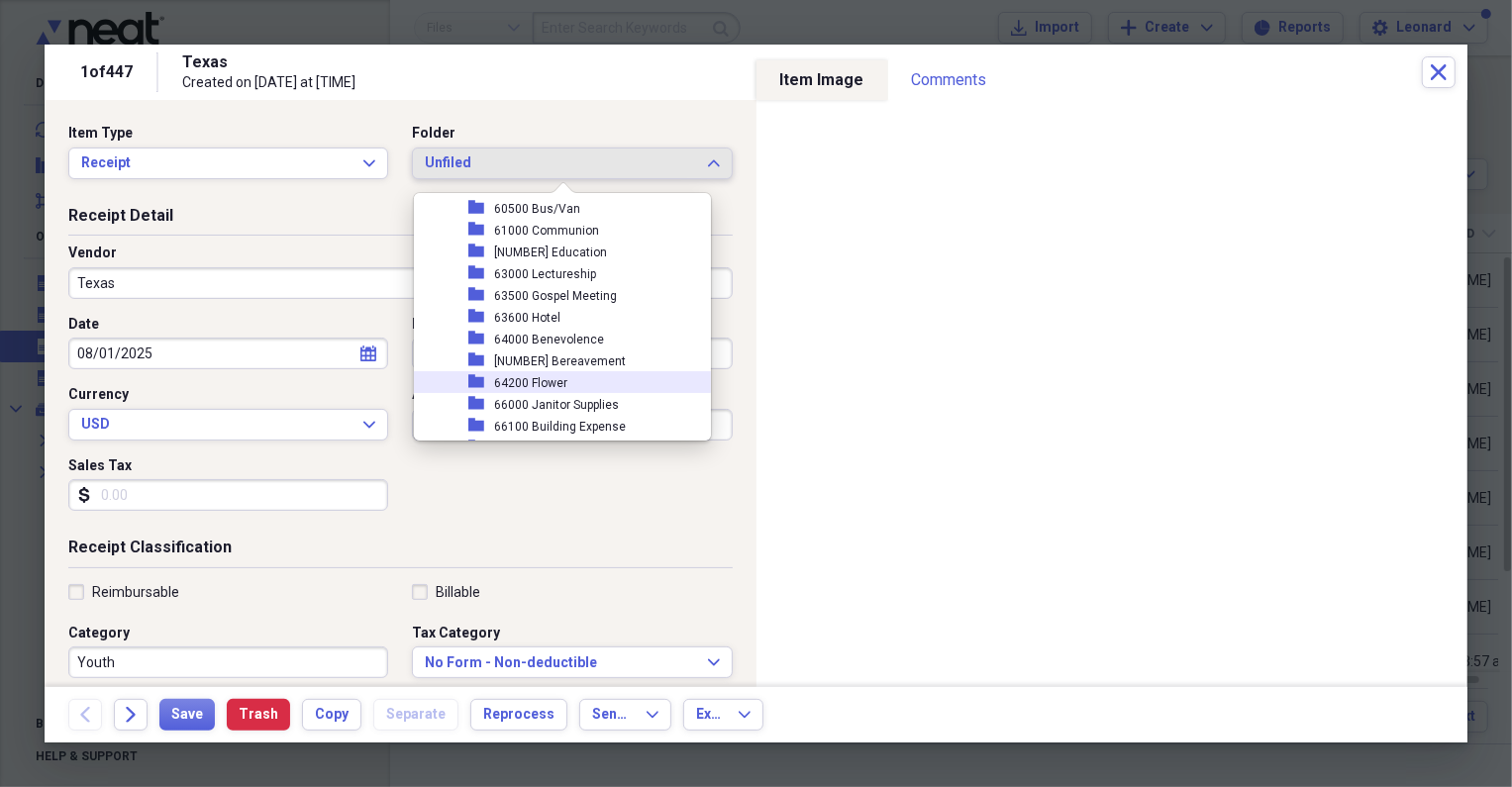 scroll, scrollTop: 540, scrollLeft: 0, axis: vertical 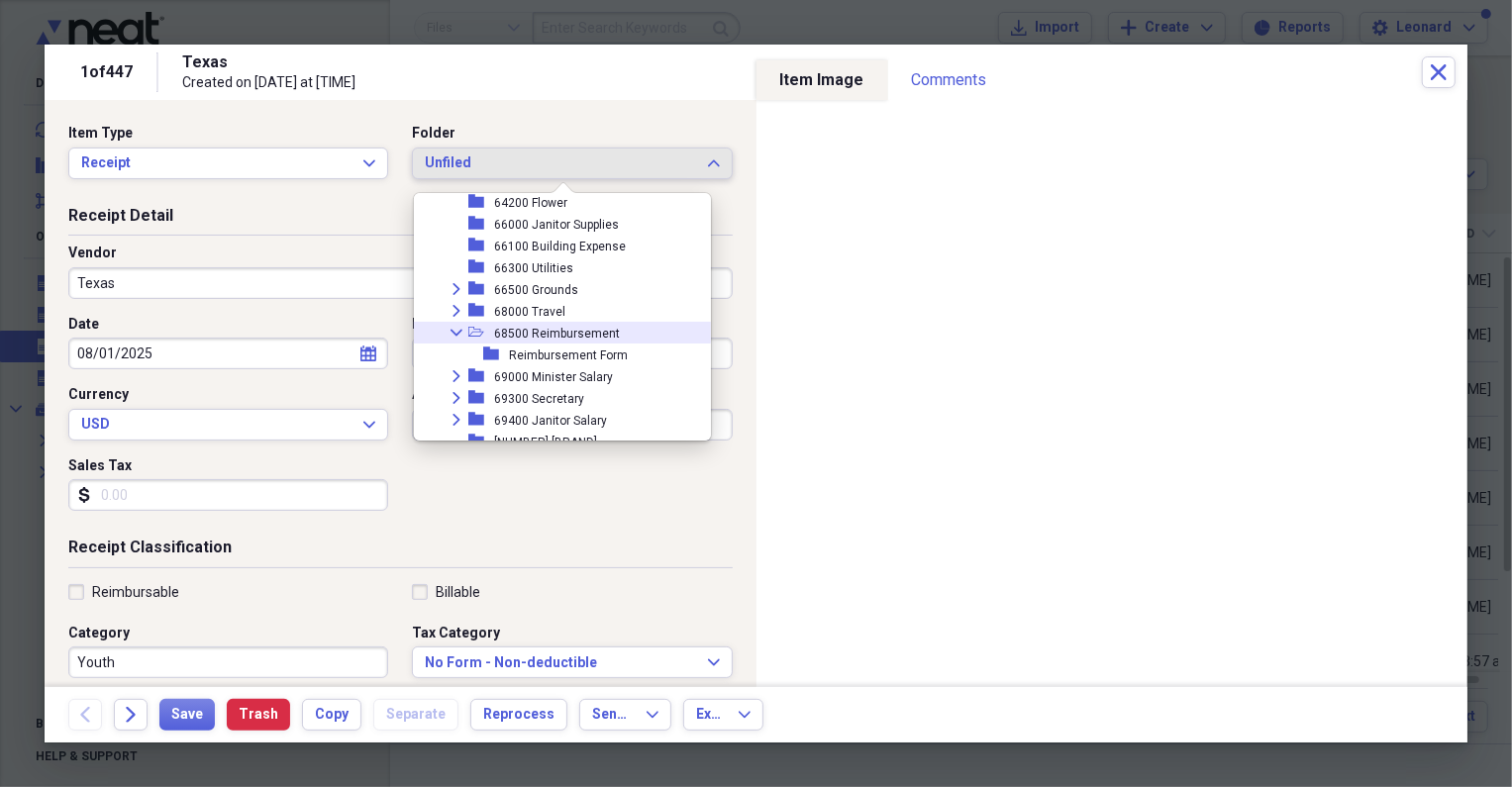 click on "Collapse" 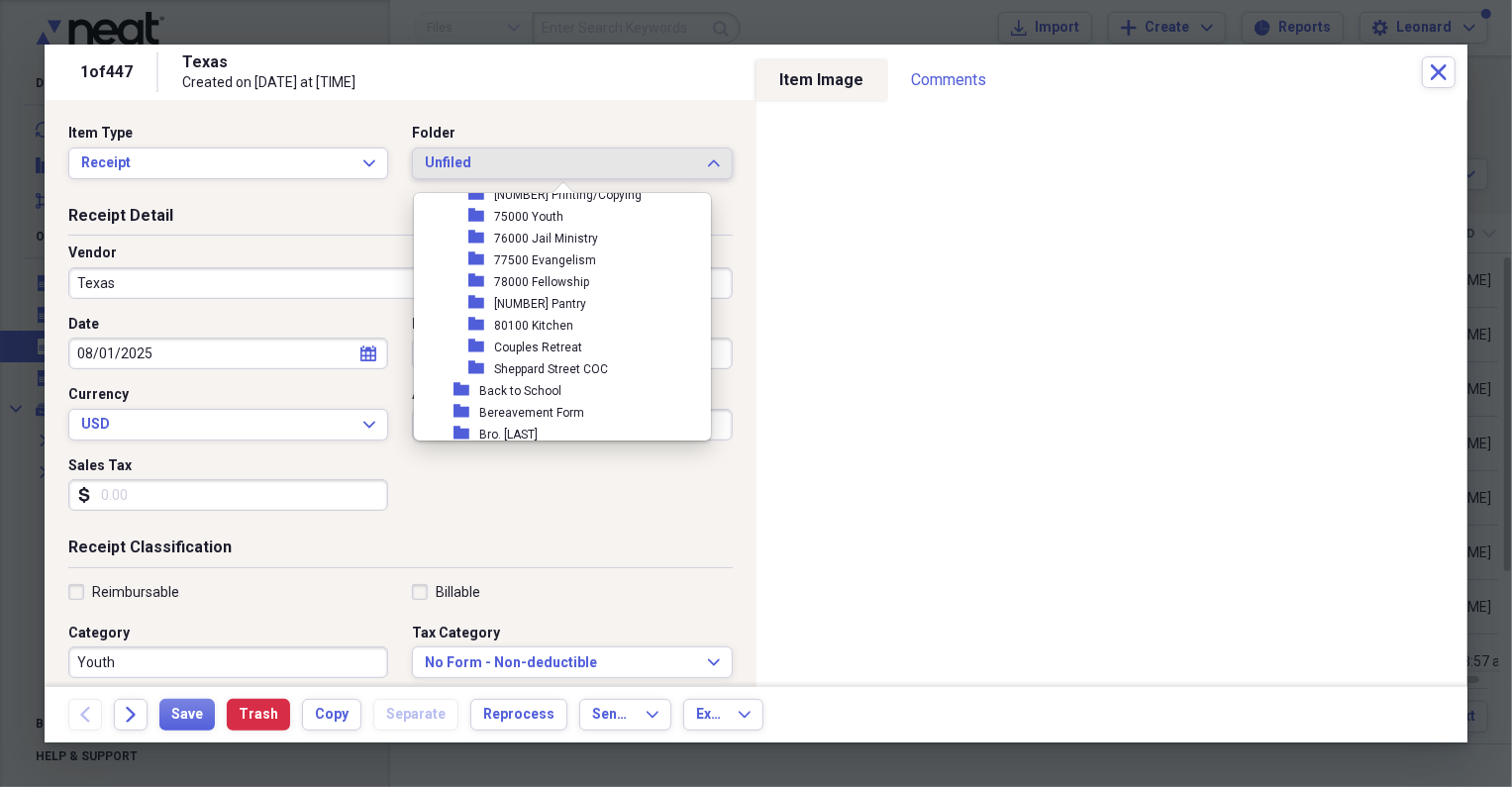 scroll, scrollTop: 900, scrollLeft: 0, axis: vertical 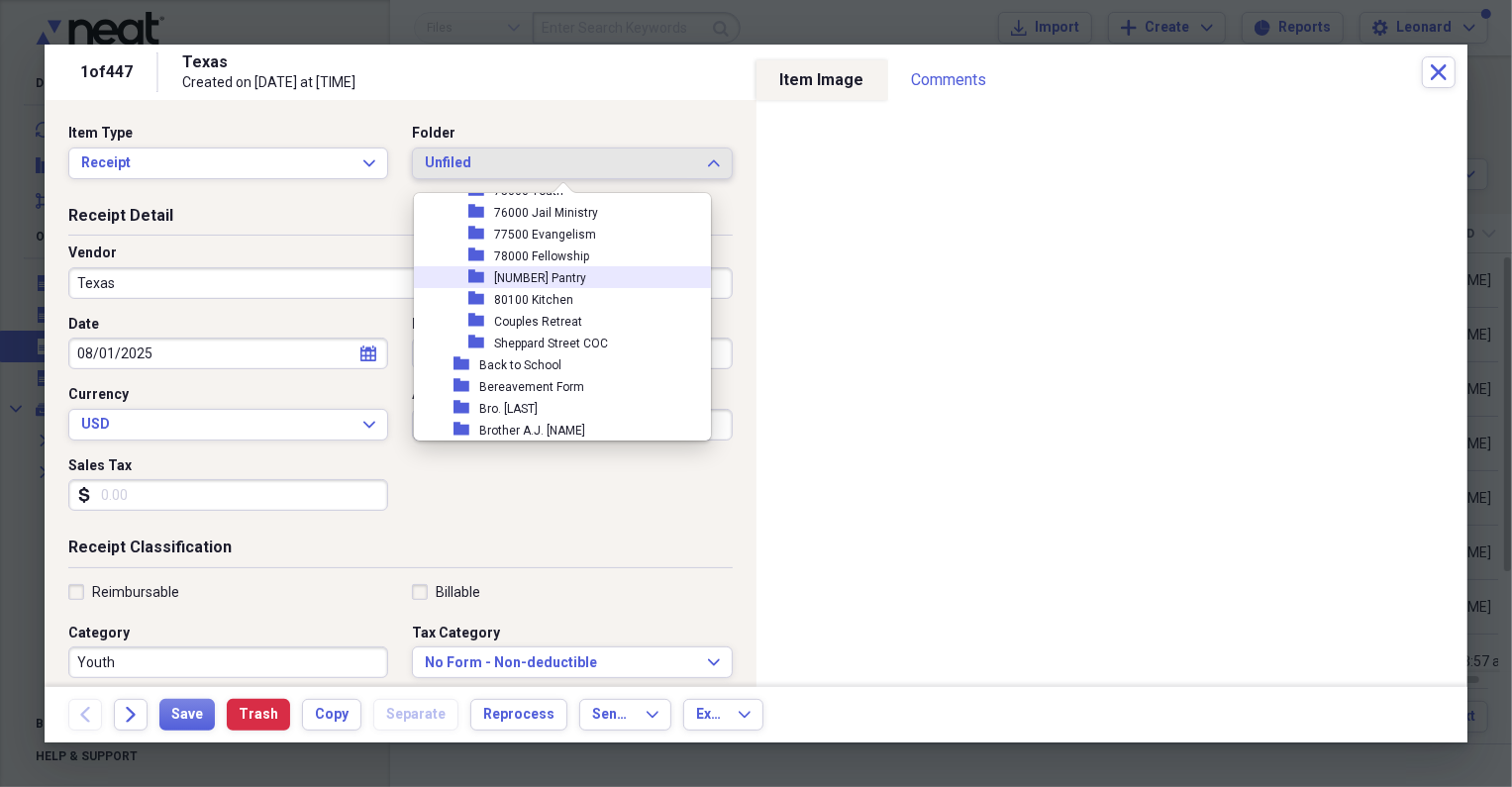click on "[NUMBER] Pantry" at bounding box center (540, 278) 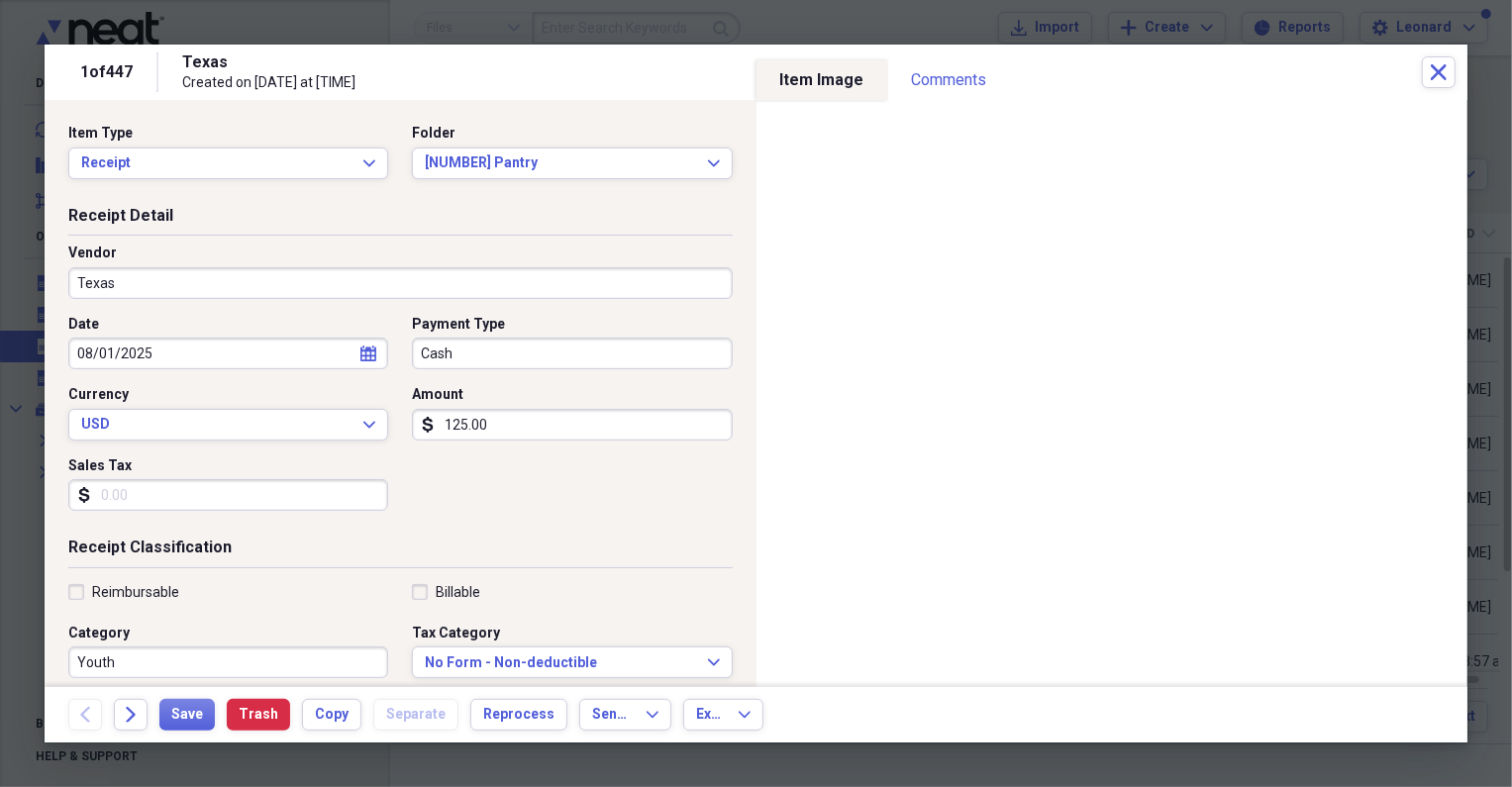 click on "Vendor [STATE]" at bounding box center (400, 279) 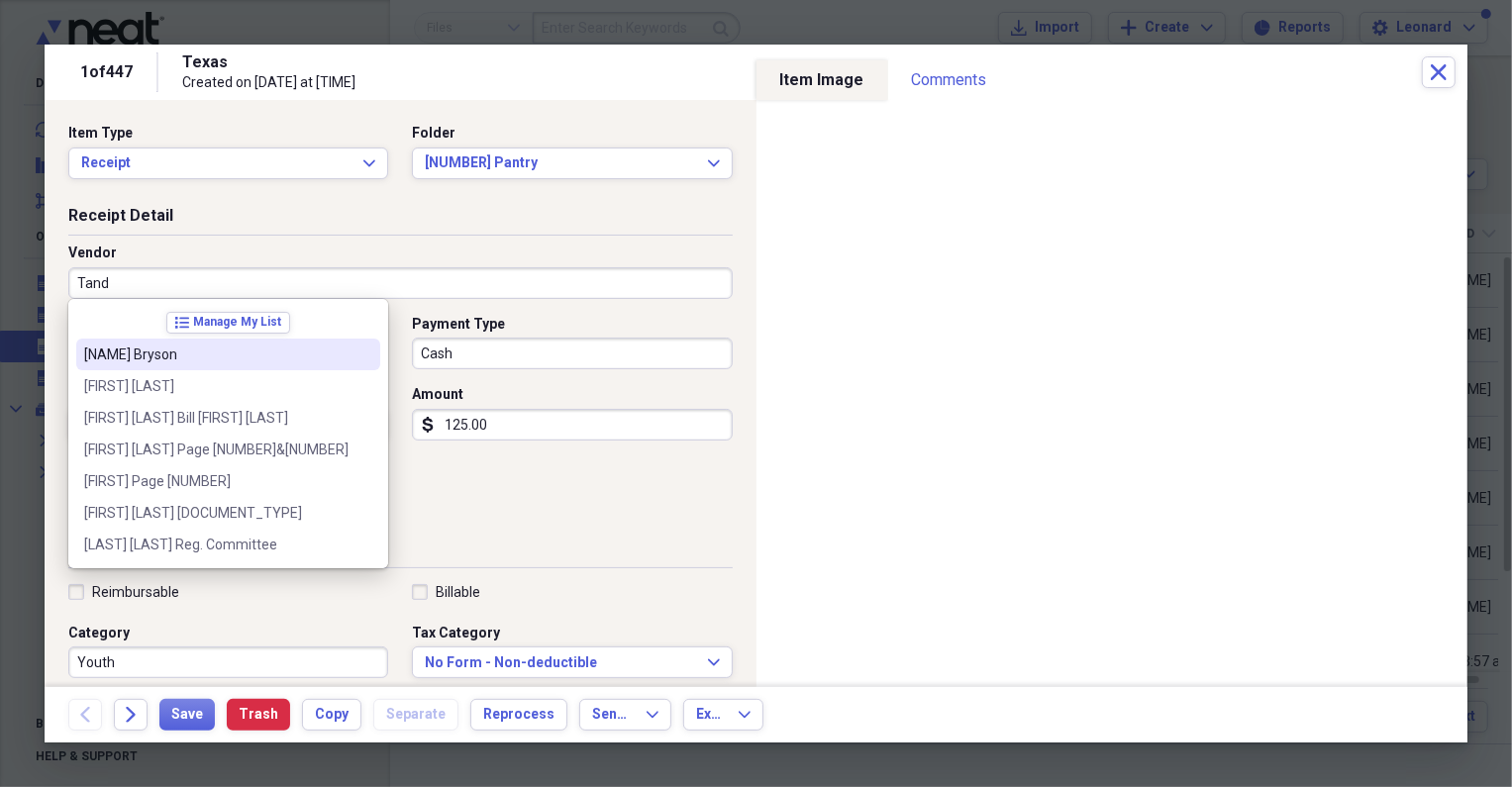 click on "[NAME] Bryson" at bounding box center (216, 354) 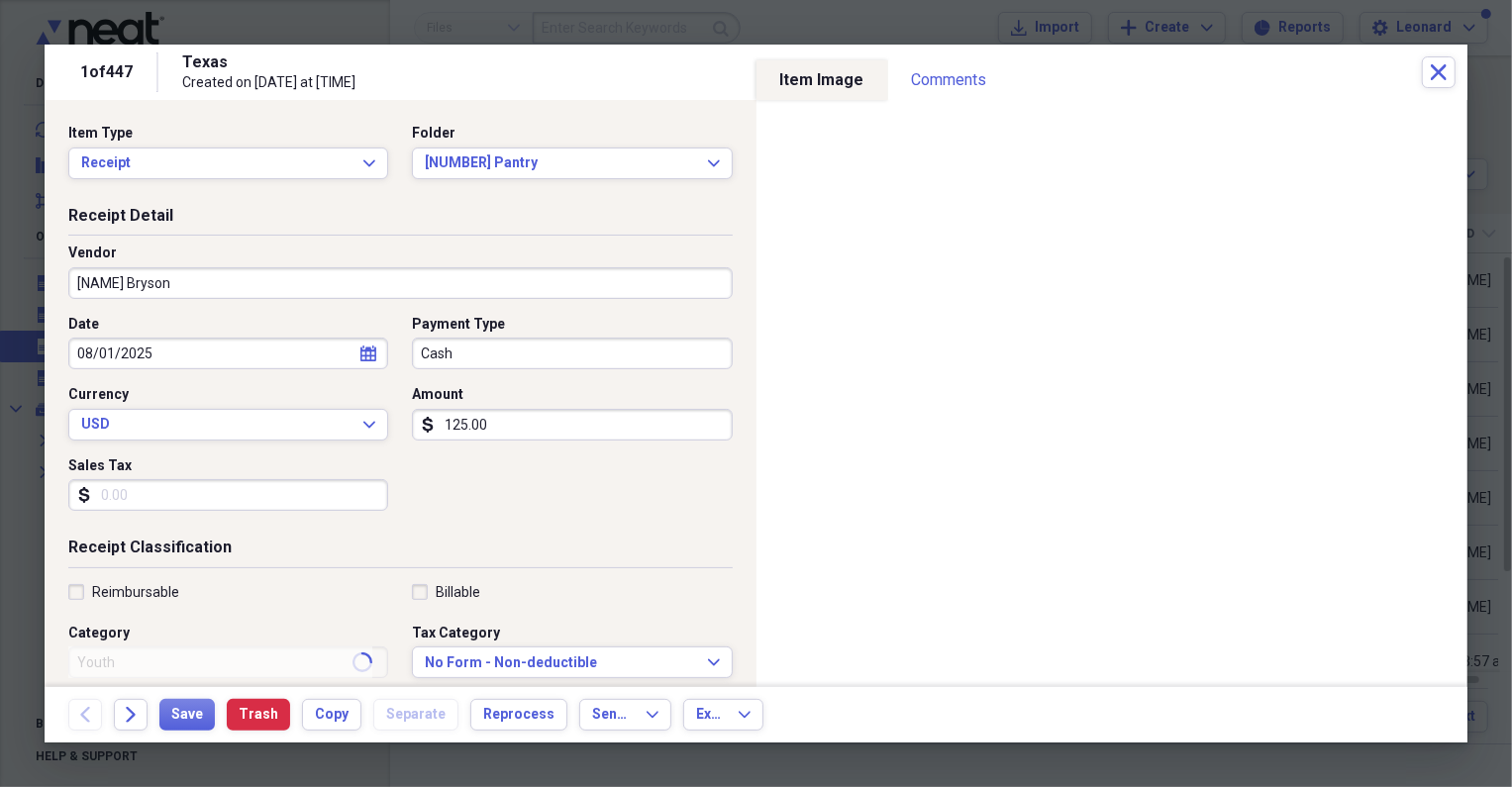 type on "Secretary" 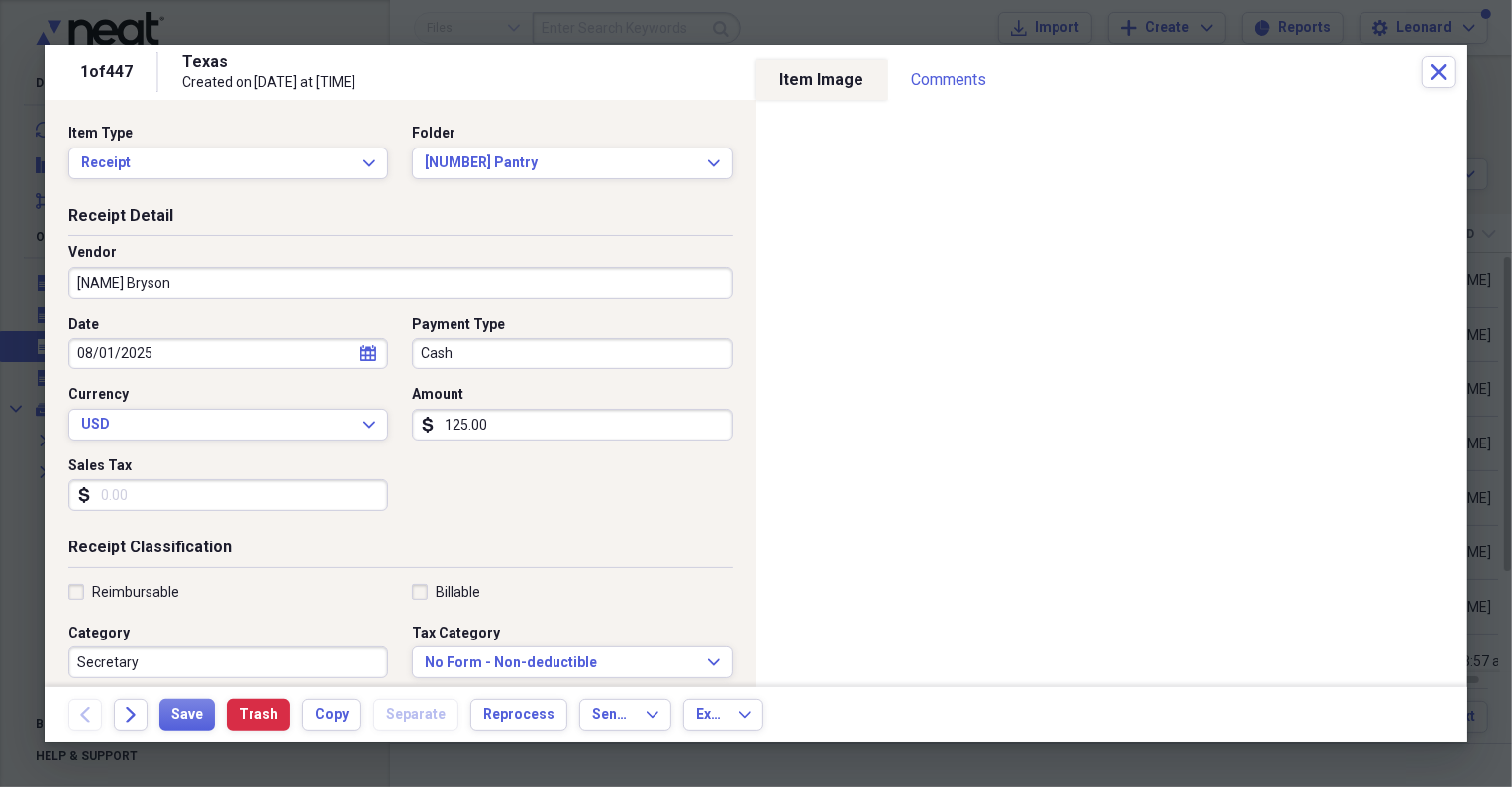 click on "Cash" at bounding box center [571, 353] 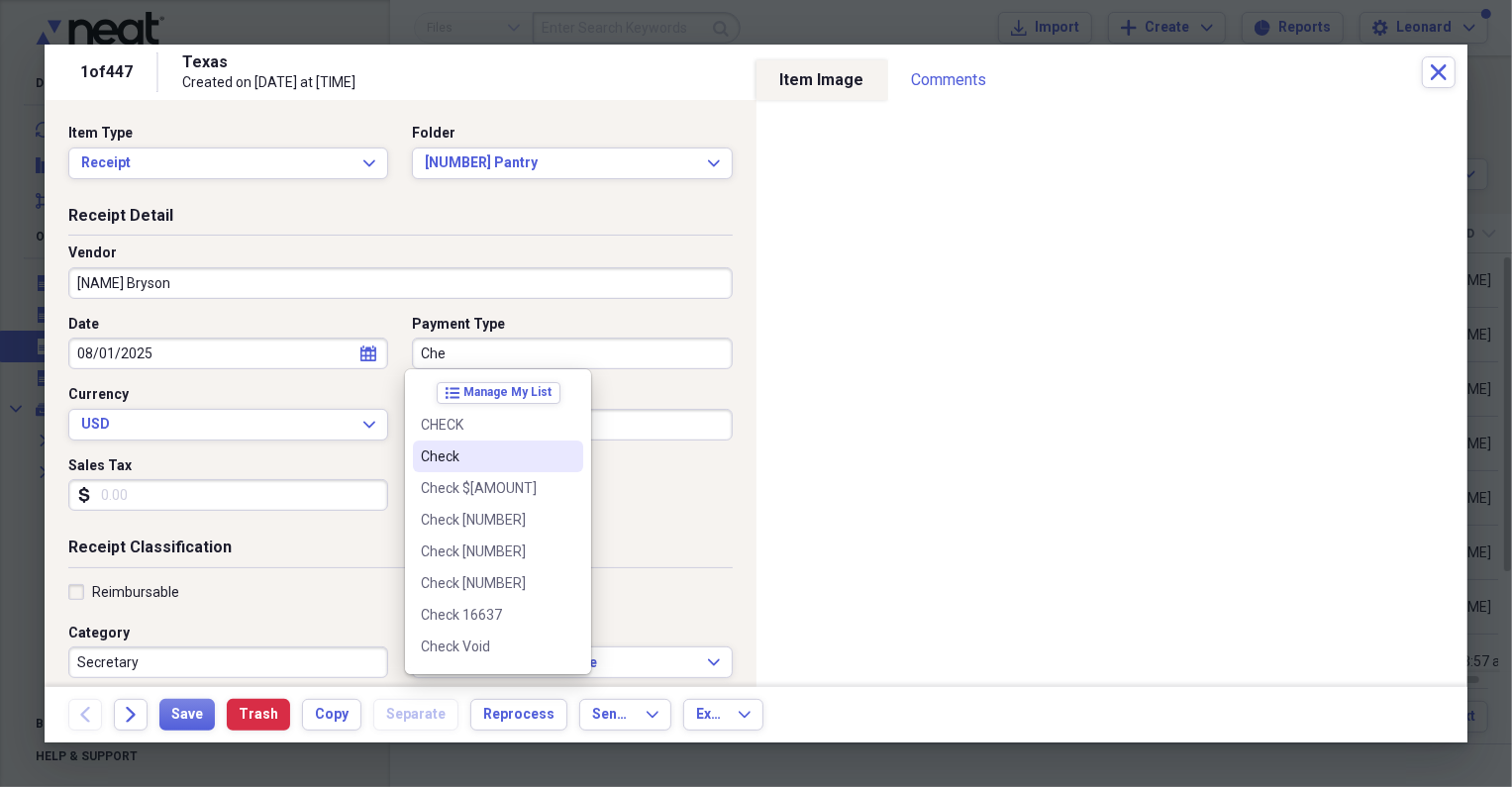 click on "Check" at bounding box center [486, 456] 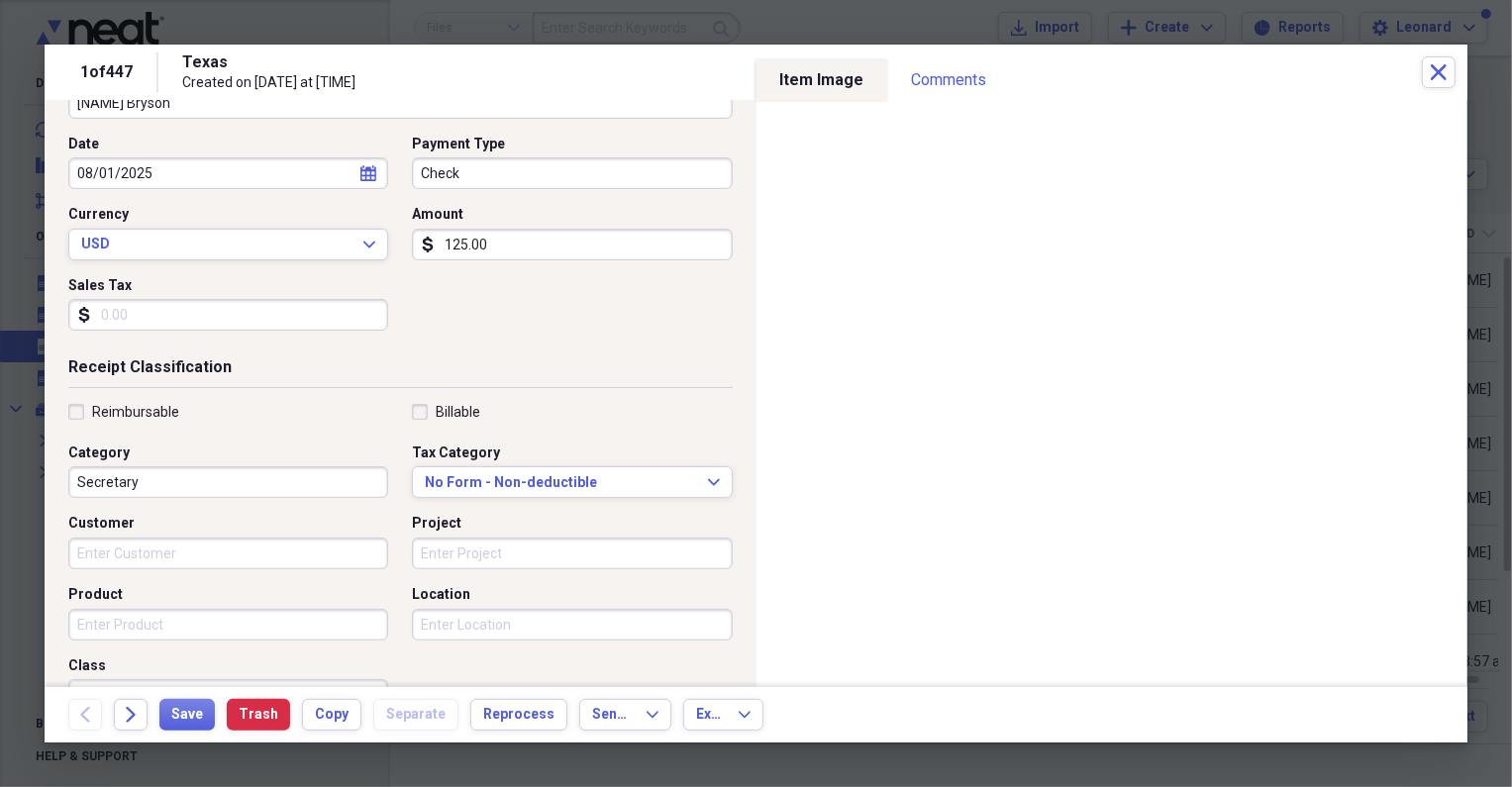 scroll, scrollTop: 359, scrollLeft: 0, axis: vertical 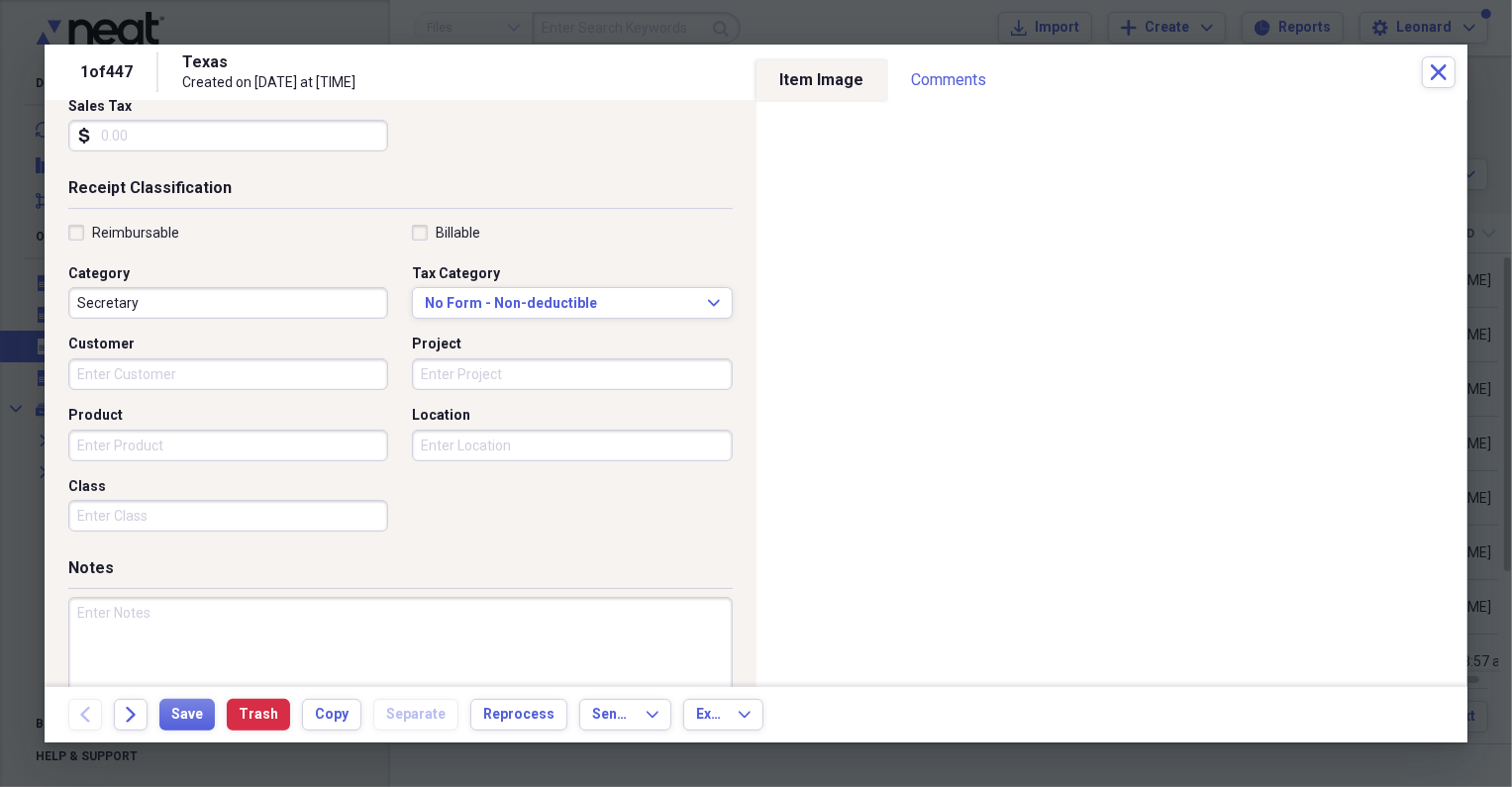 click on "Secretary" at bounding box center (228, 303) 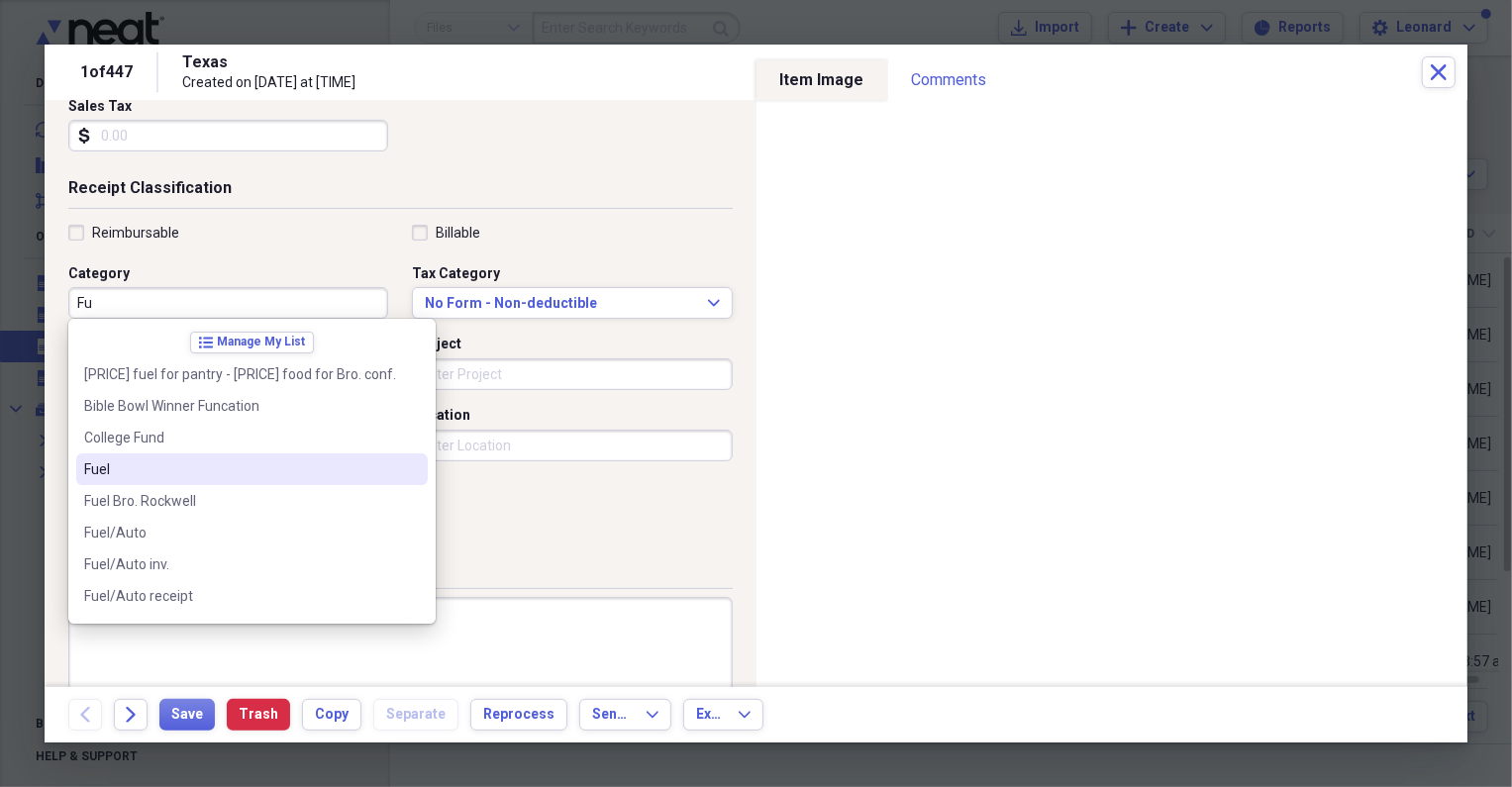 click on "Fuel" at bounding box center [240, 469] 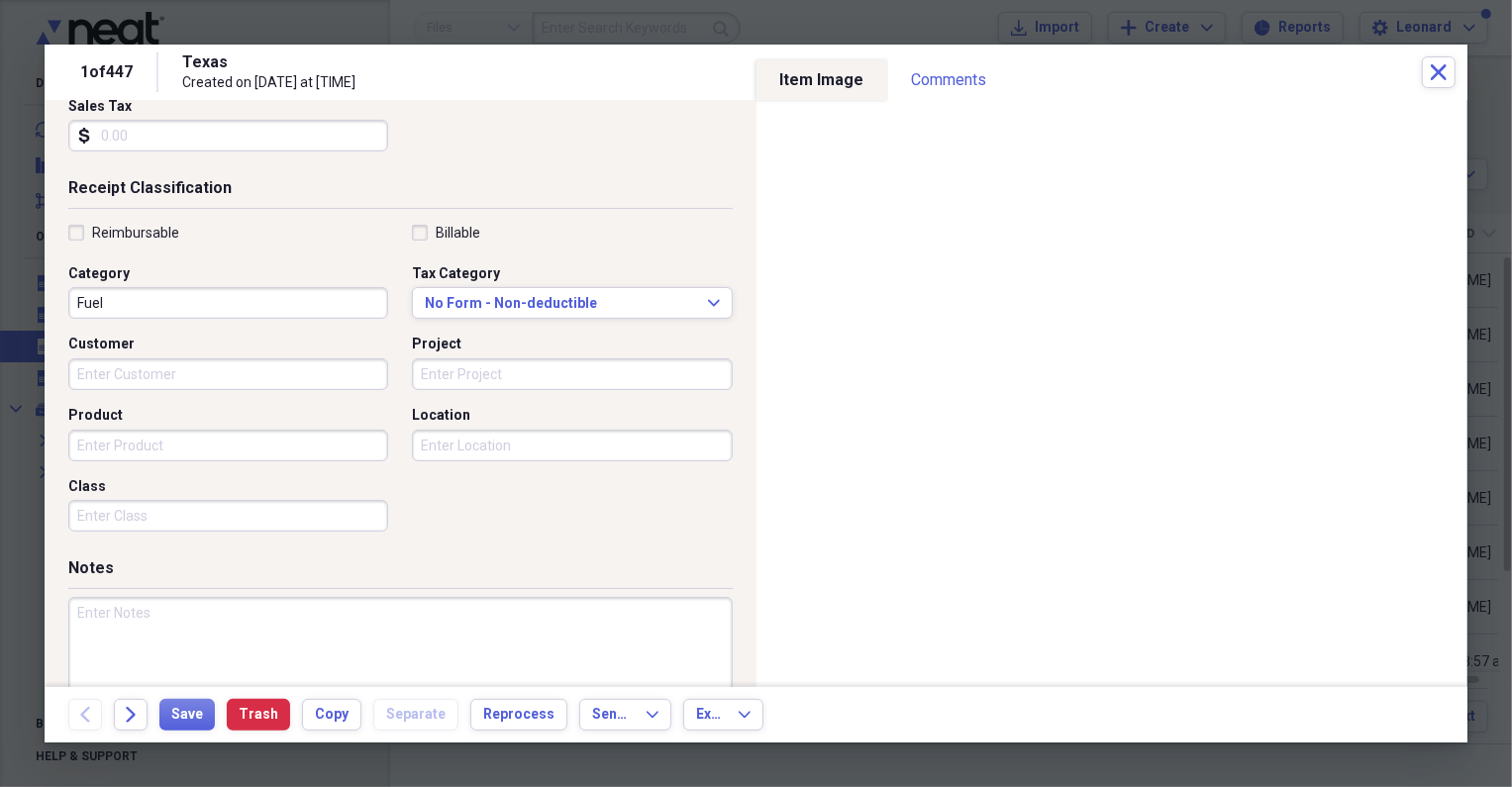 scroll, scrollTop: 422, scrollLeft: 0, axis: vertical 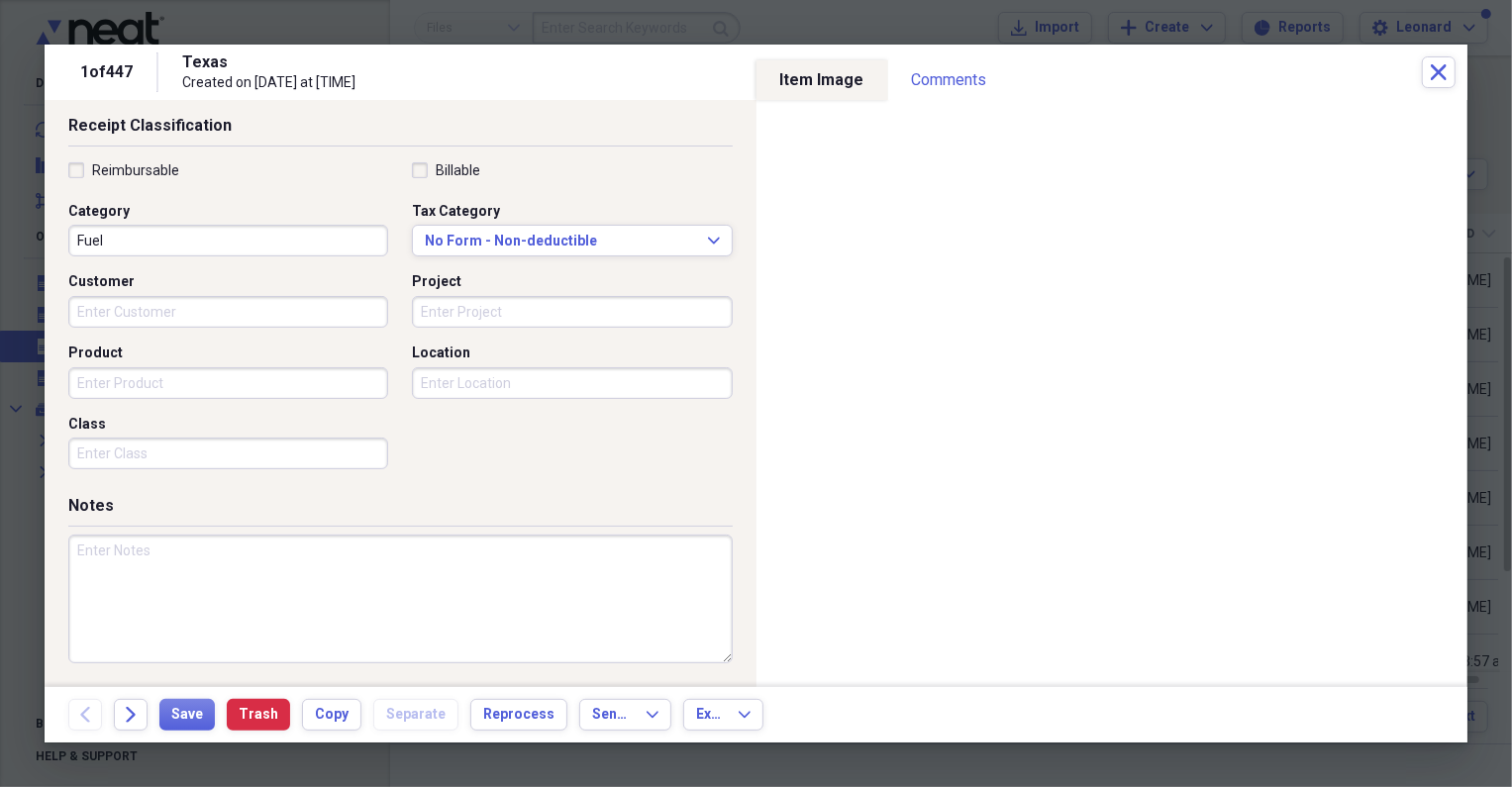 click at bounding box center [400, 599] 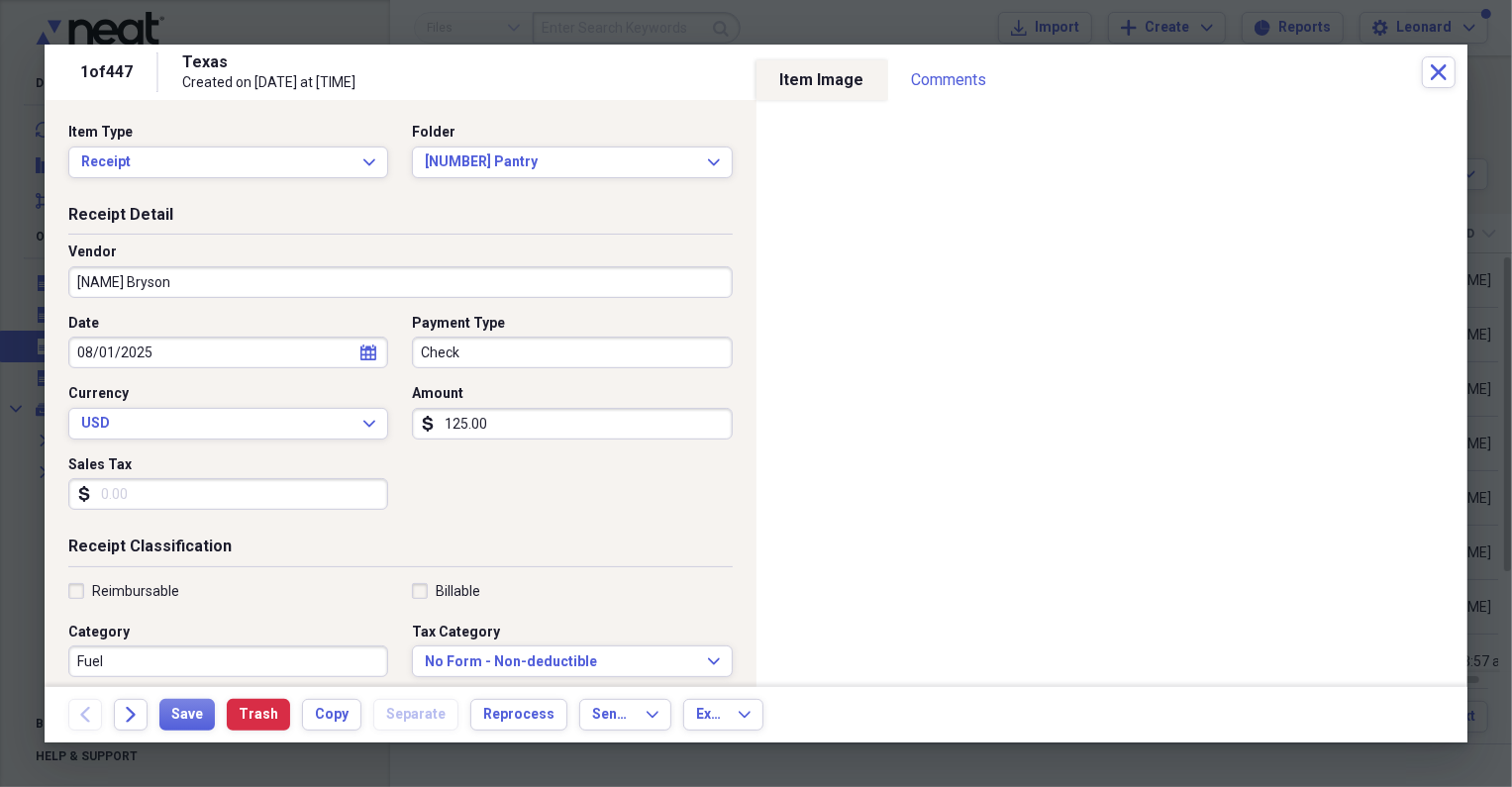 scroll, scrollTop: 0, scrollLeft: 0, axis: both 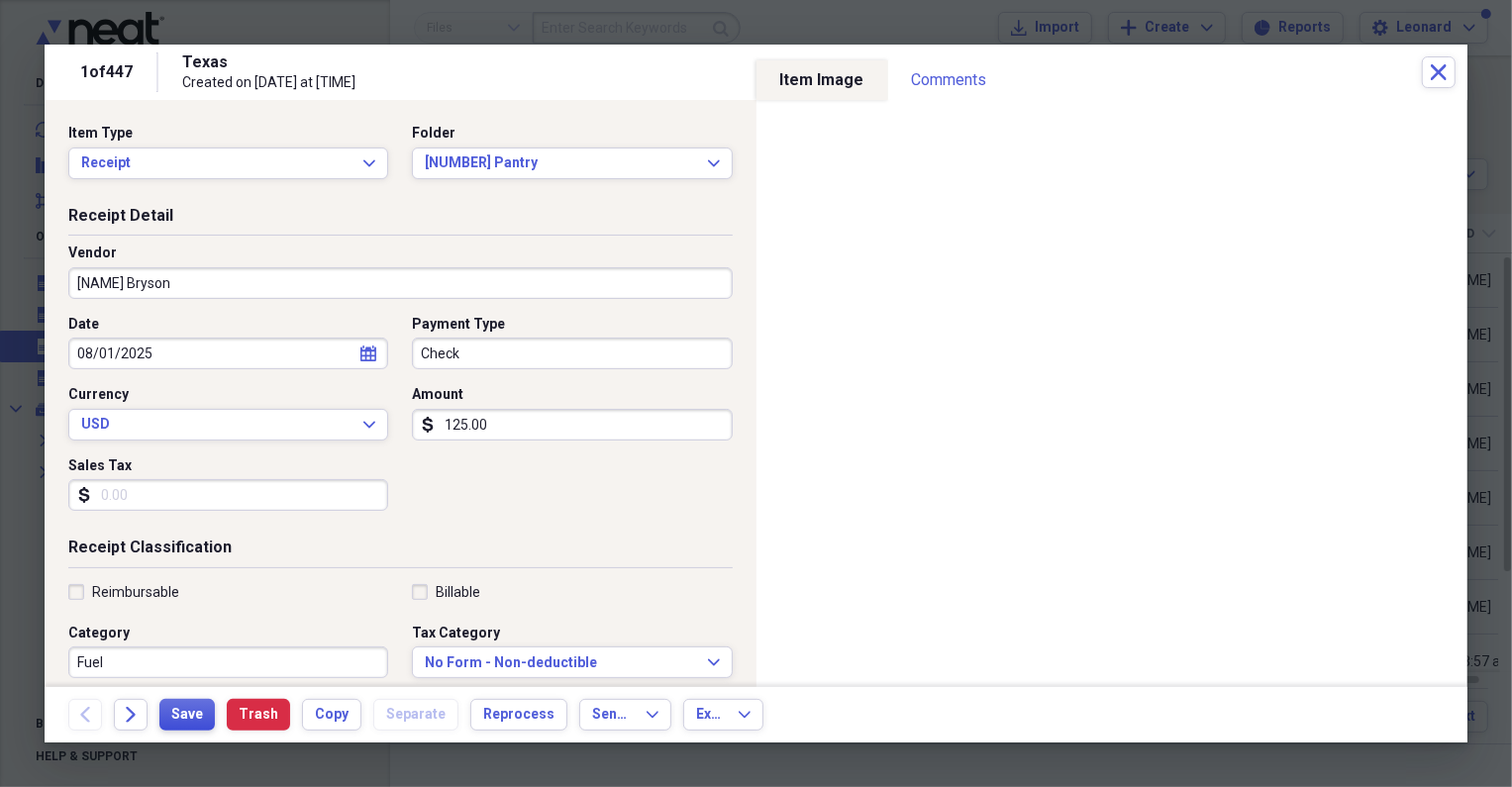 type on "Check #[NUMBER]" 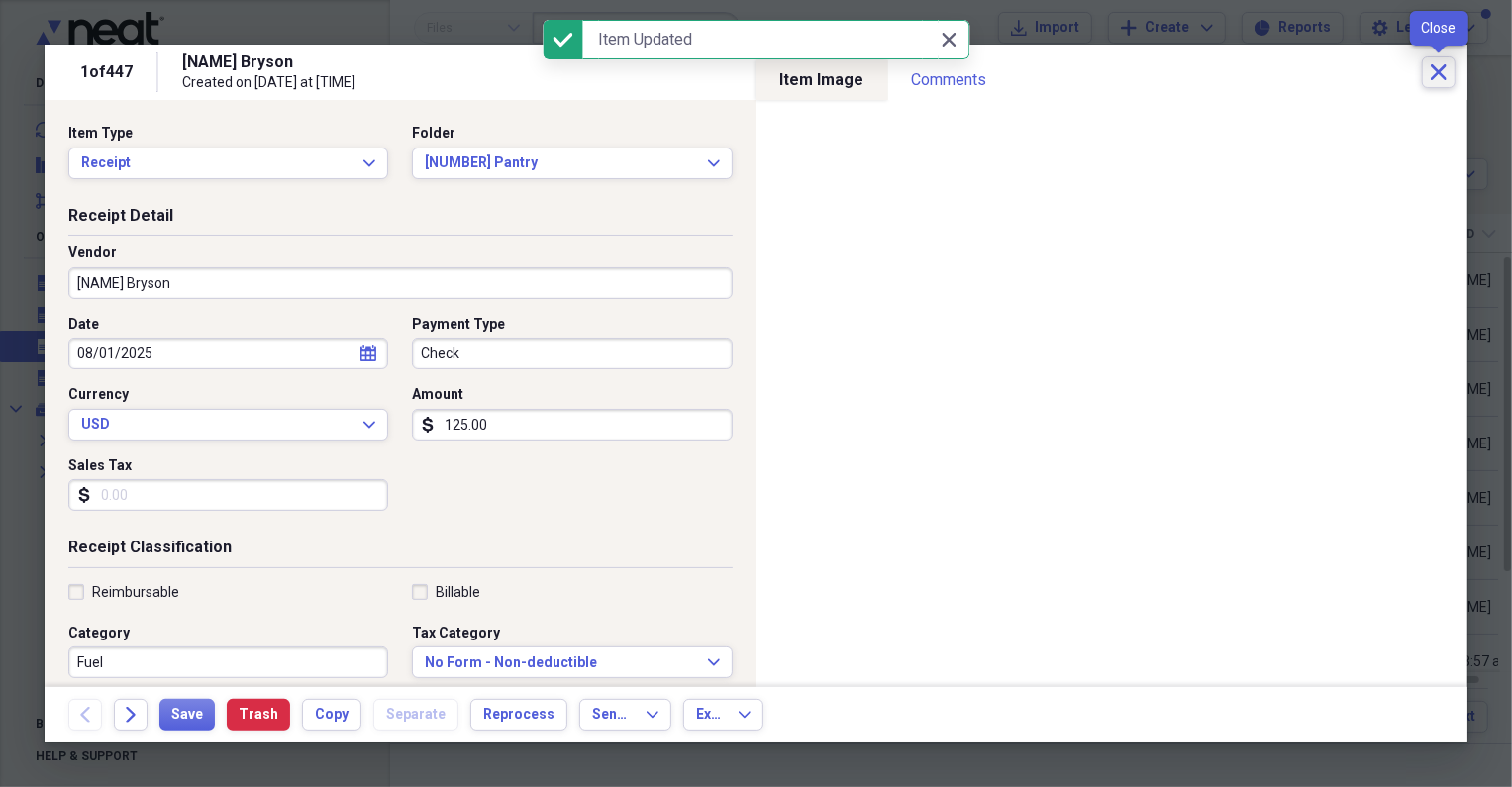 click on "Close" 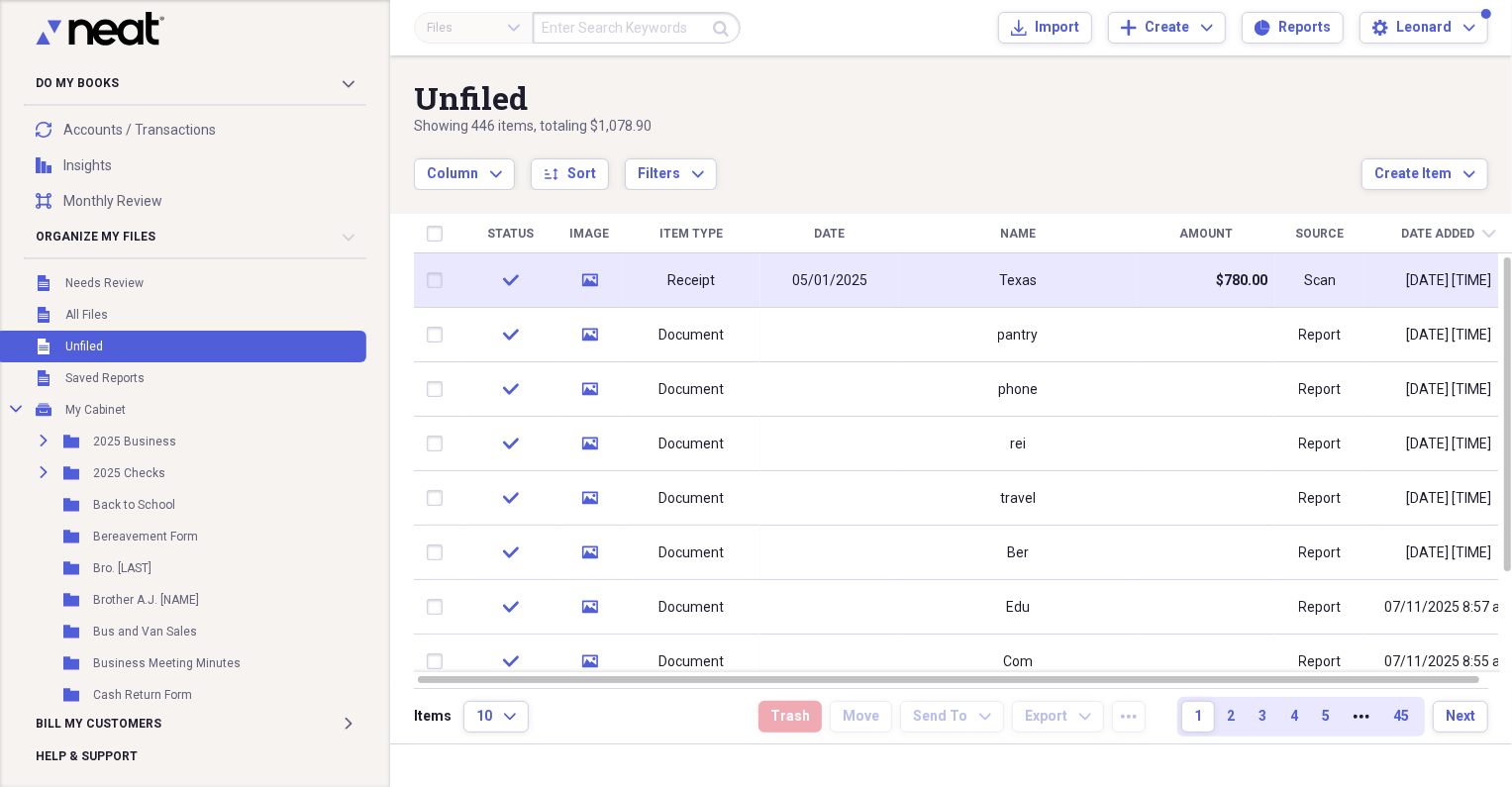 click on "Texas" at bounding box center (1018, 280) 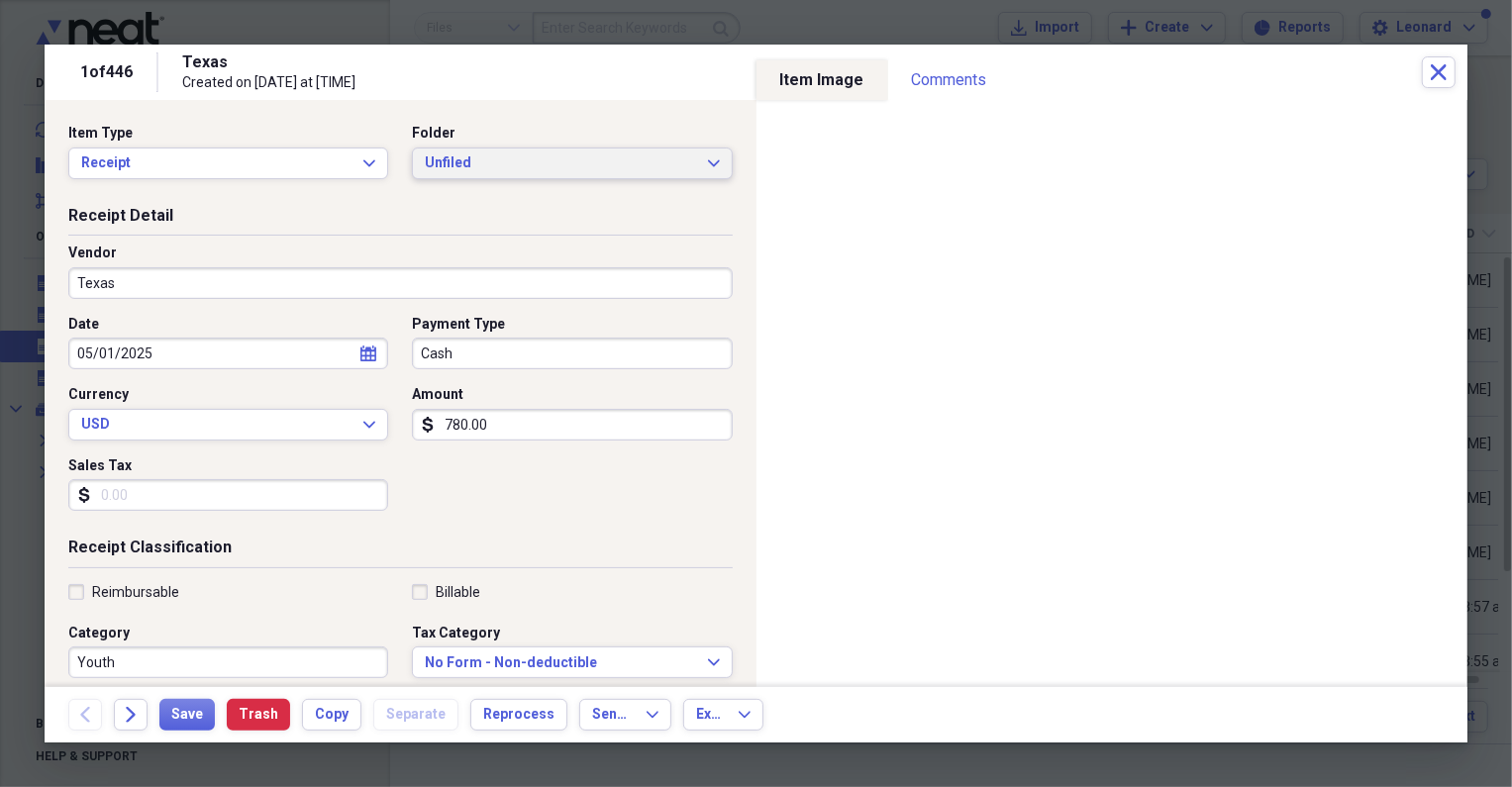 click on "Expand" 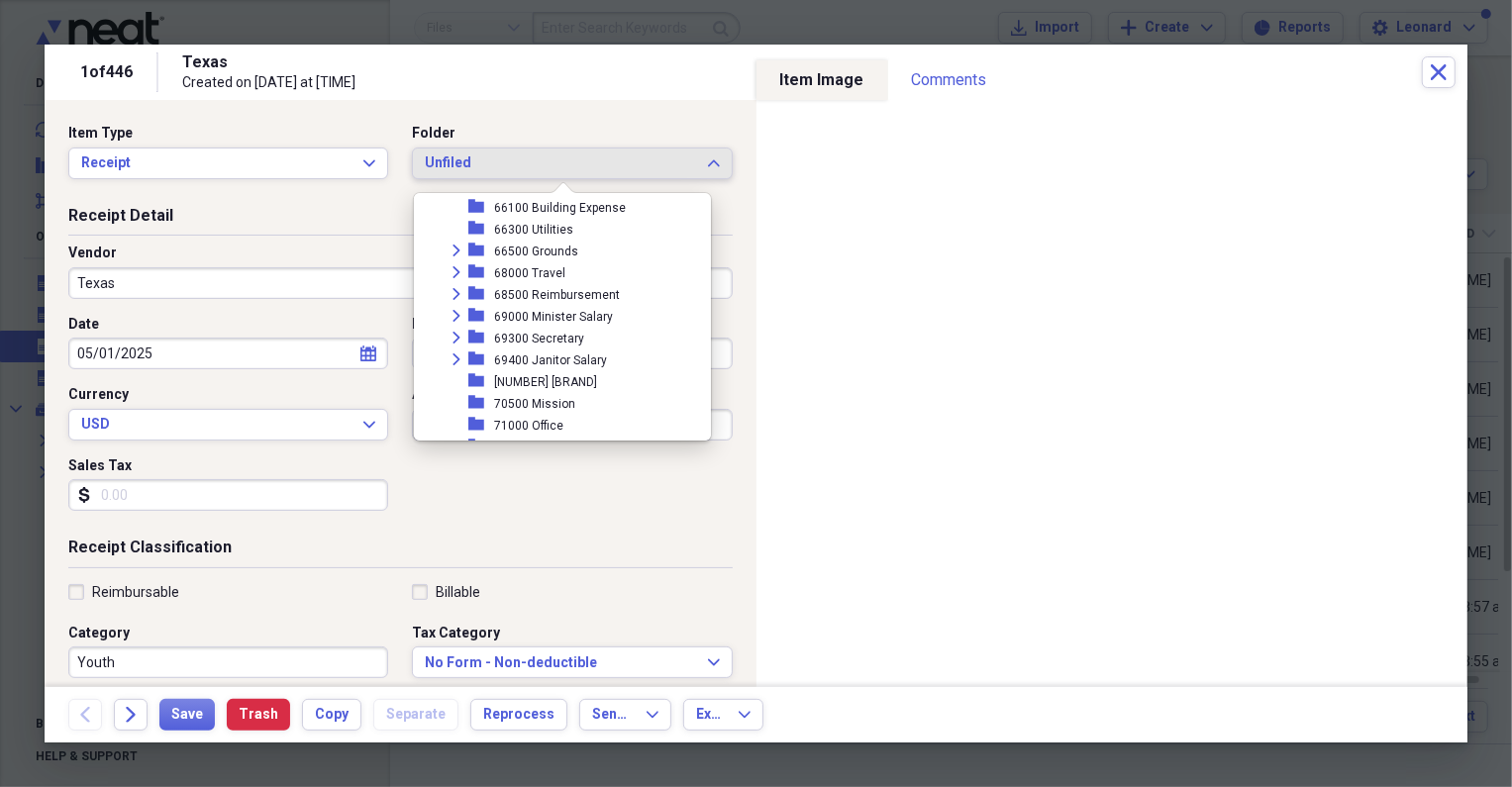 scroll, scrollTop: 540, scrollLeft: 0, axis: vertical 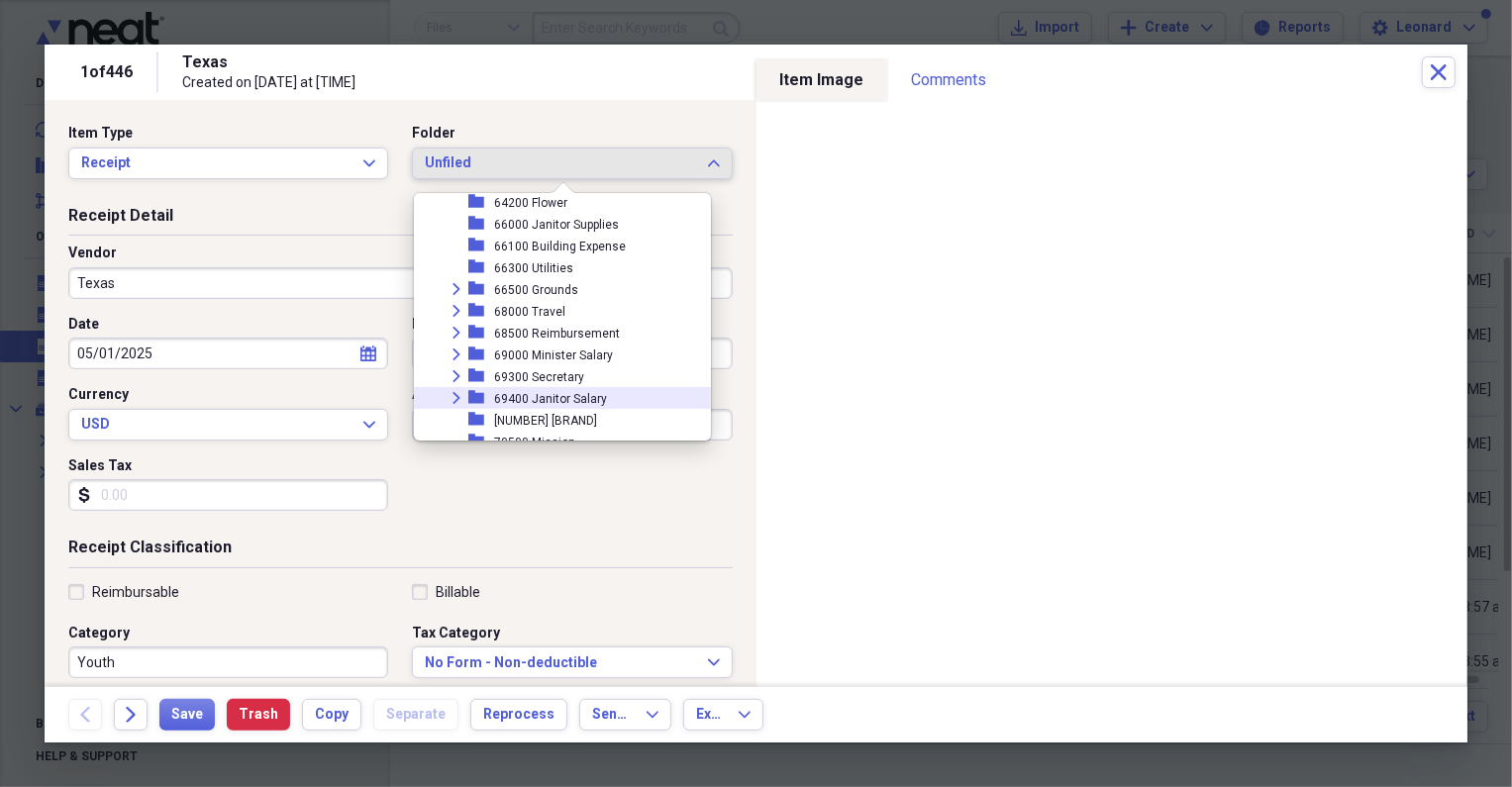 click on "Expand" 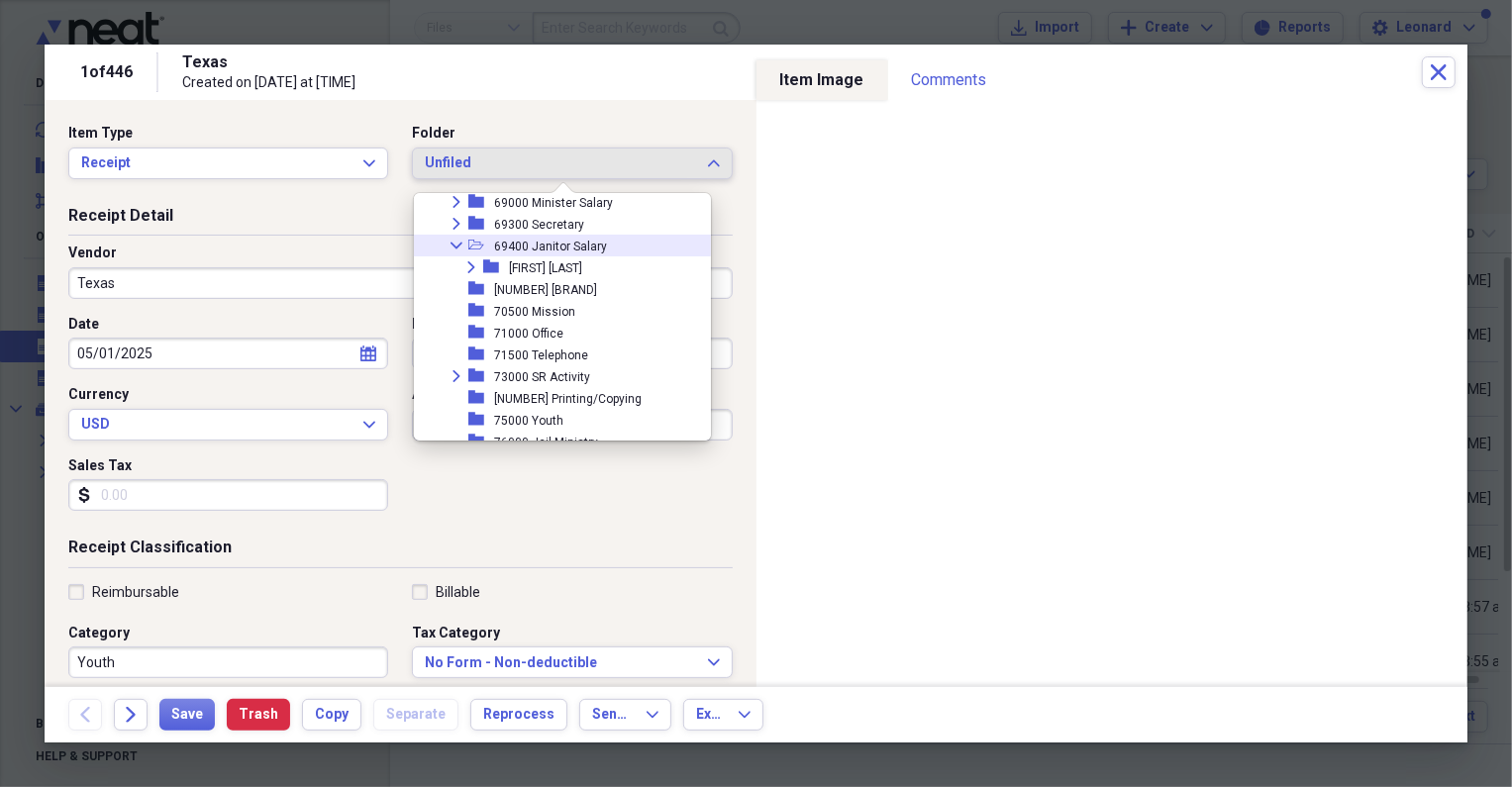 scroll, scrollTop: 720, scrollLeft: 0, axis: vertical 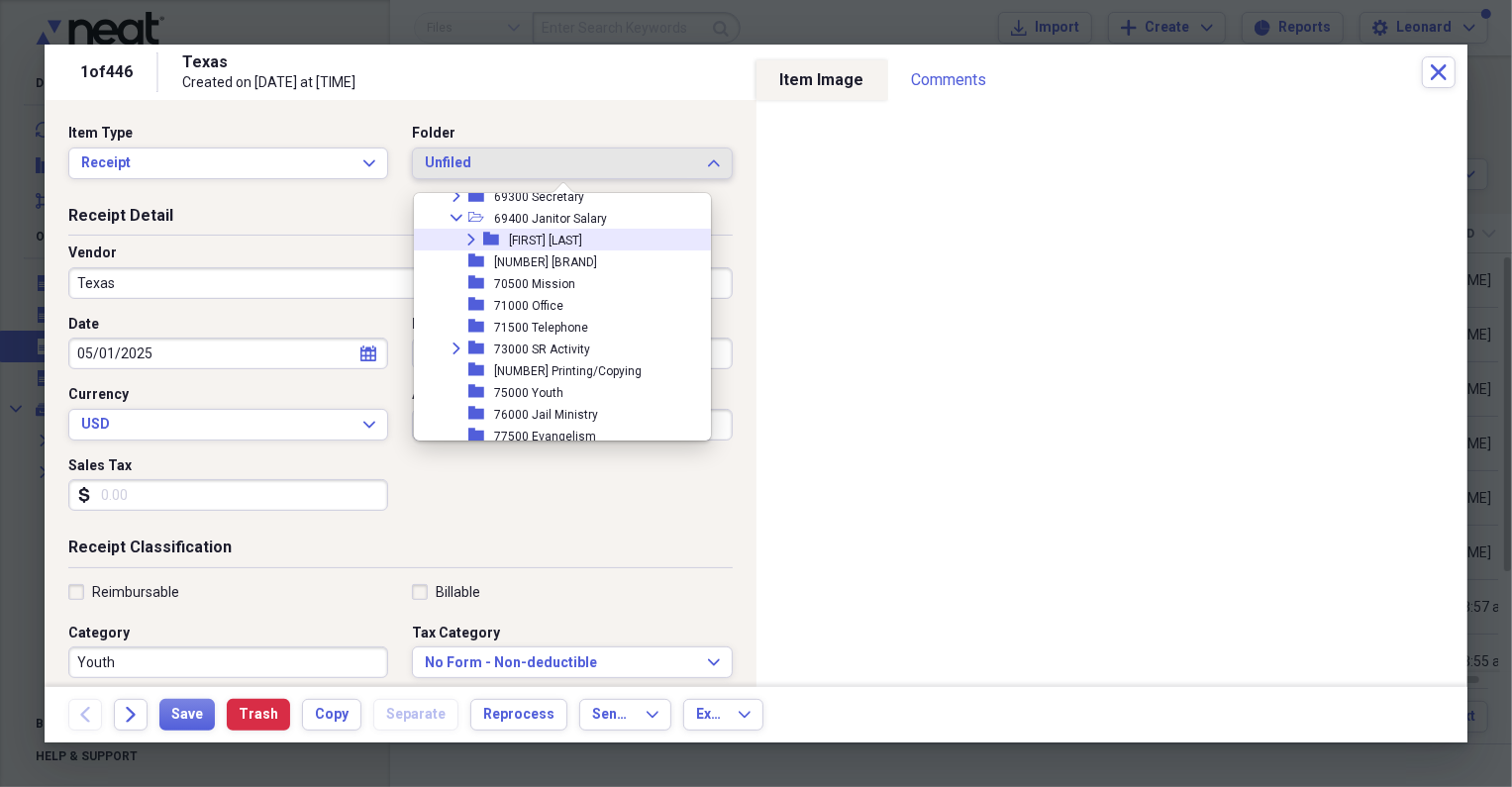 click on "Expand" 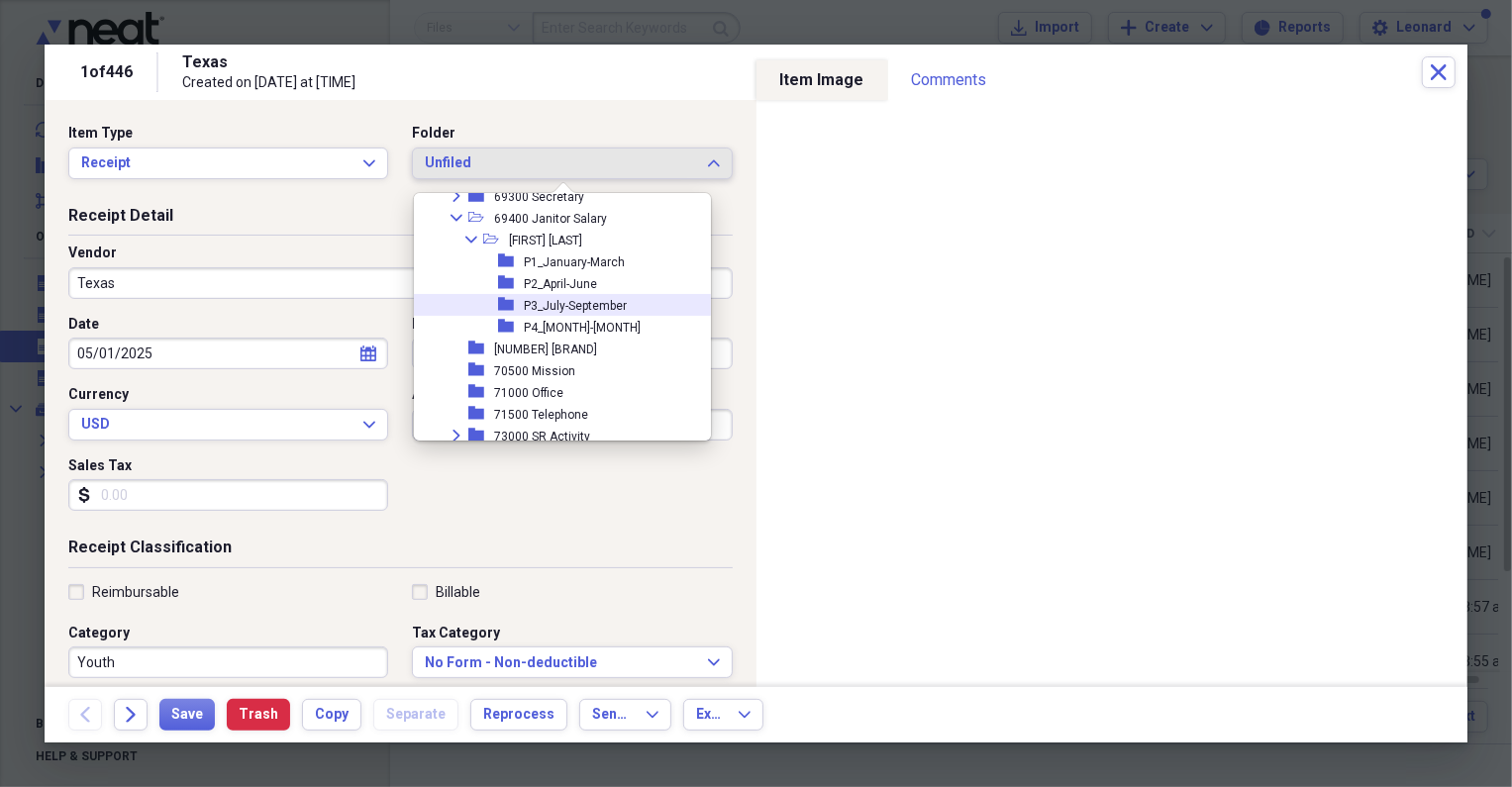 click on "P3_July-September" at bounding box center (575, 306) 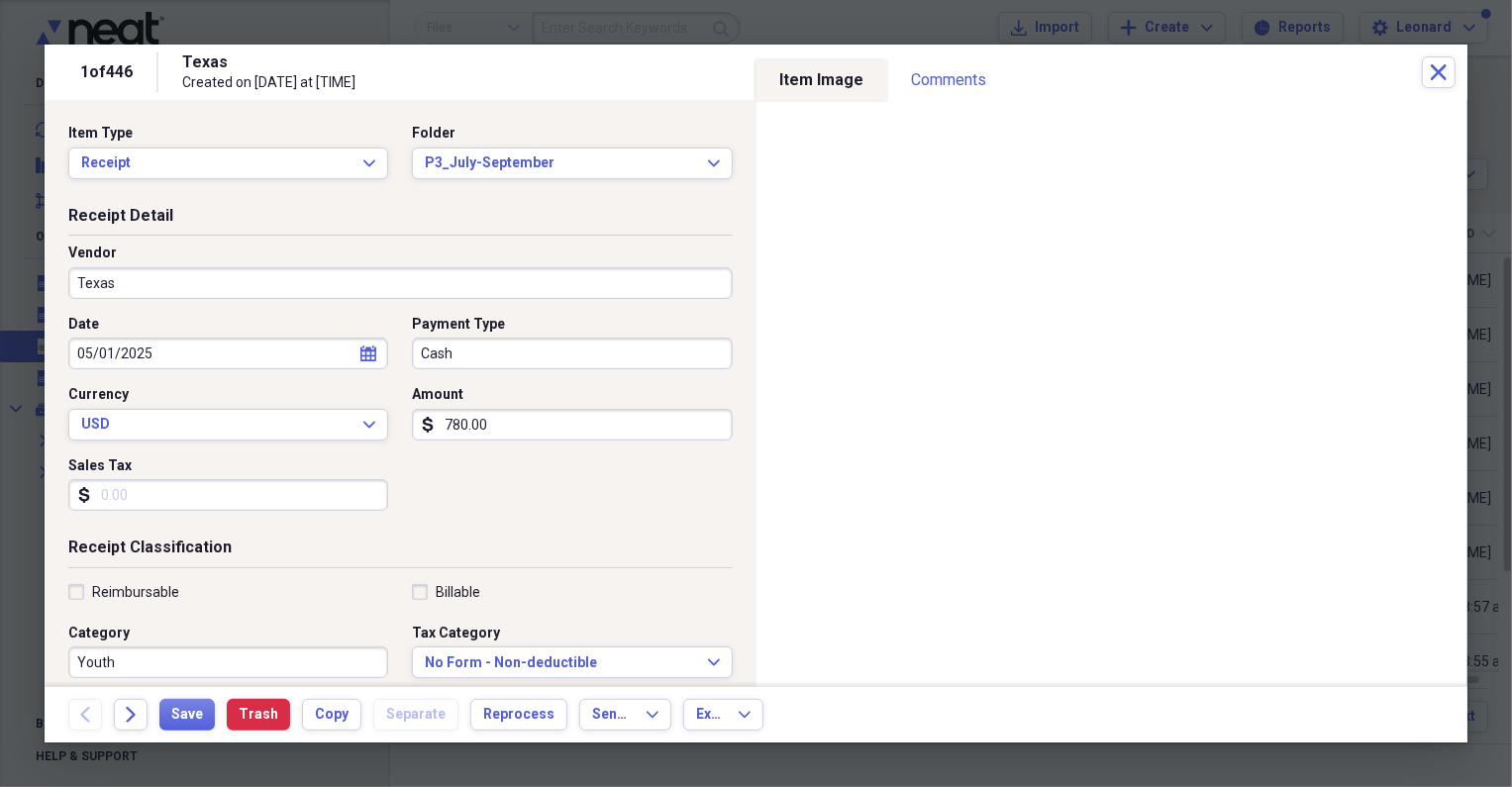 click on "Texas" at bounding box center [400, 283] 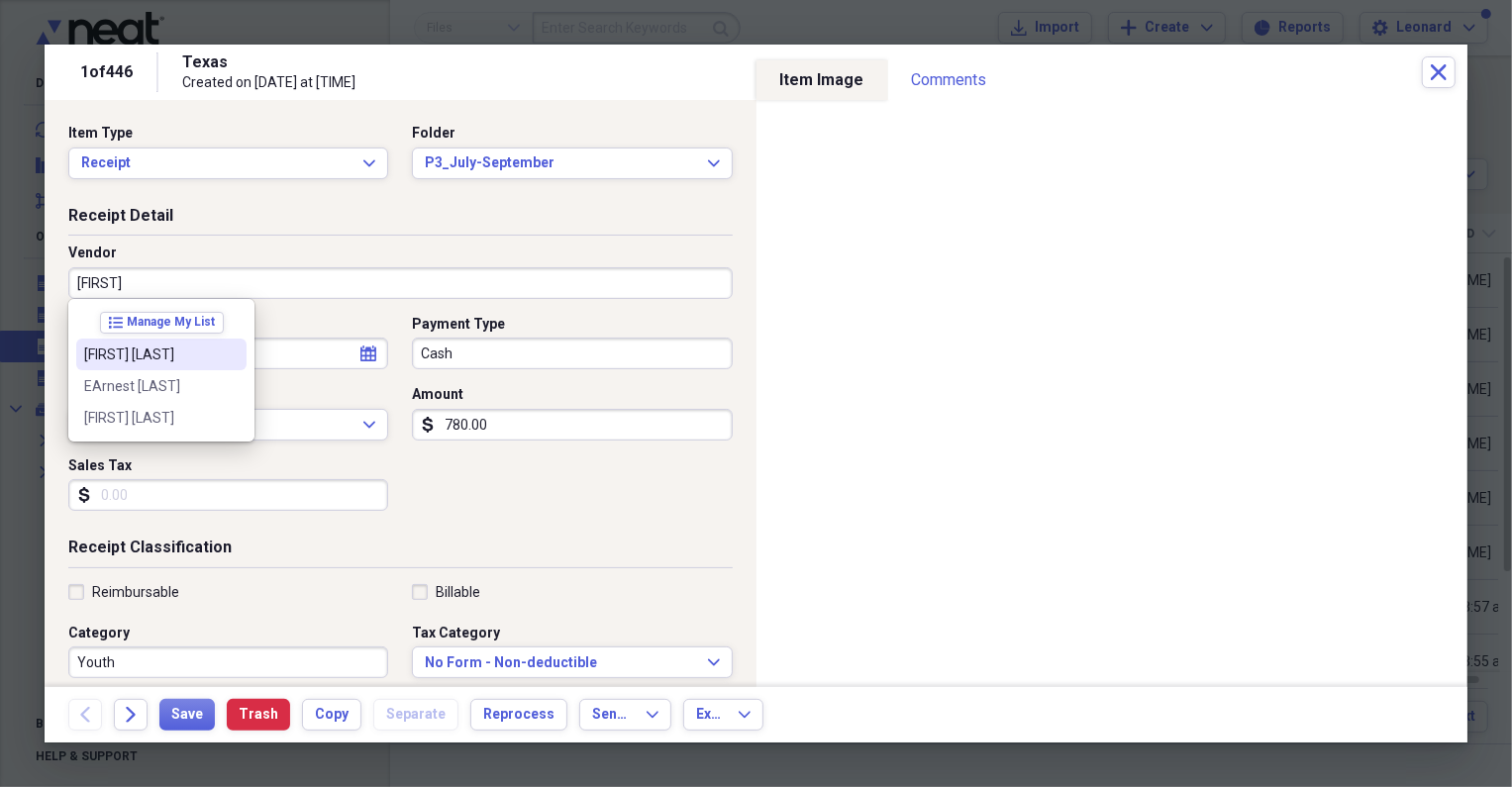 click on "[FIRST] [LAST]" at bounding box center (161, 354) 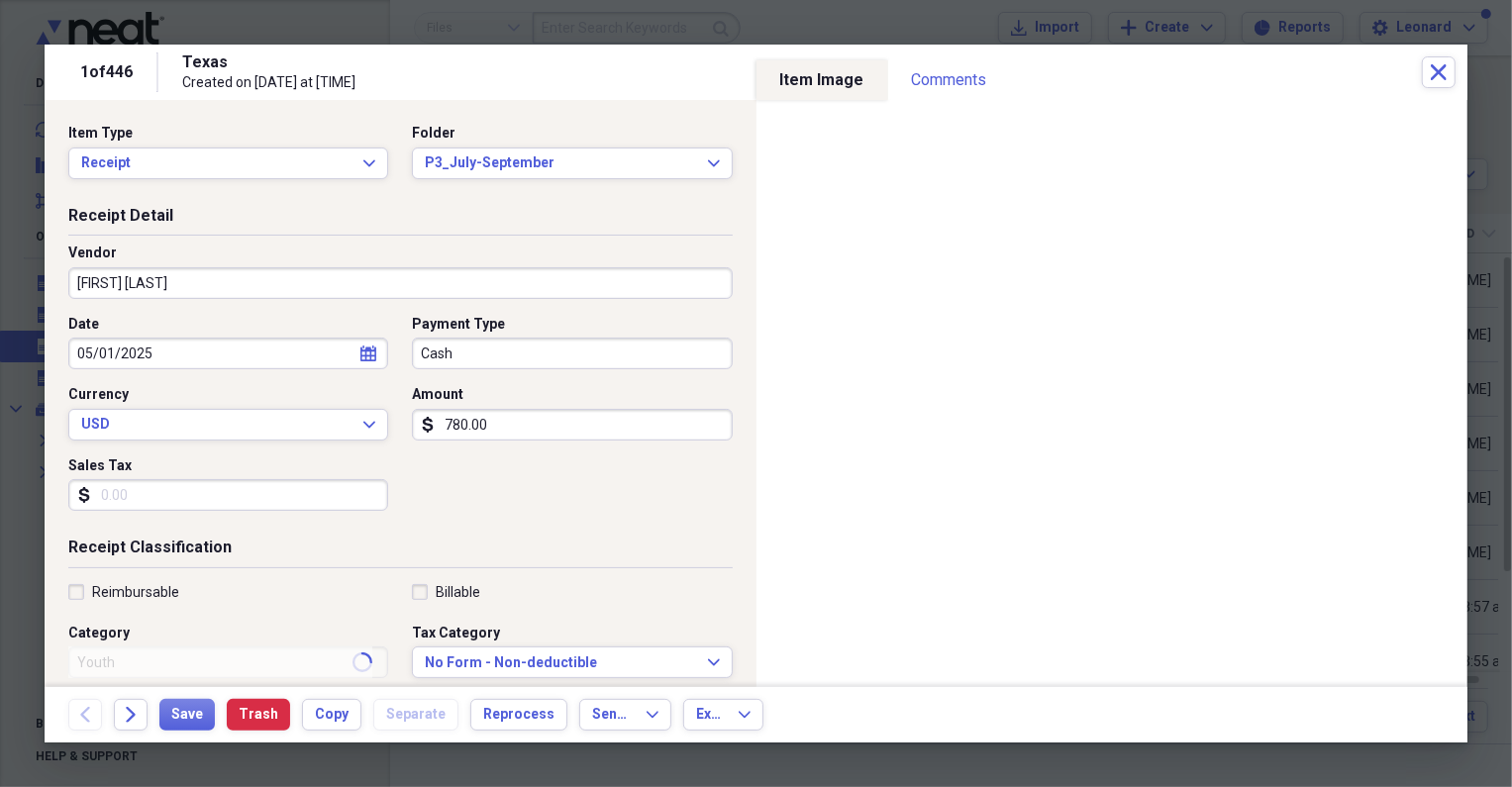 type on "Janitor Salary" 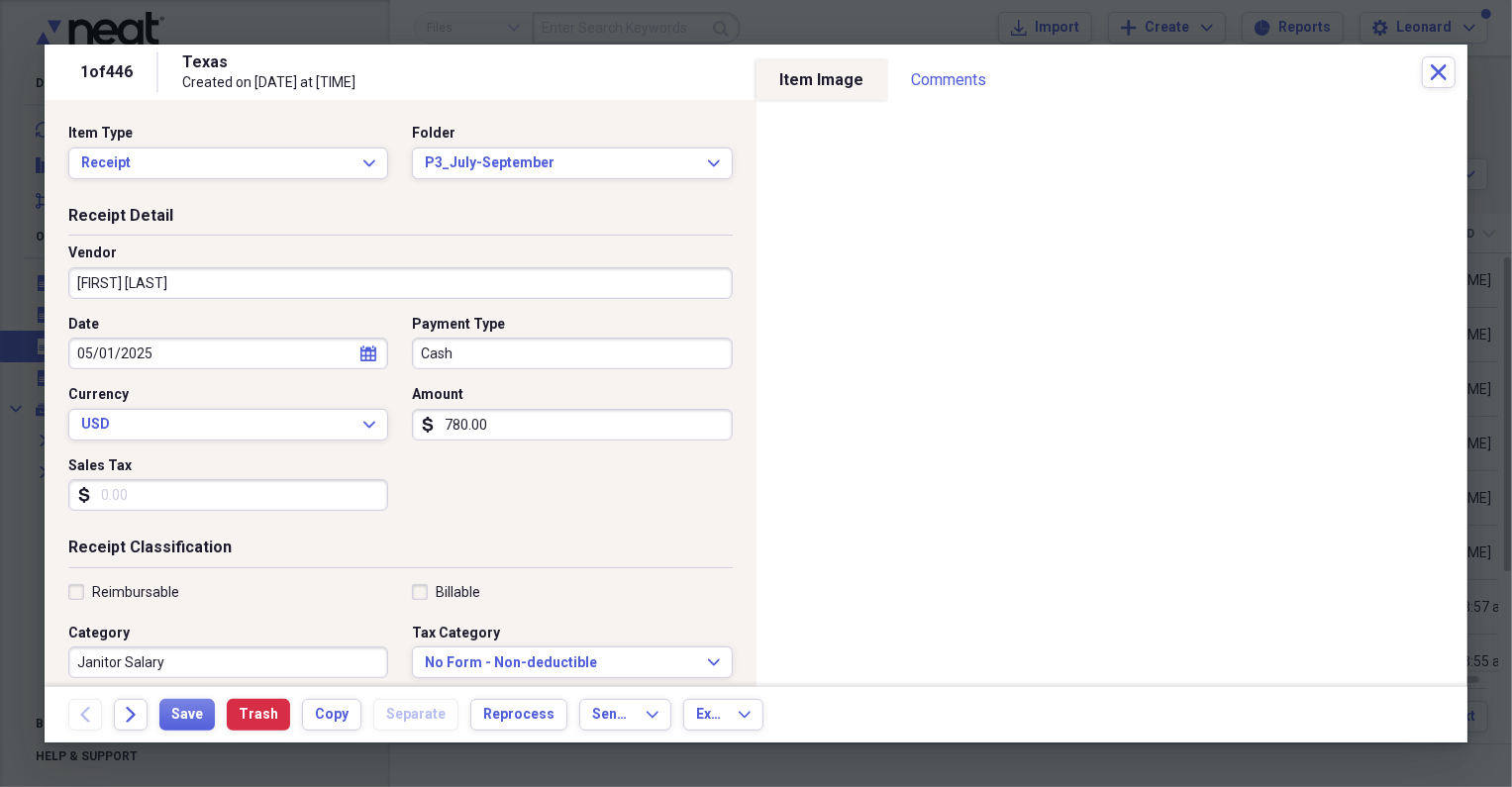 click on "Cash" at bounding box center [571, 353] 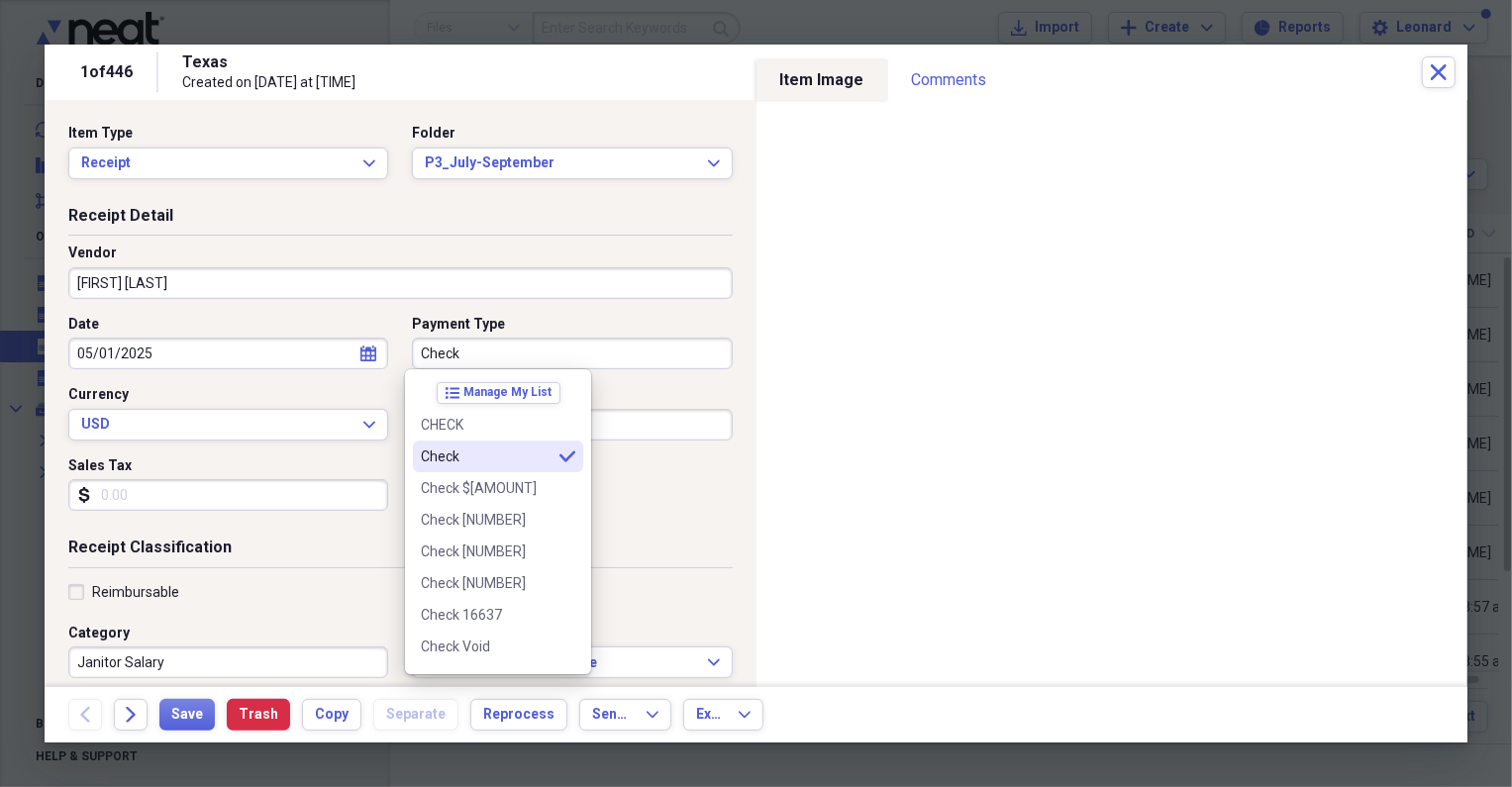 type on "Check" 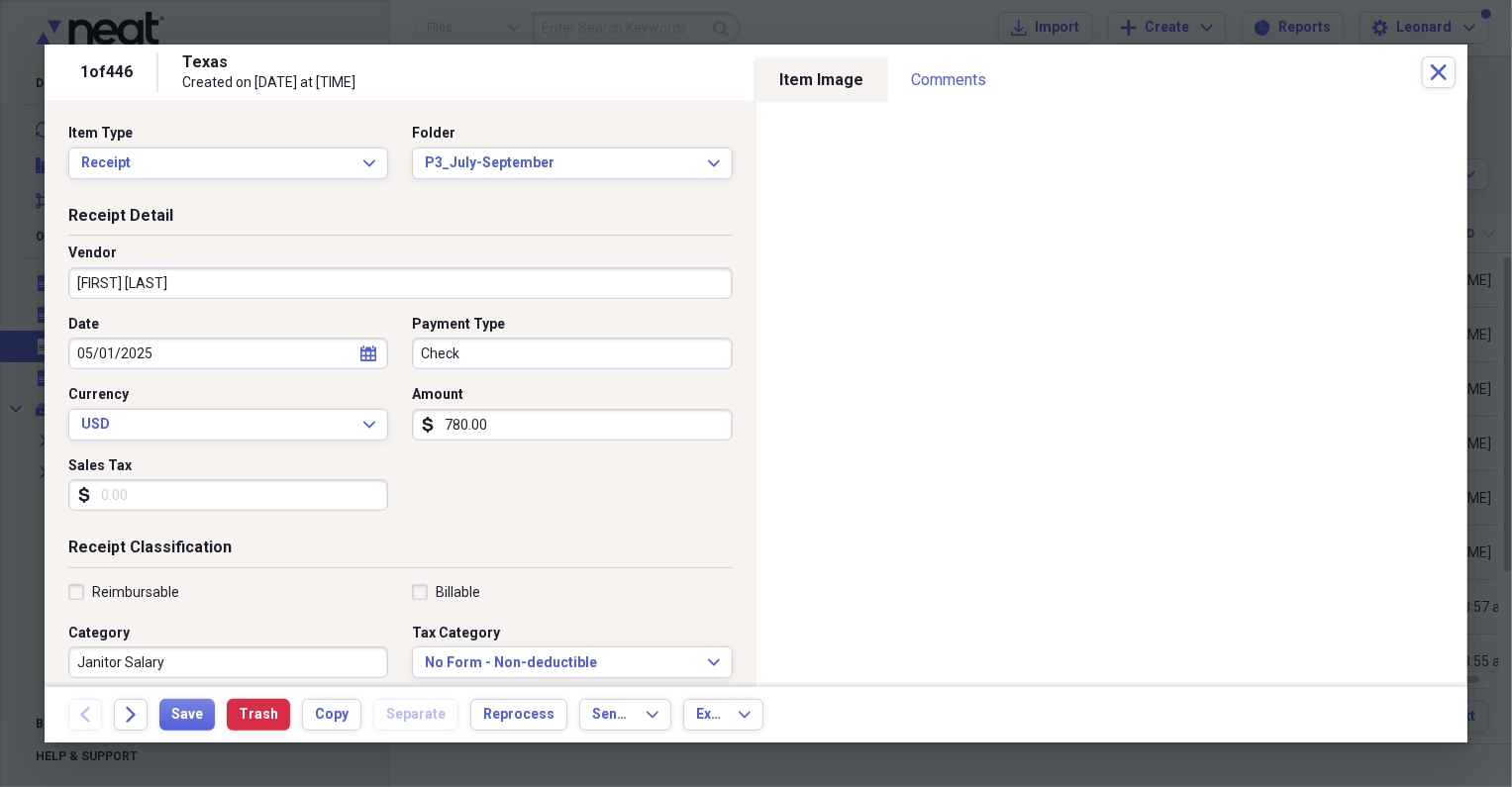 click on "calendar" 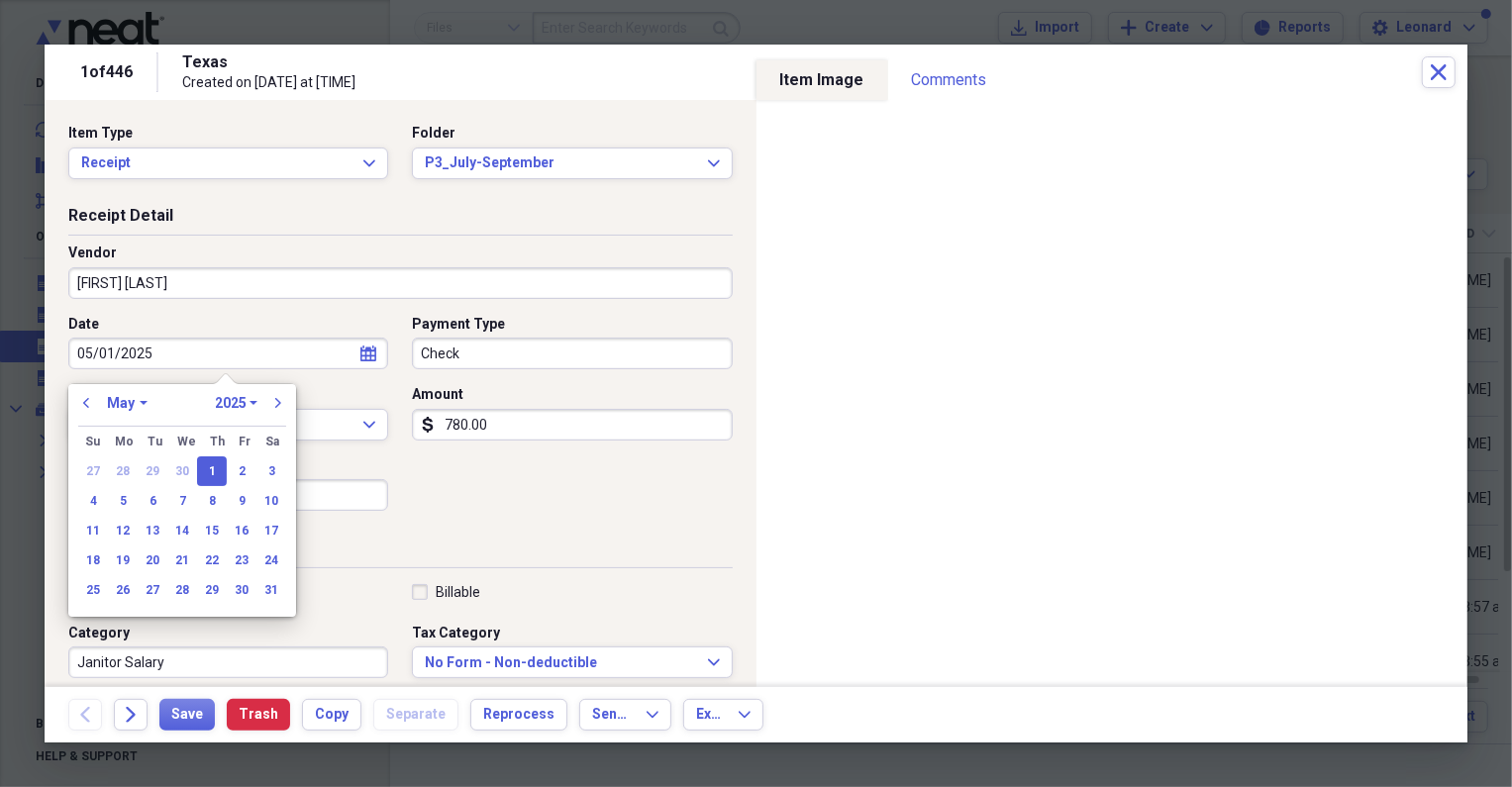 click on "January February March April May June July August September October November December" at bounding box center (127, 403) 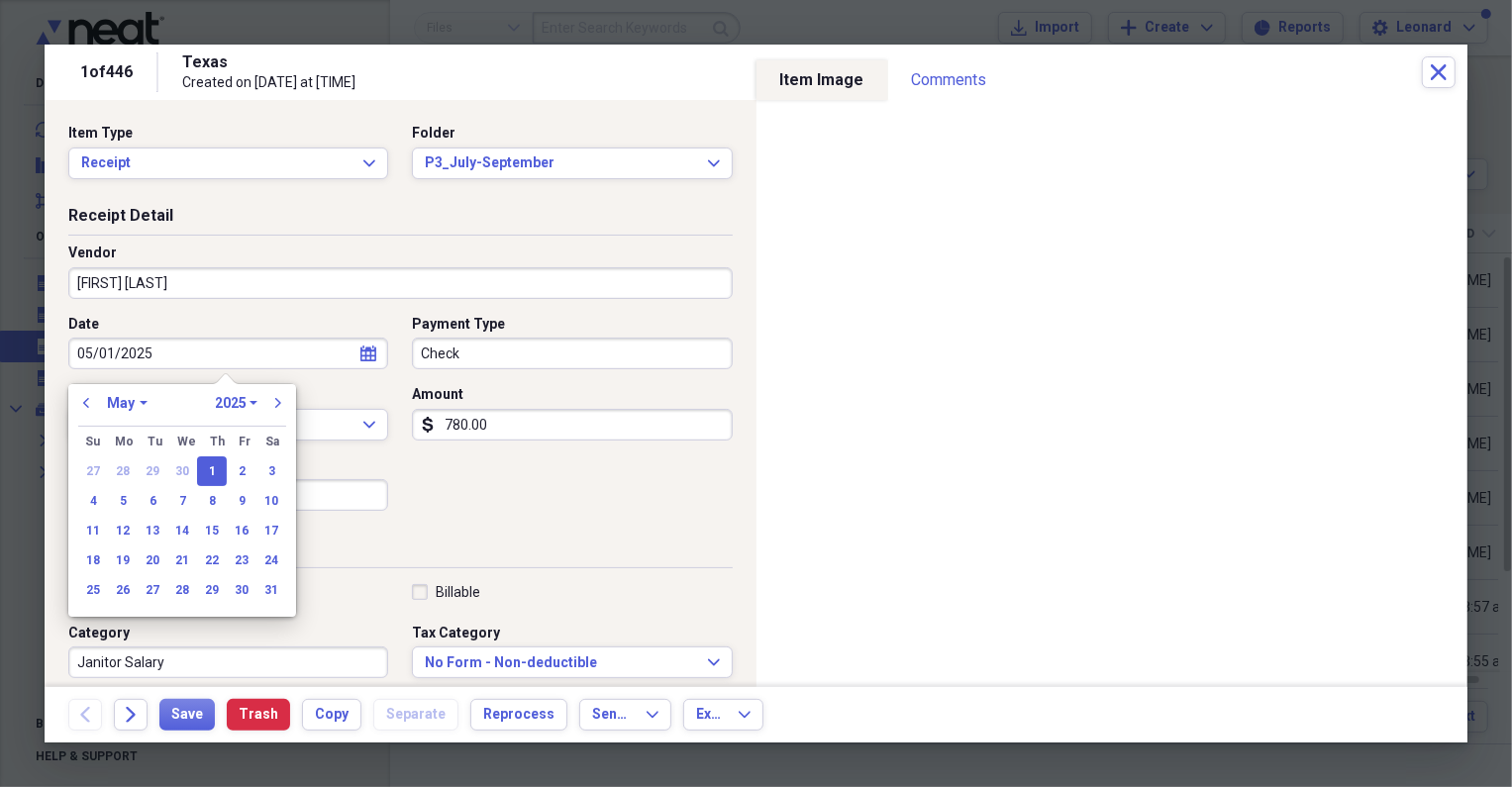 select on "7" 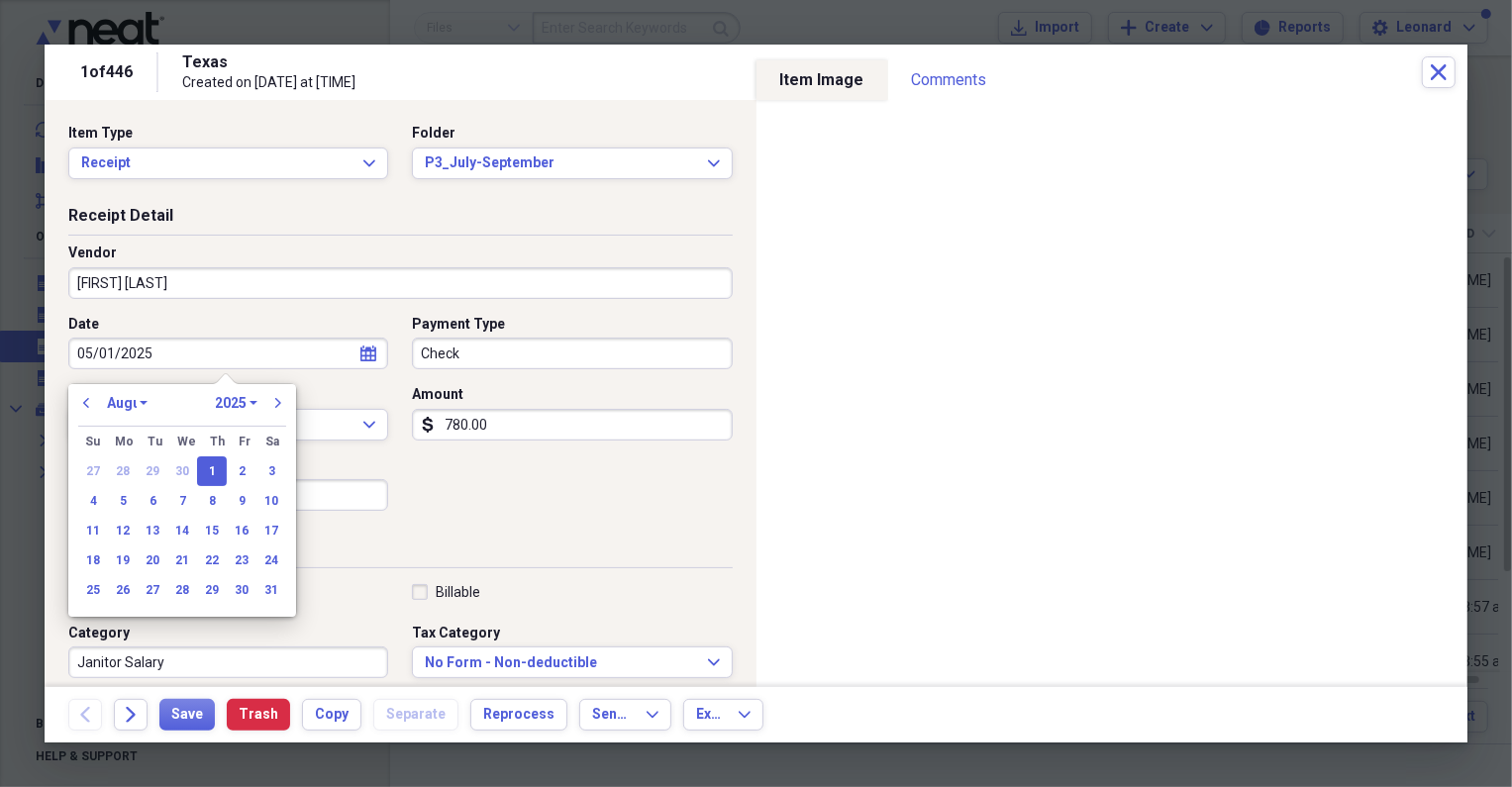 click on "January February March April May June July August September October November December" at bounding box center (127, 403) 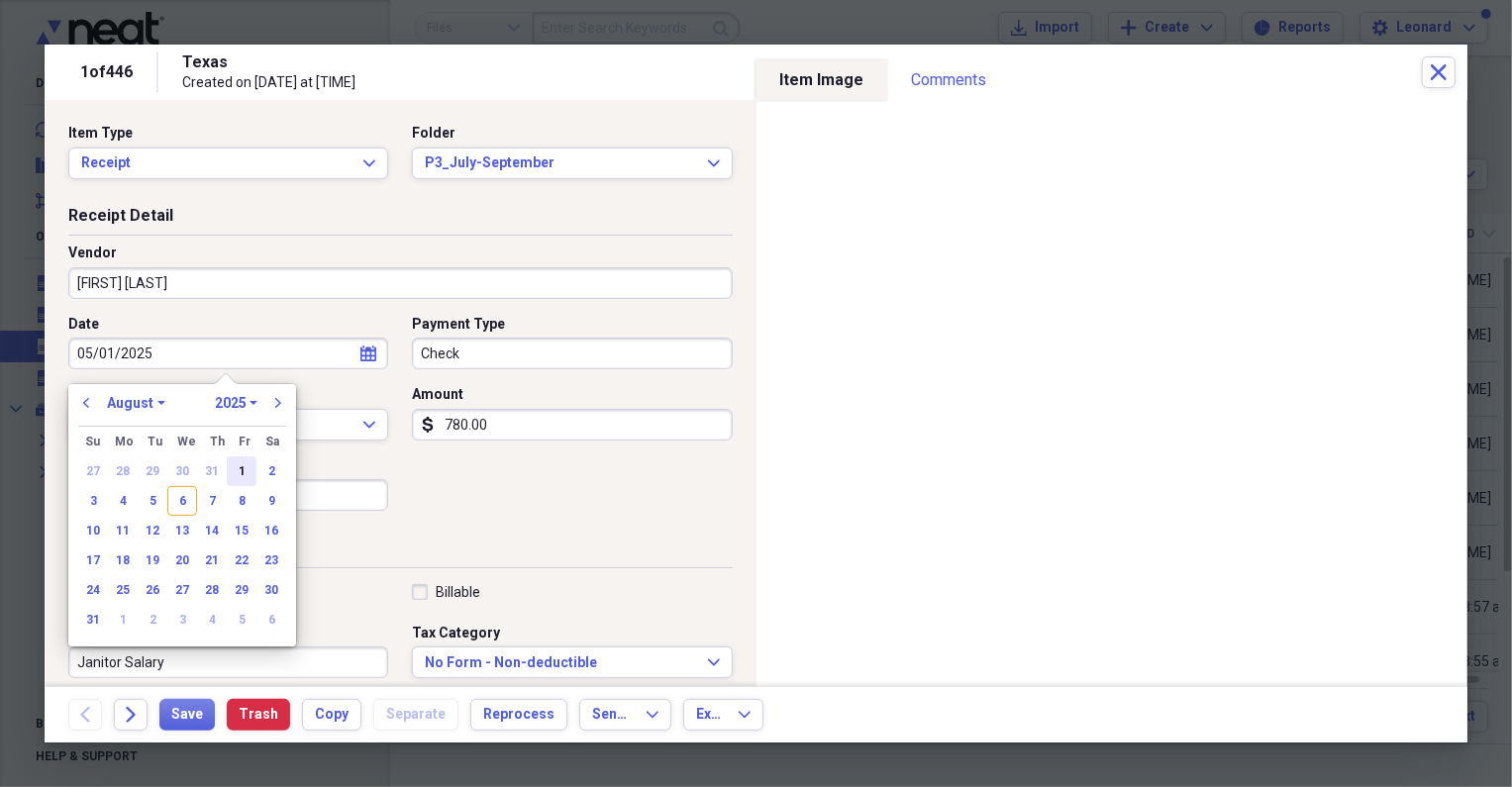 click on "1" at bounding box center [242, 471] 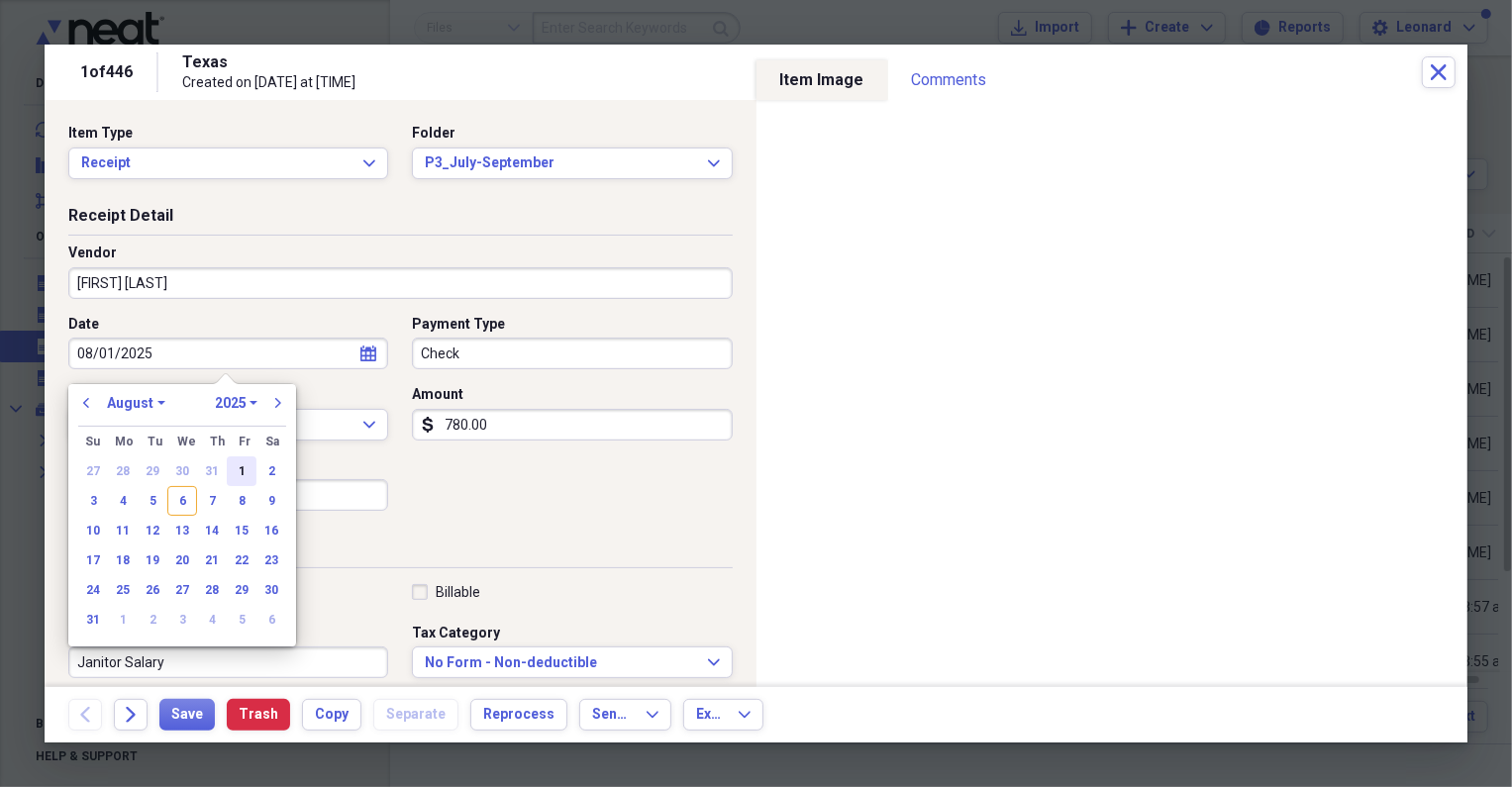 type on "08/01/2025" 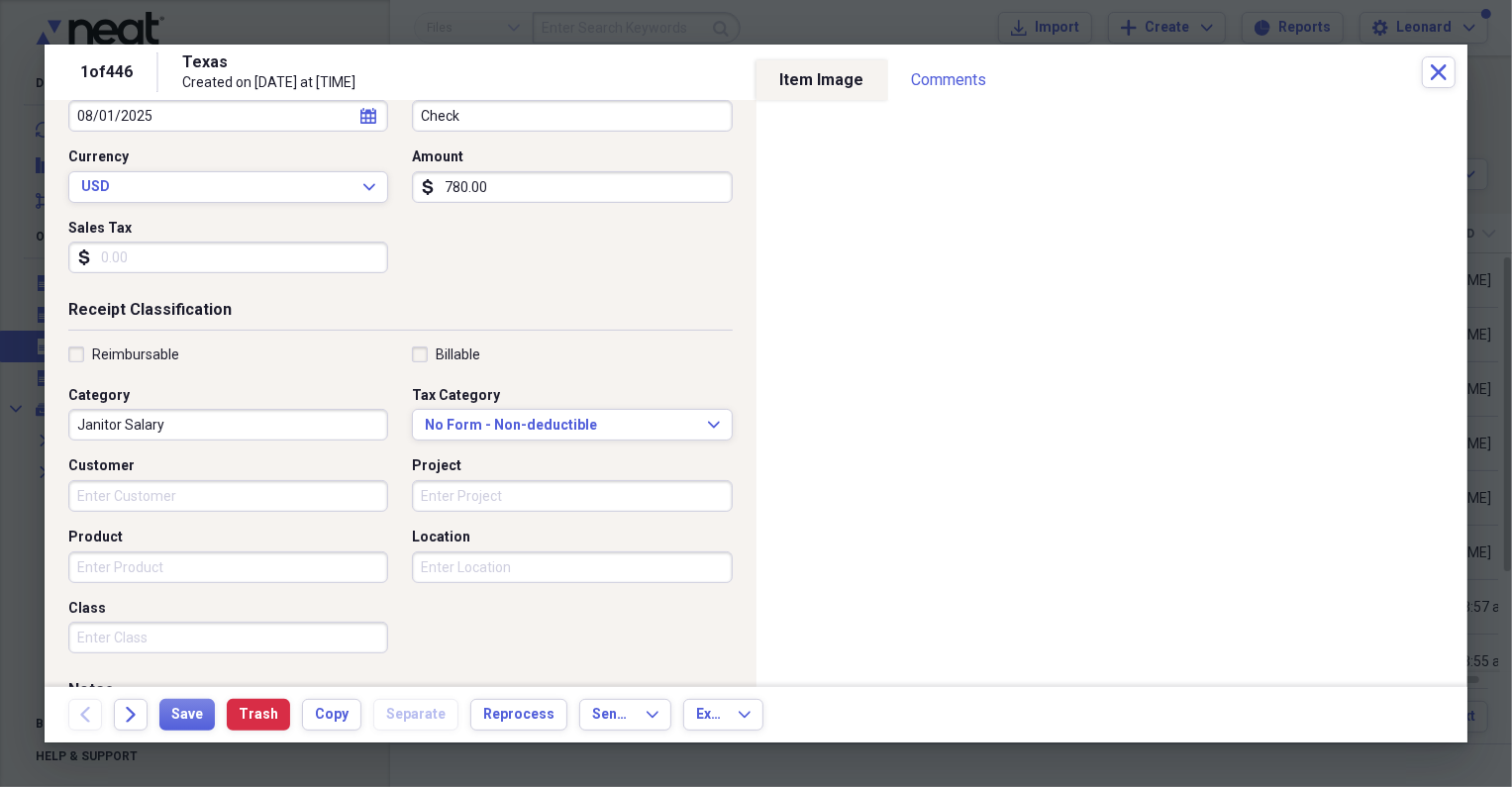 scroll, scrollTop: 359, scrollLeft: 0, axis: vertical 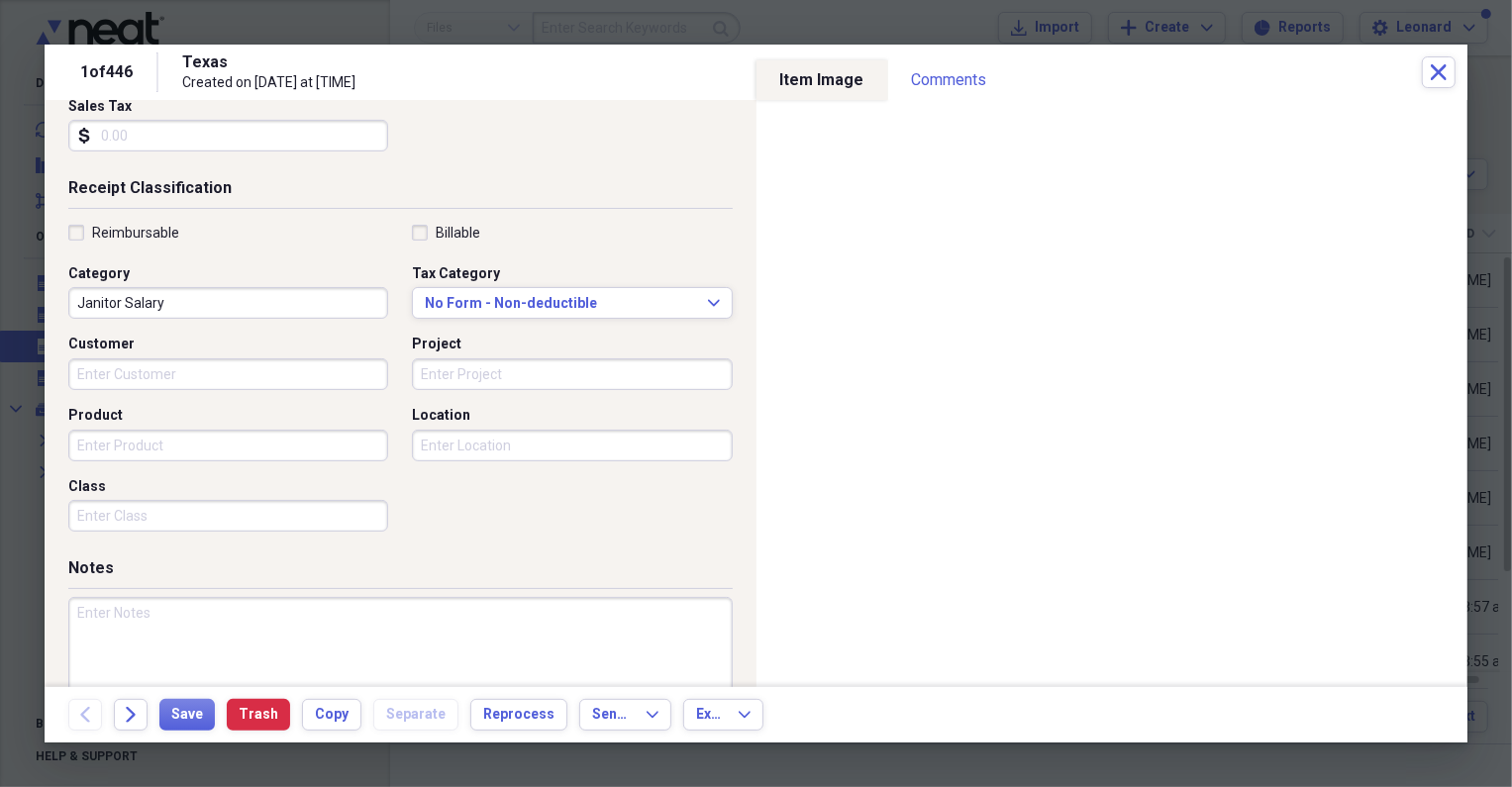 click at bounding box center [400, 661] 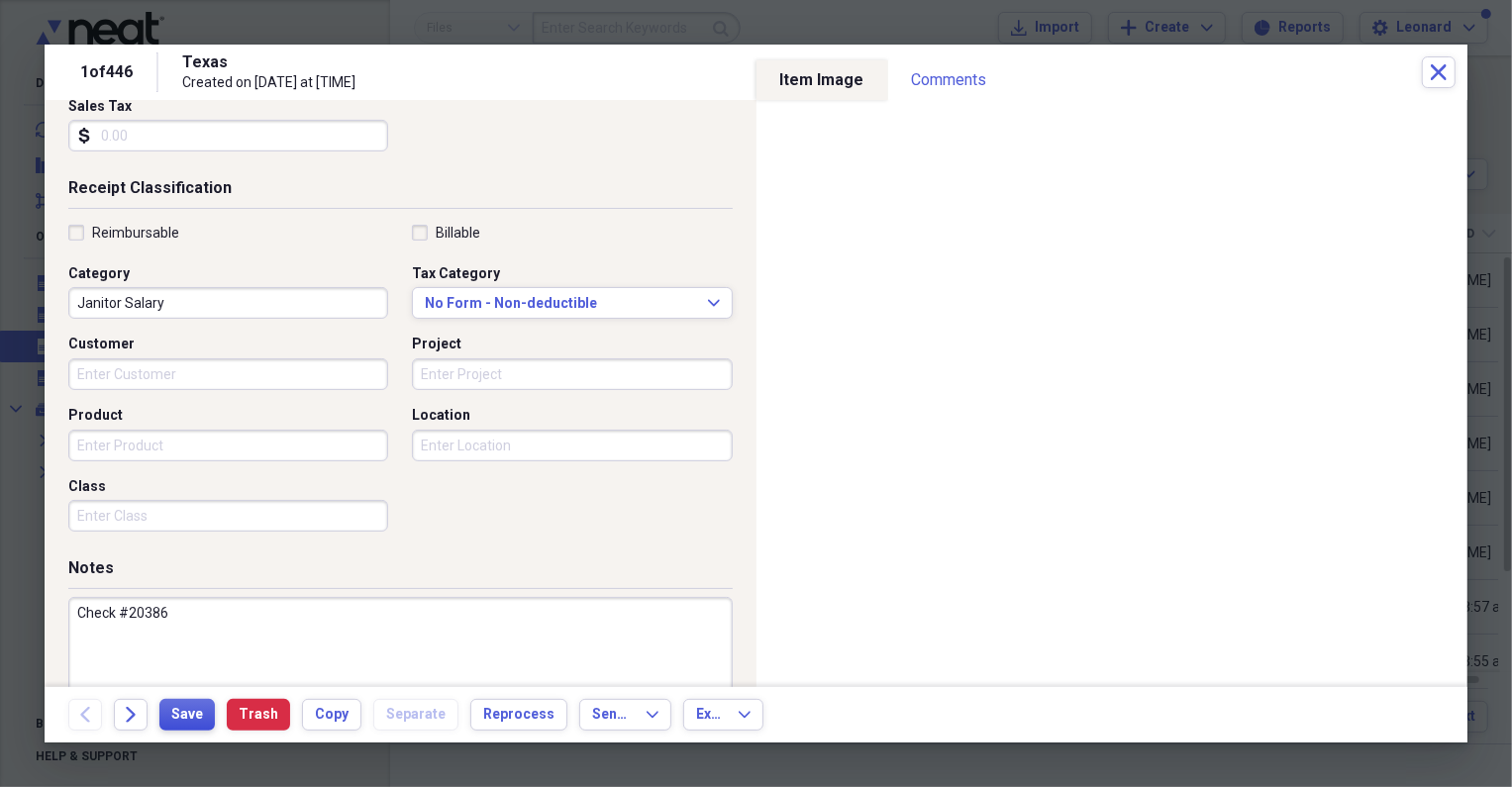 type on "Check #20386" 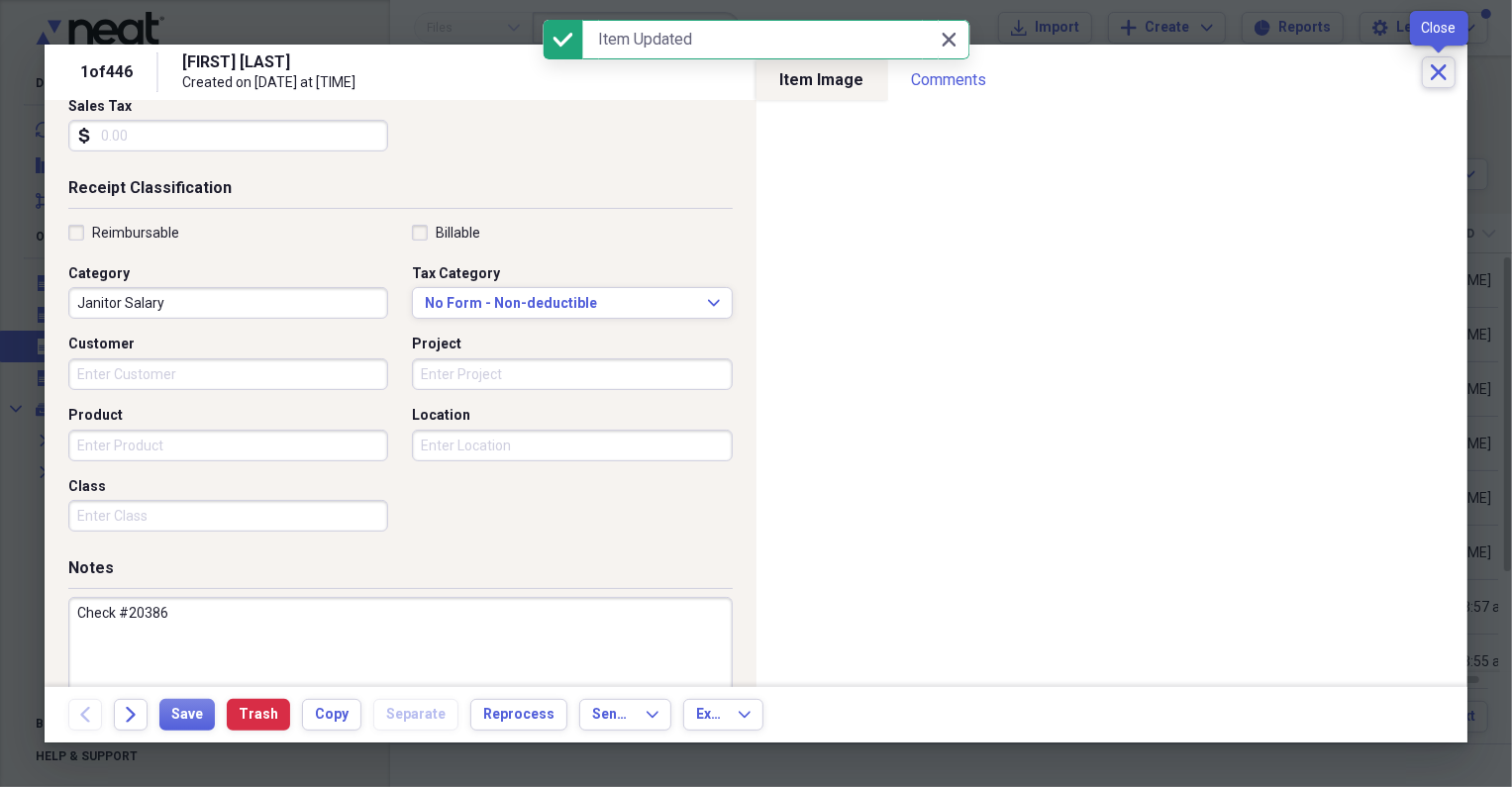 click on "Close" 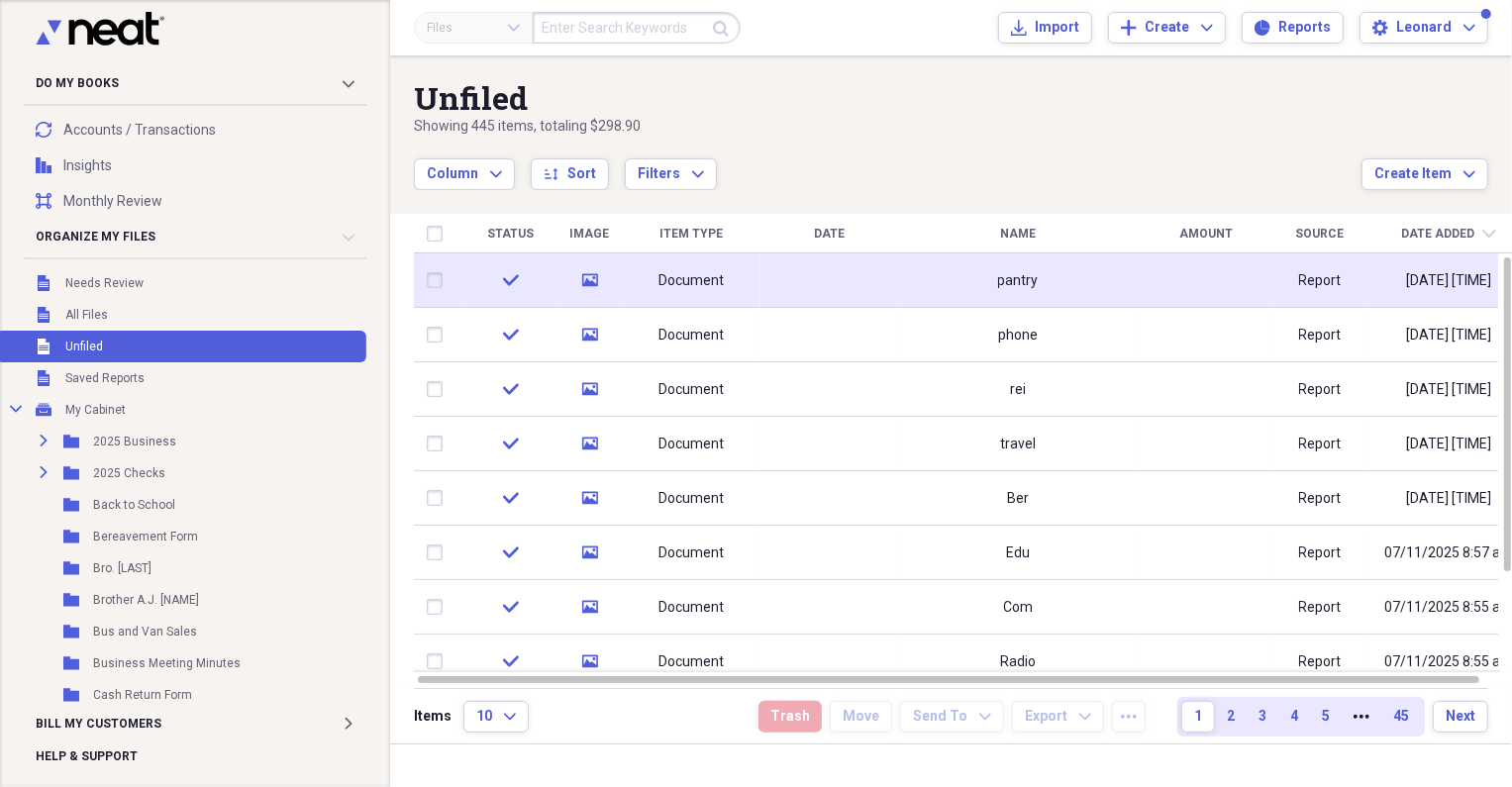 click on "pantry" at bounding box center (1018, 280) 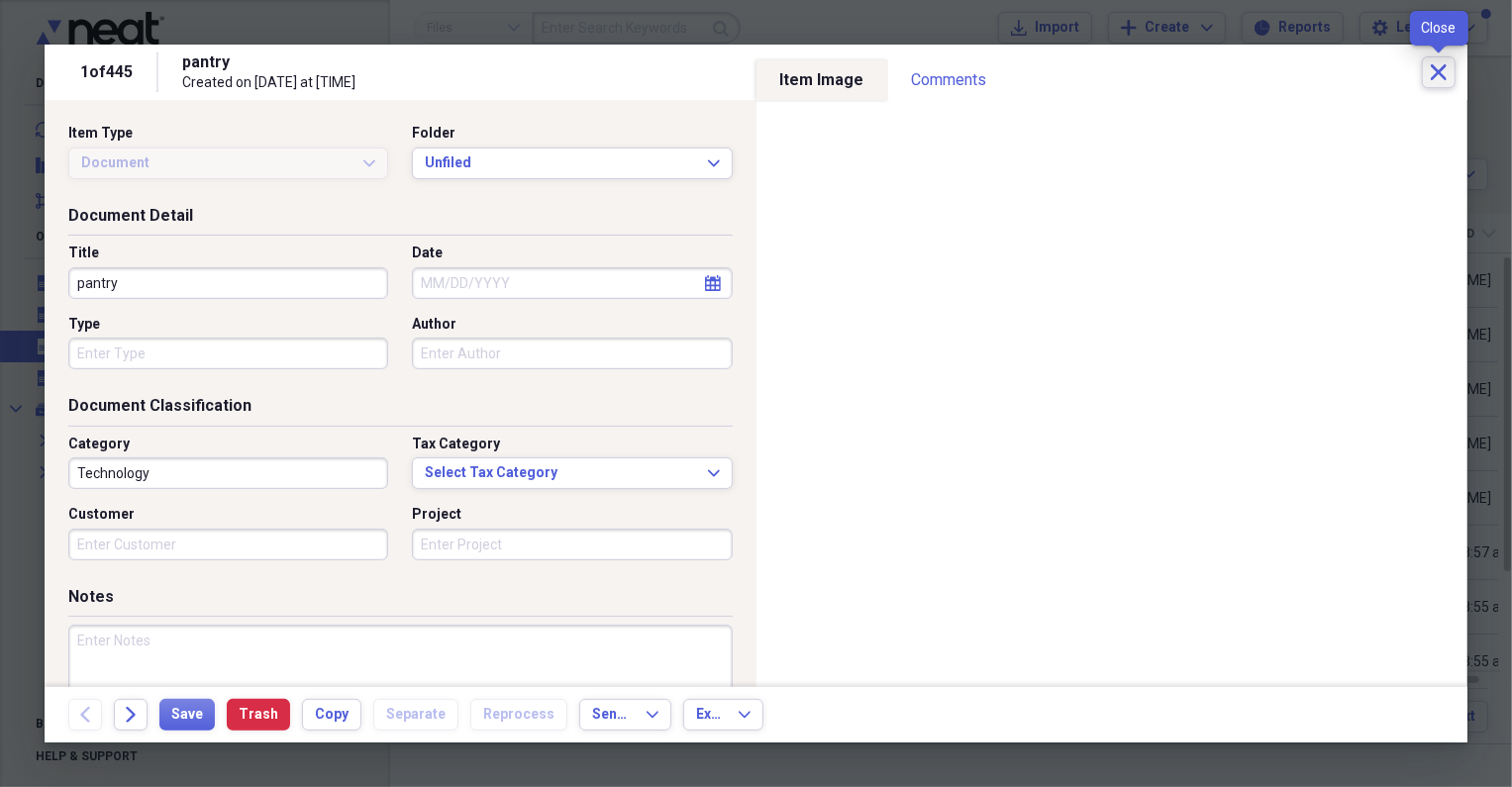 click on "Close" at bounding box center (1439, 72) 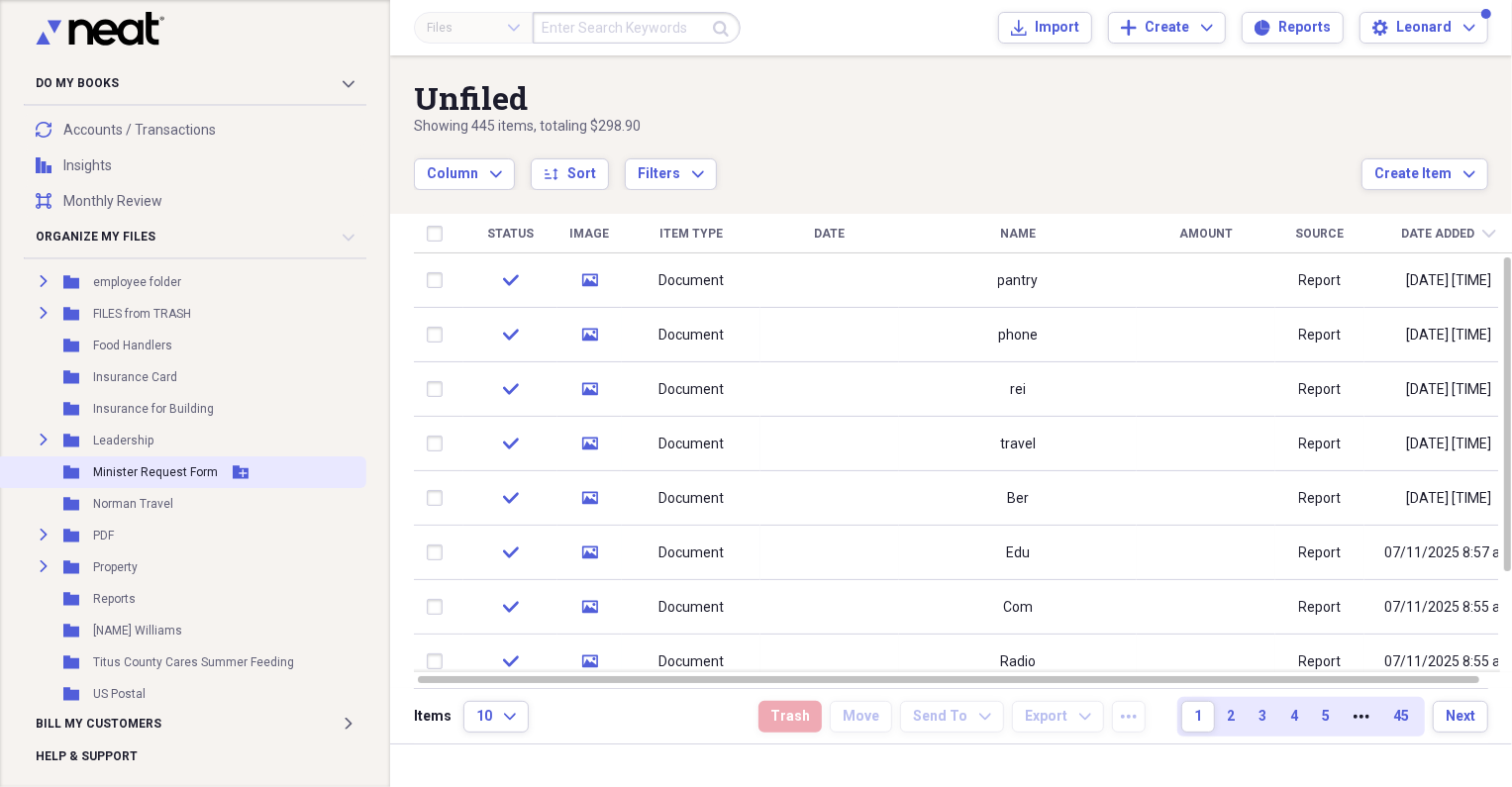 scroll, scrollTop: 0, scrollLeft: 0, axis: both 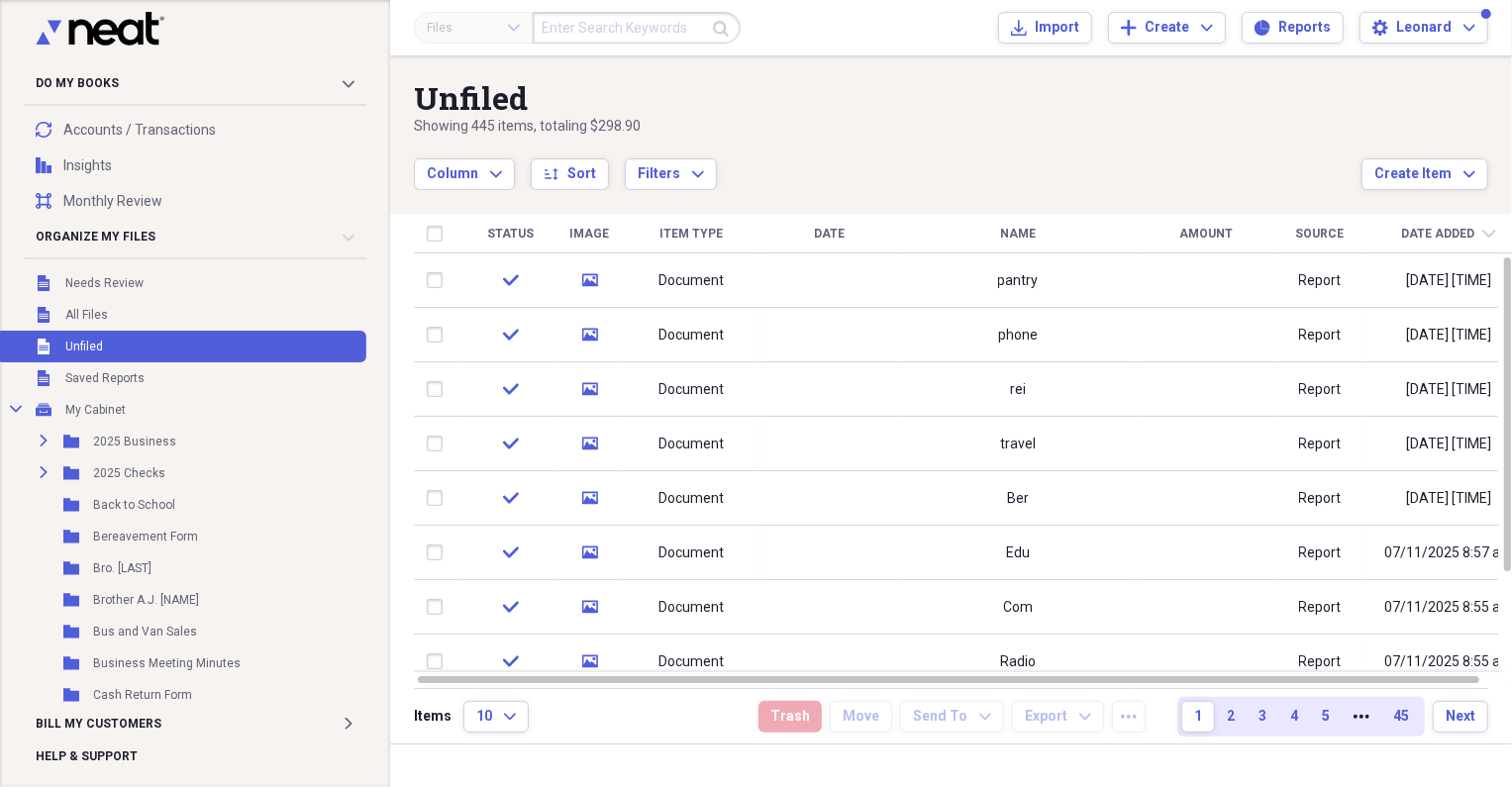 click on "Unfiled Unfiled" at bounding box center (181, 346) 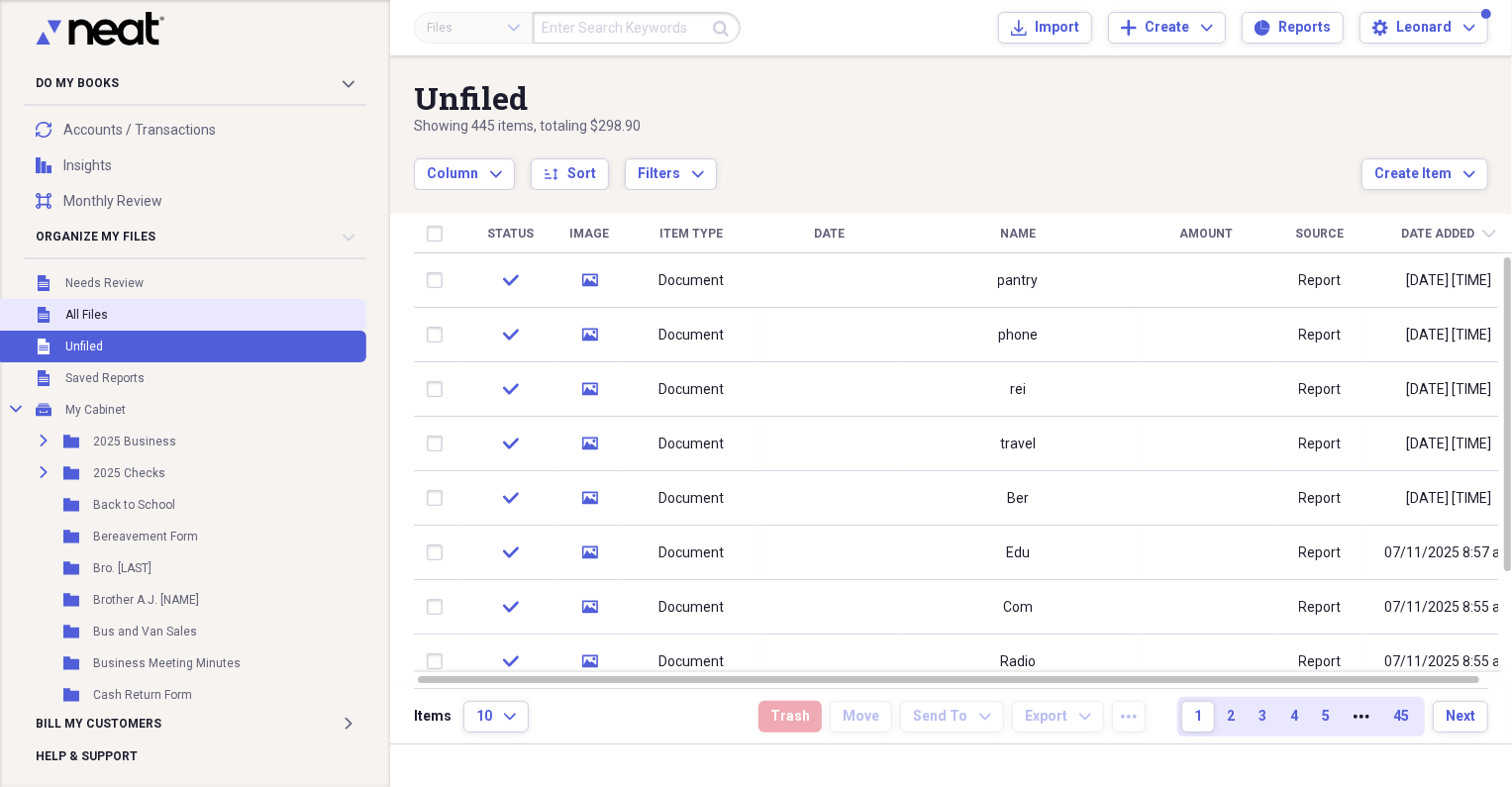 click on "All Files" at bounding box center (86, 315) 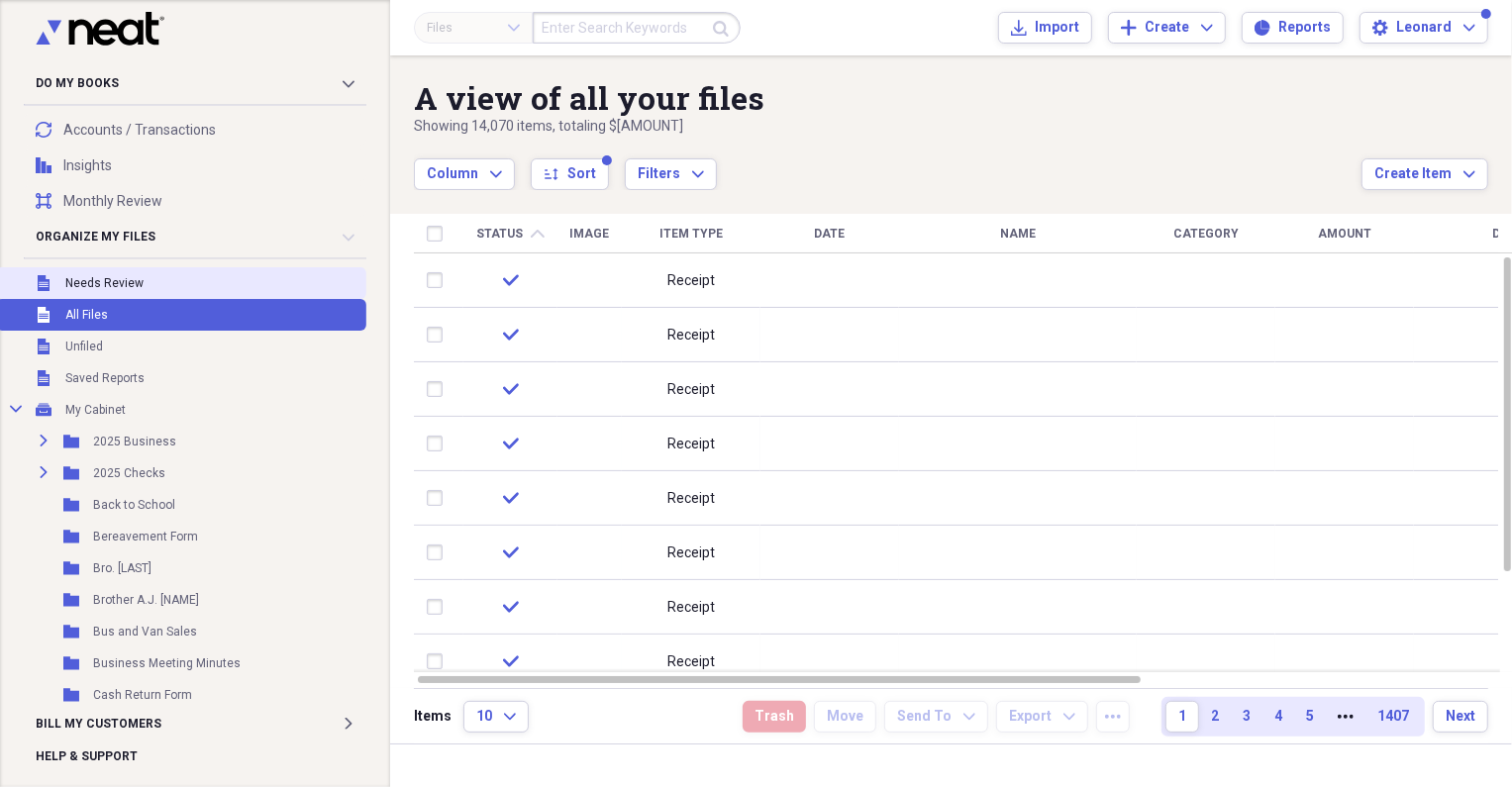 click on "Needs Review" at bounding box center (104, 283) 